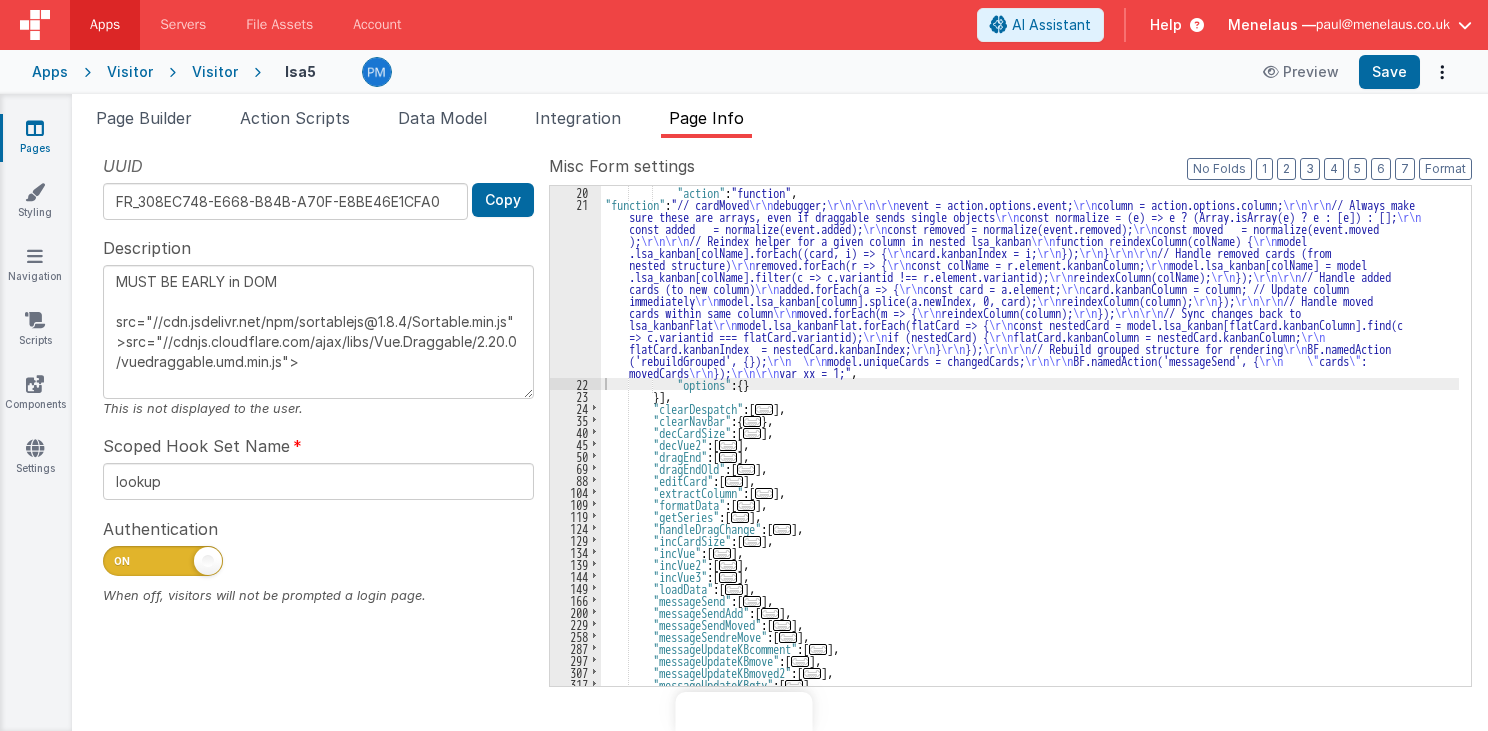 scroll, scrollTop: 0, scrollLeft: 0, axis: both 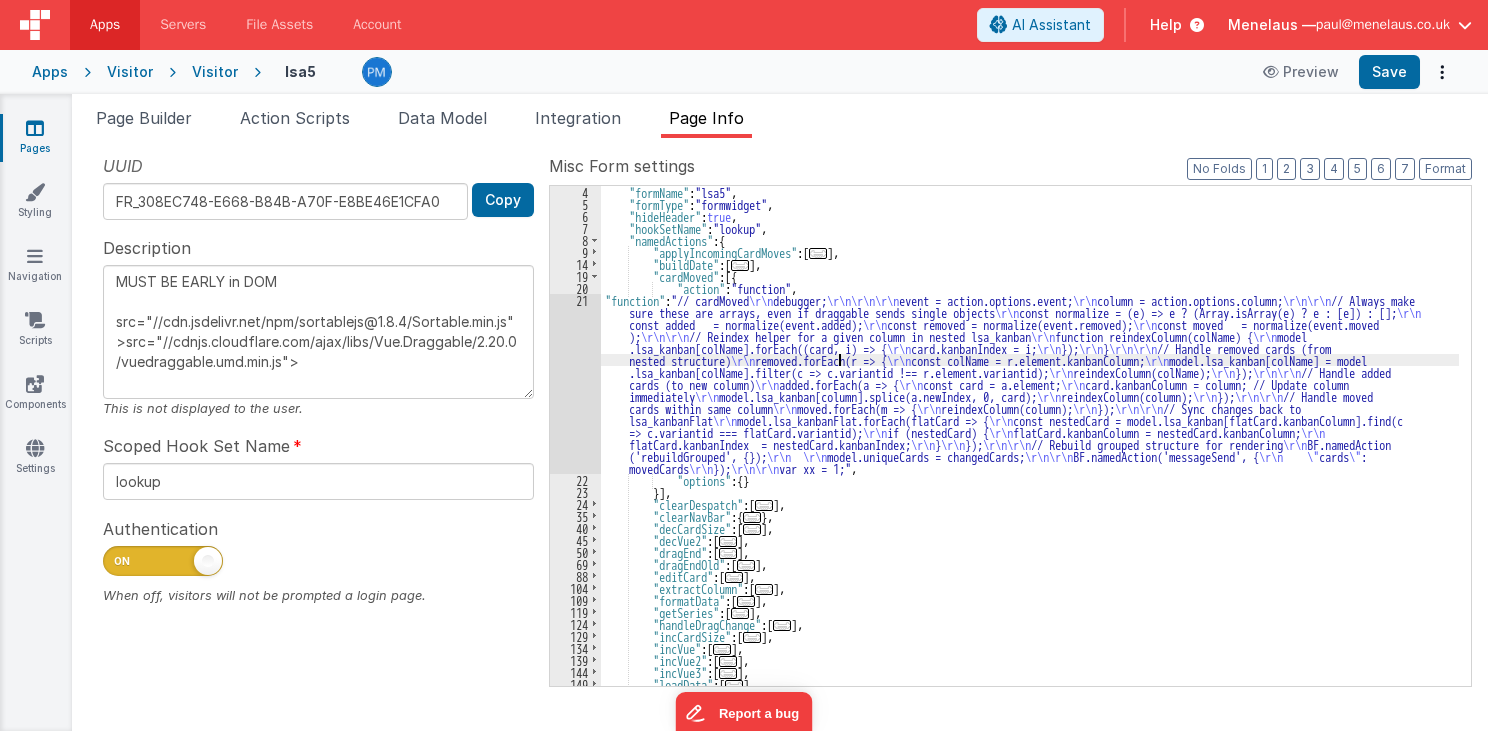 click on ""formName" :  "lsa5" ,      "formType" :  "formwidget" ,      "hideHeader" :  true ,      "hookSetName" :  "lookup" ,      "namedActions" :  {           "applyIncomingCardMoves" :  [ ... ] ,           "buildDate" :  [ ... ] ,           "cardMoved" :  [{                "action" :  "function" , "function" :  "// cardMoved \r\n debugger;   \r\n\r\n\r\n event = action.options.event; \r\n column = action.options.column; \r\n\r\n   // Always make       sure these are arrays, even if draggable sends single objects \r\n   const normalize = (e) => e ? (Array.isArray(e) ? e : [e]) : []; \r\n         const added   = normalize(event.added); \r\n   const removed = normalize(event.removed); \r\n   const moved   = normalize(event.moved      ); \r\n\r\n   // Reindex helper for a given column in nested lsa_kanban \r\n   function reindexColumn(colName) { \r\n     model      .lsa_kanban[colName].forEach((card, i) => { \r\n       card.kanbanIndex = i; \r\n     }); \r\n   } \r\n\r\n      nested structure)" at bounding box center [1030, 448] 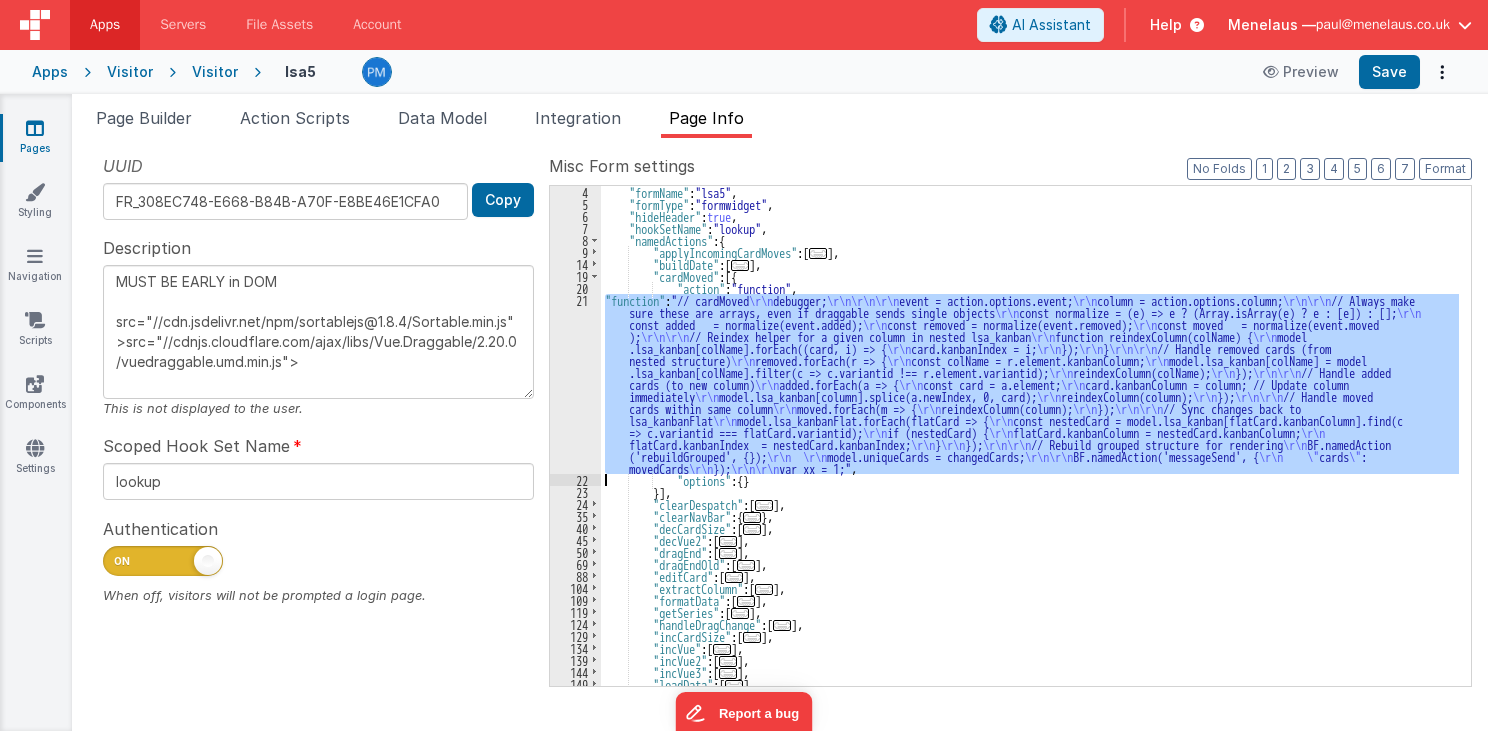 click on "21" at bounding box center [575, 384] 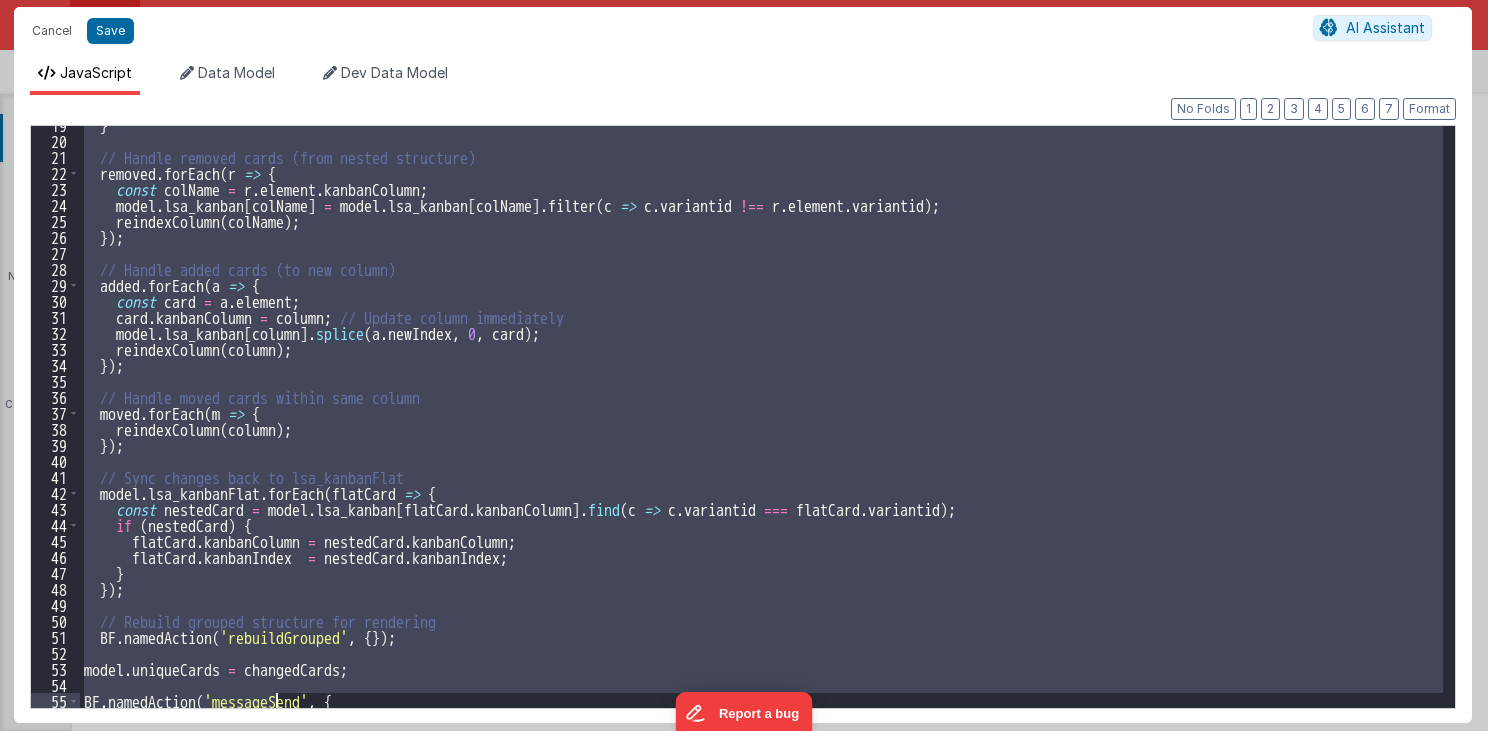 scroll, scrollTop: 360, scrollLeft: 0, axis: vertical 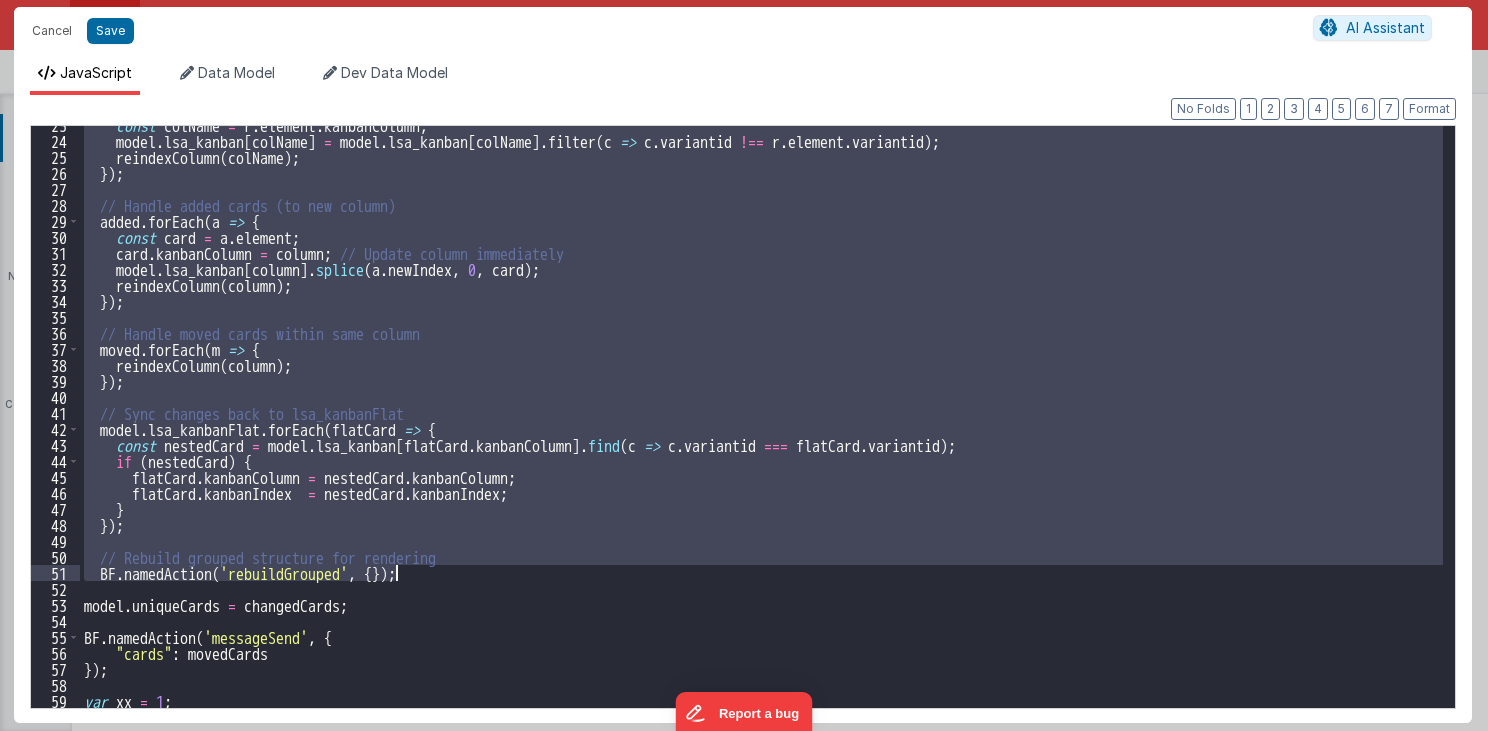 drag, startPoint x: 86, startPoint y: 243, endPoint x: 451, endPoint y: 573, distance: 492.06198 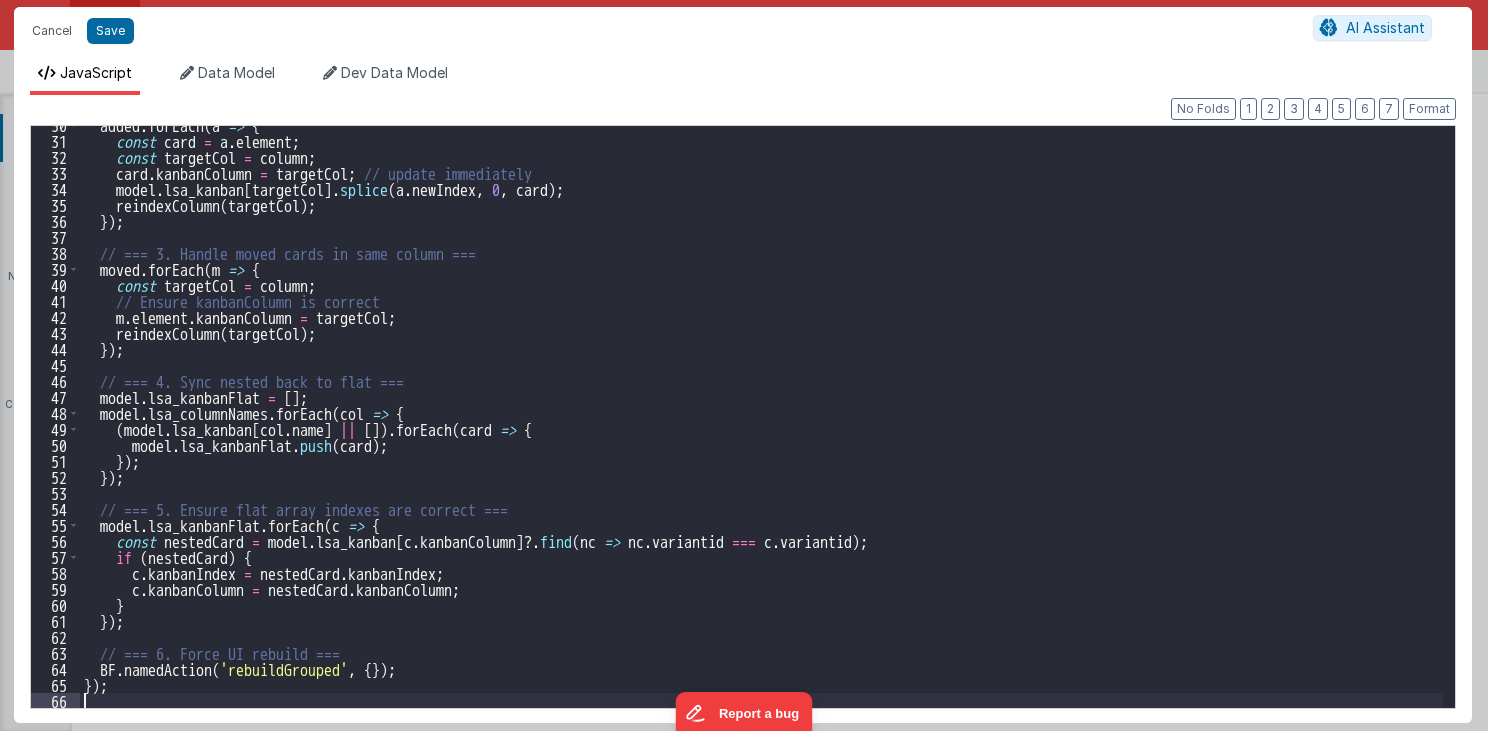 scroll, scrollTop: 568, scrollLeft: 0, axis: vertical 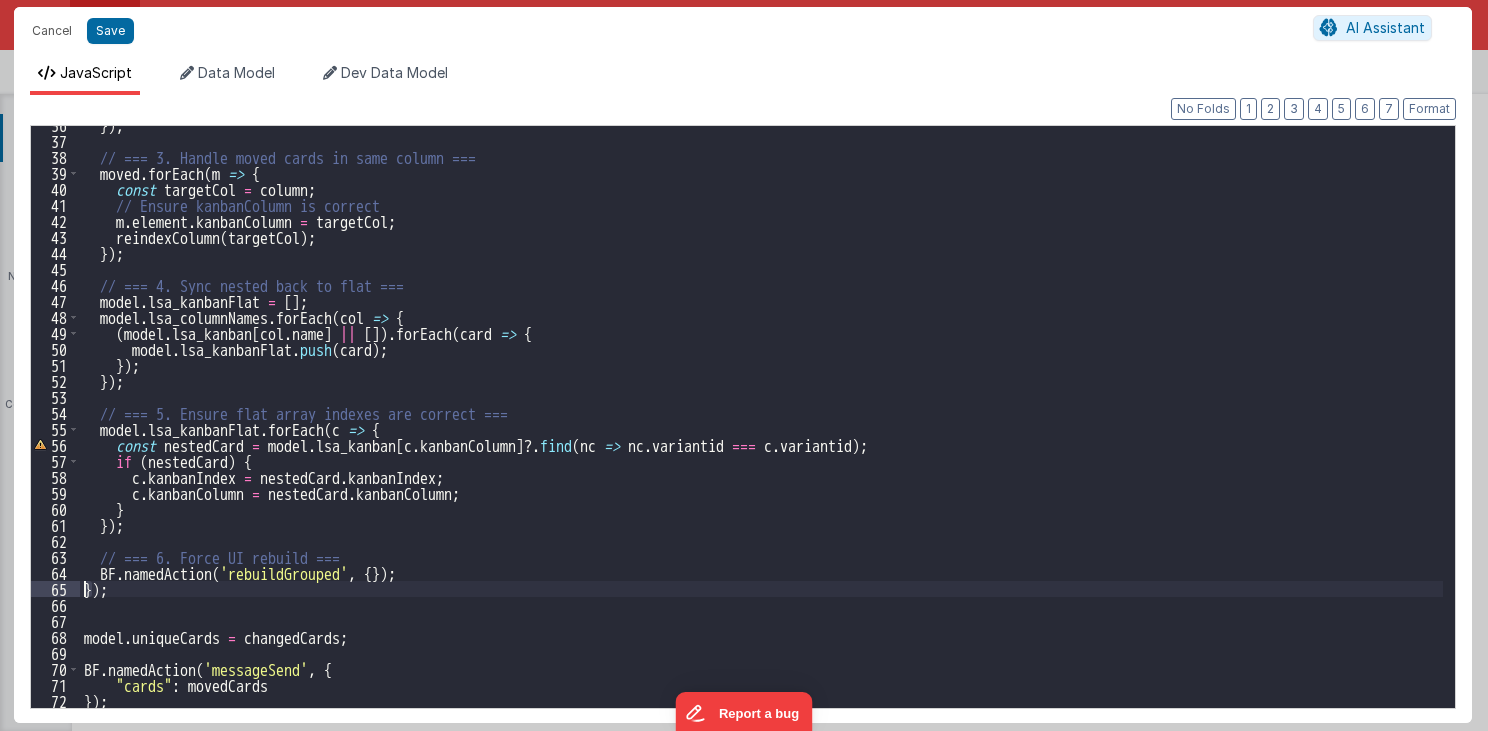 click on "36 37 38 39 40 41 42 43 44 45 46 47 48 49 50 51 52 53 54 55 56 57 58 59 60 61 62 63 64 65 66 67 68 69 70 71 72 73 74    }) ;    // === 3. Handle moved cards in same column ===    moved . forEach ( m   =>   {      const   targetCol   =   column ;      // Ensure kanbanColumn is correct      m . element . kanbanColumn   =   targetCol ;      reindexColumn ( targetCol ) ;    }) ;    // === 4. Sync nested back to flat ===    model . lsa_kanbanFlat   =   [ ] ;    model . lsa_columnNames . forEach ( col   =>   {      ( model . lsa_kanban [ col . name ]   ||   [ ]) . forEach ( card   =>   {         model . lsa_kanbanFlat . push ( card ) ;      }) ;    }) ;    // === 5. Ensure flat array indexes are correct ===    model . lsa_kanbanFlat . forEach ( c   =>   {      const   nestedCard   =   model . lsa_kanban [ c . kanbanColumn ] ?. find ( nc   =>   nc . variantid   ===   c . variantid ) ;      if   ( nestedCard )   {         c . kanbanIndex   =   nestedCard . kanbanIndex ;         c . kanbanColumn   =   nestedCard . ; }" at bounding box center [743, 417] 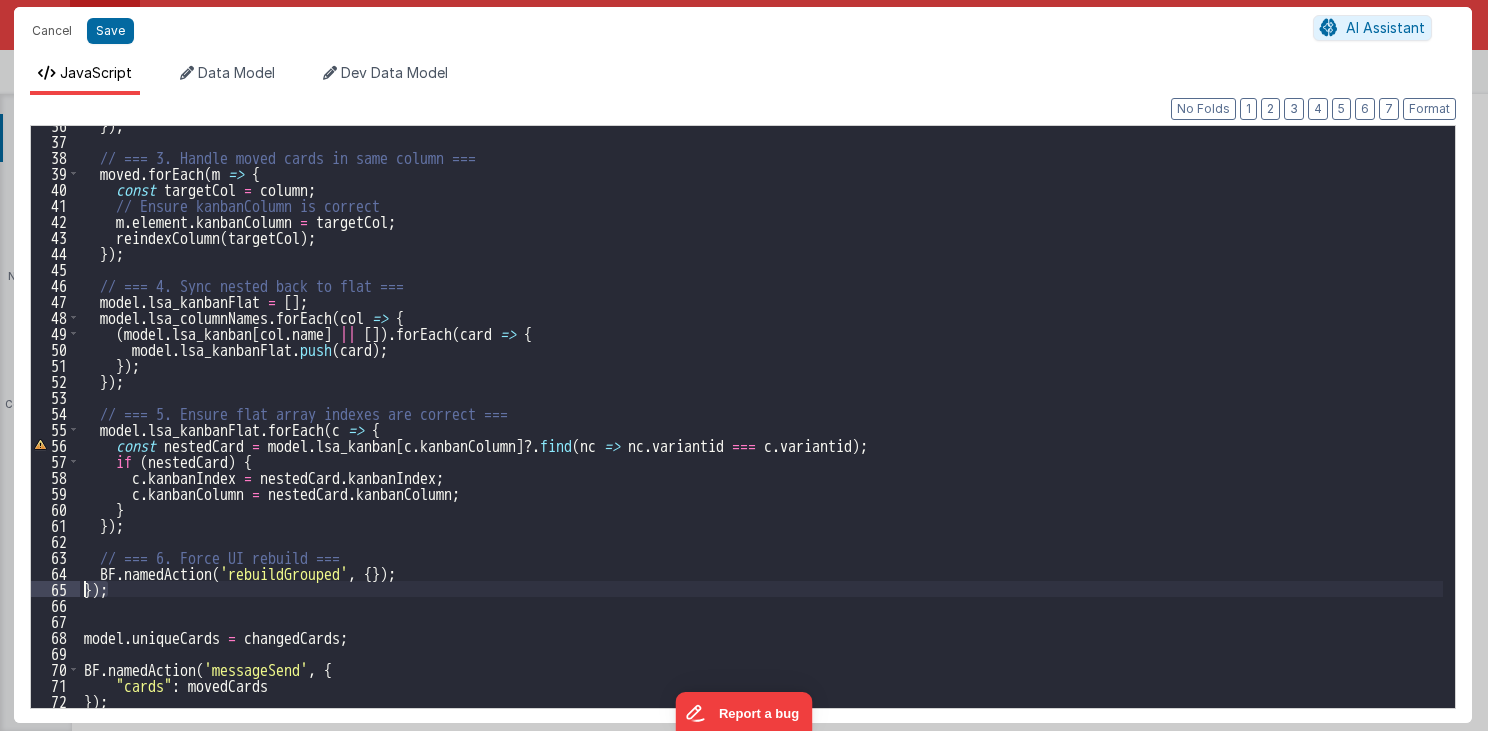 drag, startPoint x: 88, startPoint y: 588, endPoint x: 70, endPoint y: 592, distance: 18.439089 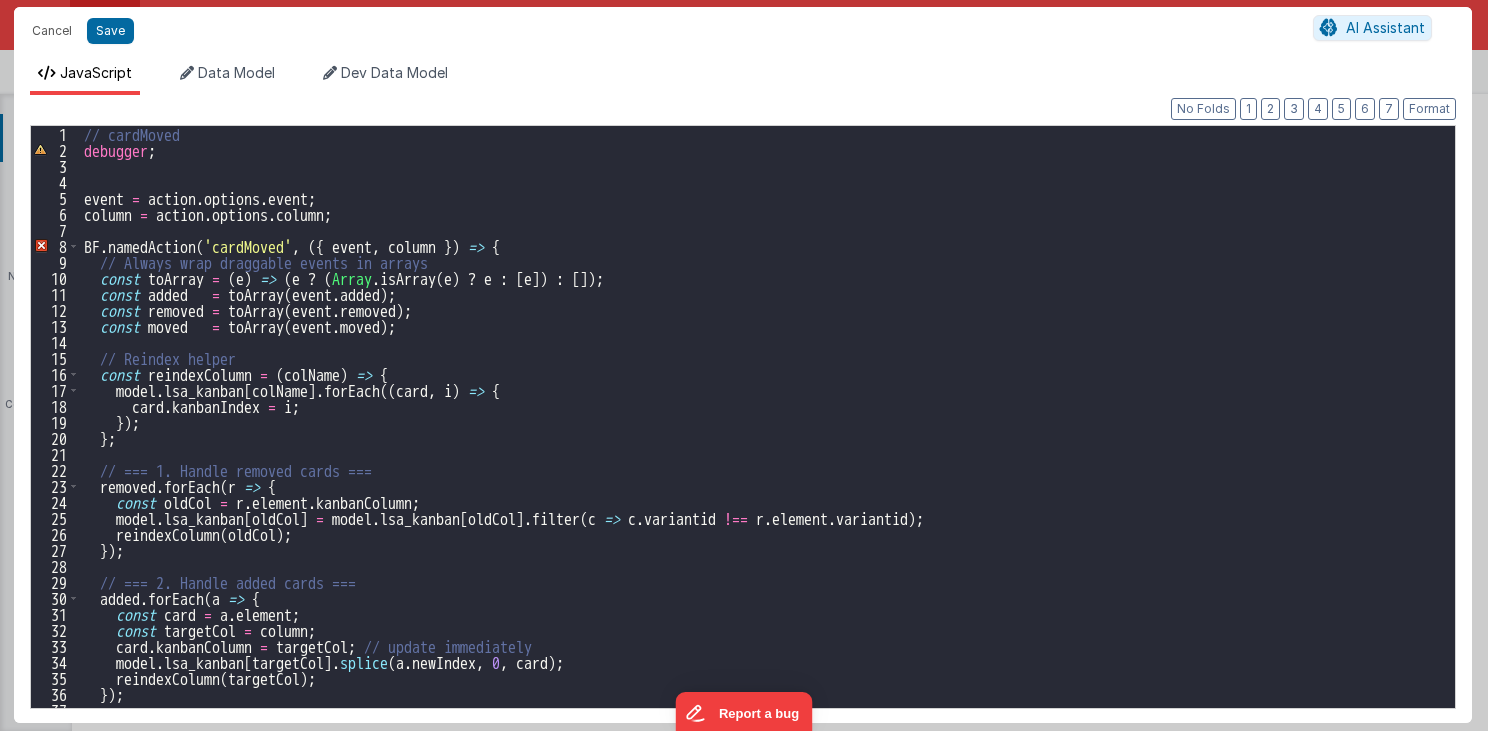 scroll, scrollTop: 0, scrollLeft: 0, axis: both 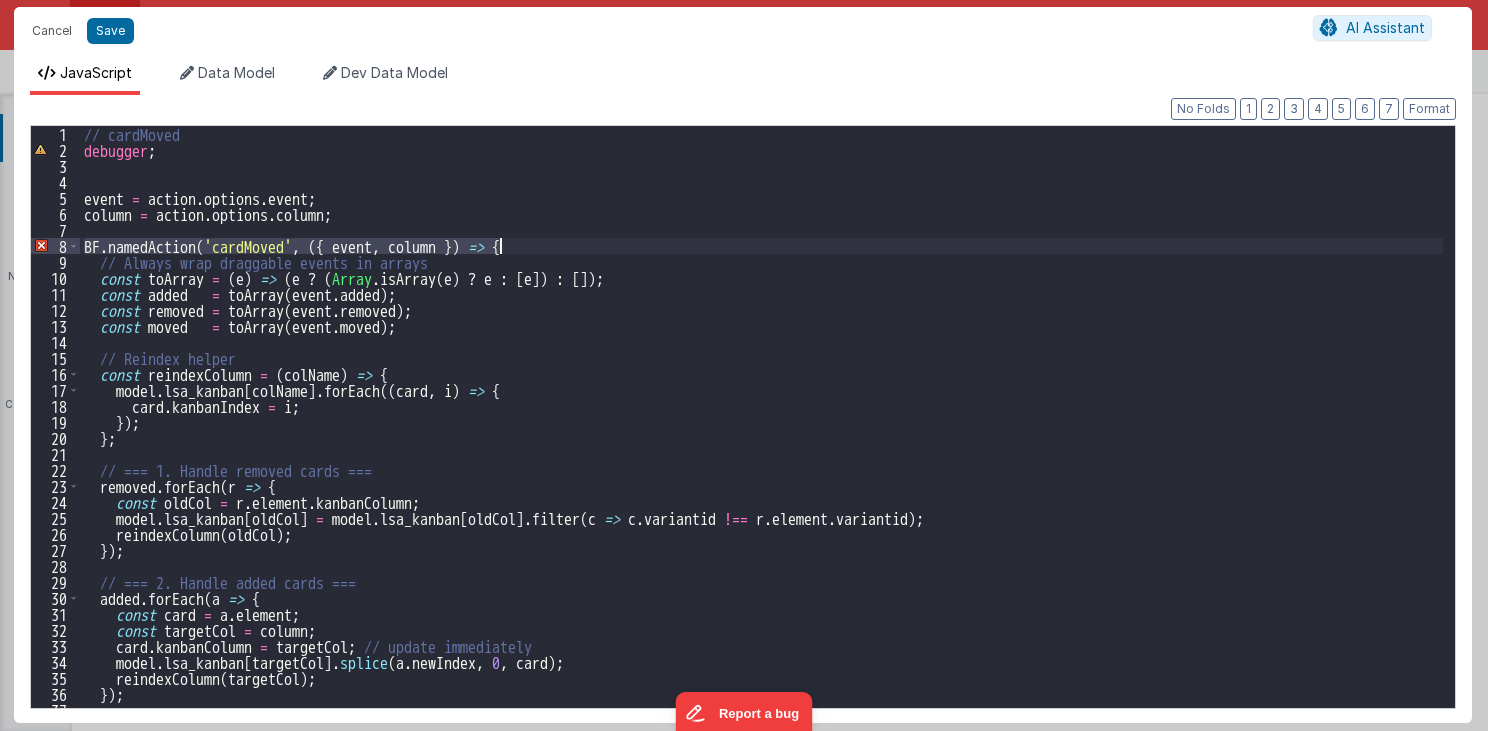 drag, startPoint x: 80, startPoint y: 240, endPoint x: 568, endPoint y: 244, distance: 488.0164 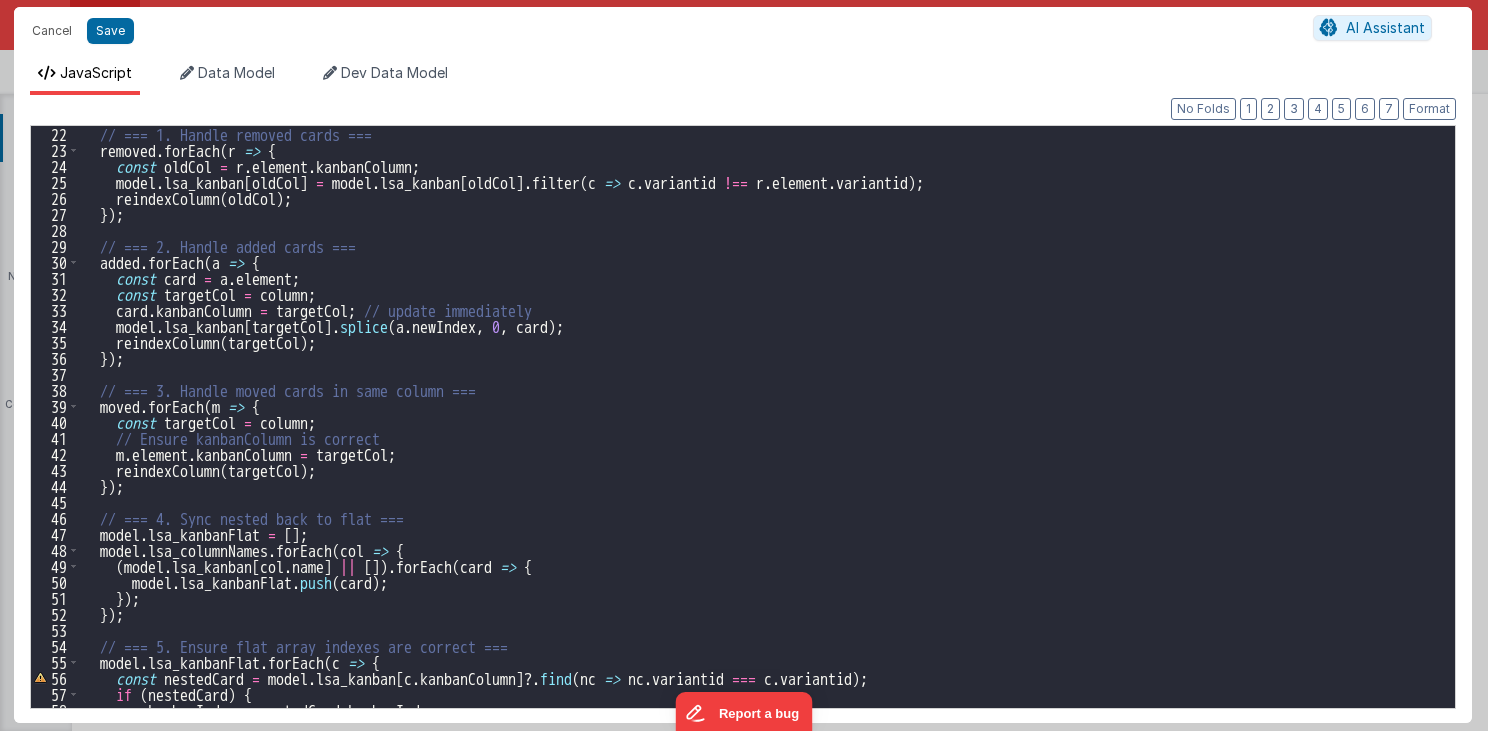 scroll, scrollTop: 600, scrollLeft: 0, axis: vertical 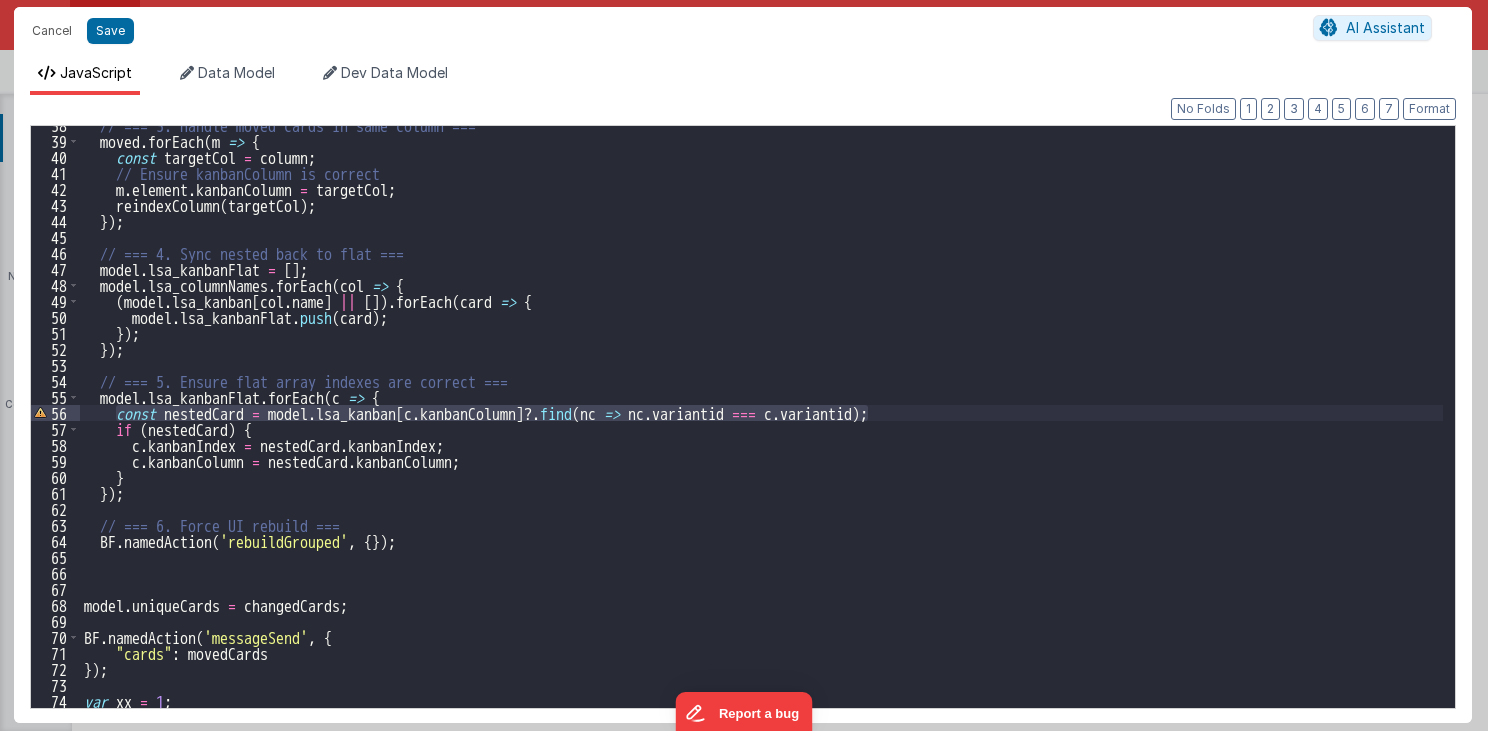 drag, startPoint x: 114, startPoint y: 416, endPoint x: 894, endPoint y: 420, distance: 780.01025 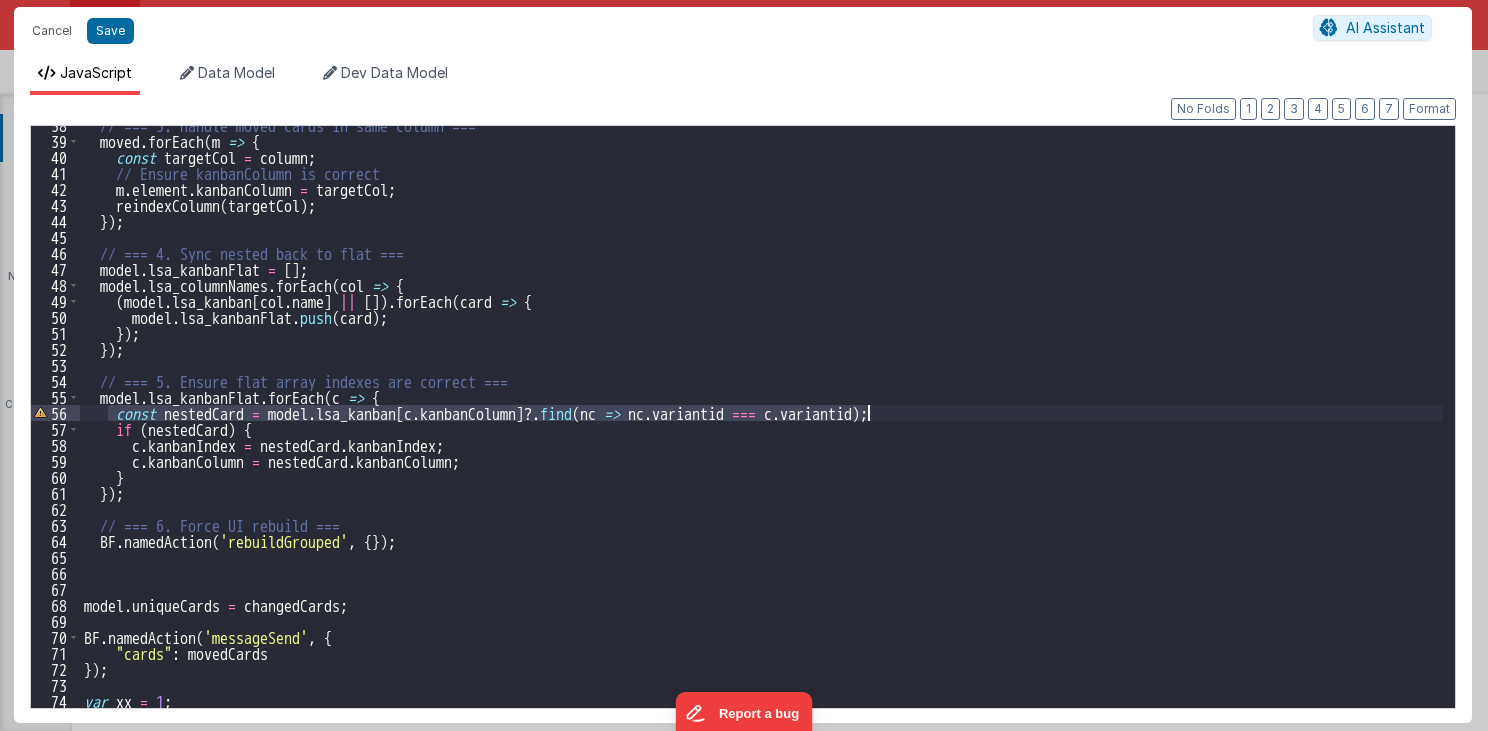 drag, startPoint x: 110, startPoint y: 411, endPoint x: 908, endPoint y: 416, distance: 798.0157 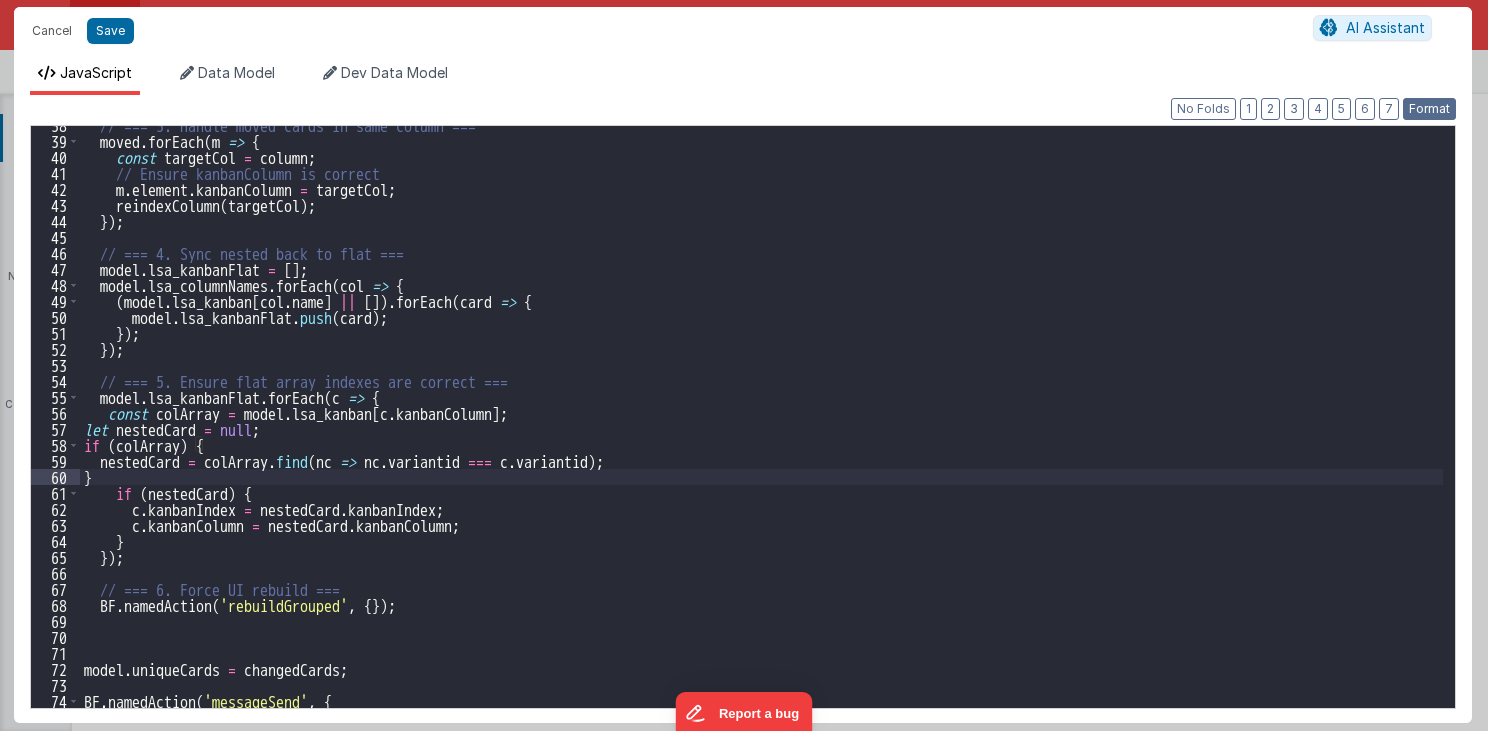 click on "Format" at bounding box center [1429, 109] 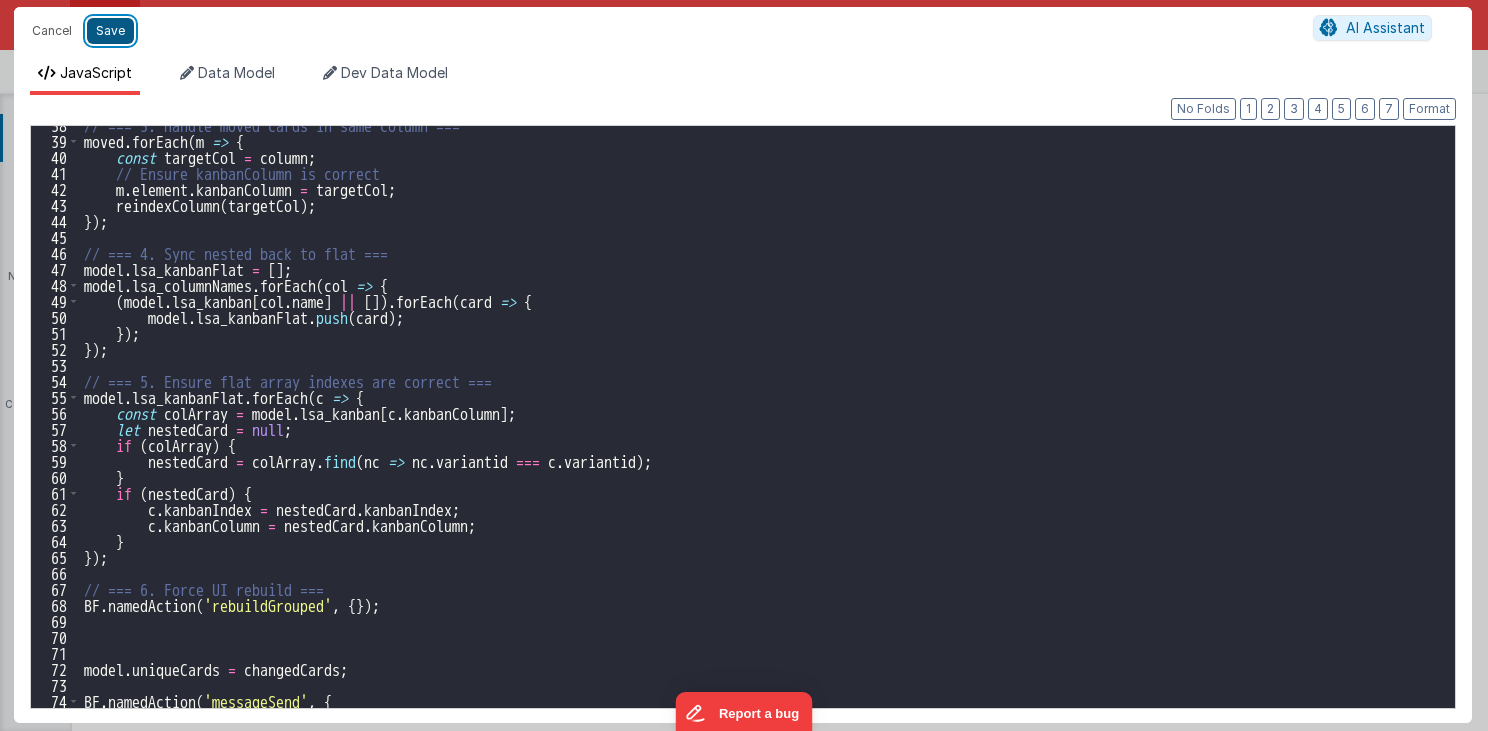 click on "Save" at bounding box center (110, 31) 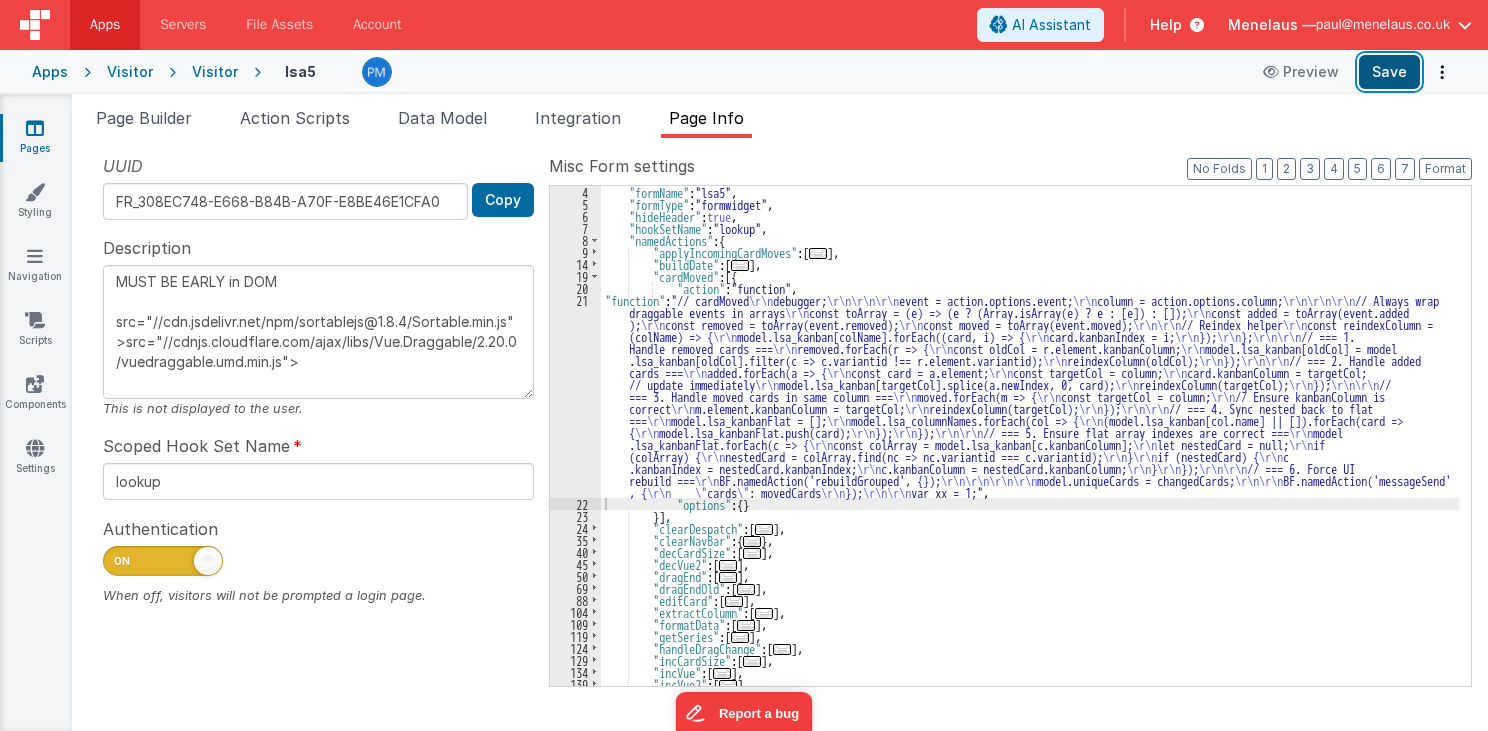 click on "Save" at bounding box center (1389, 72) 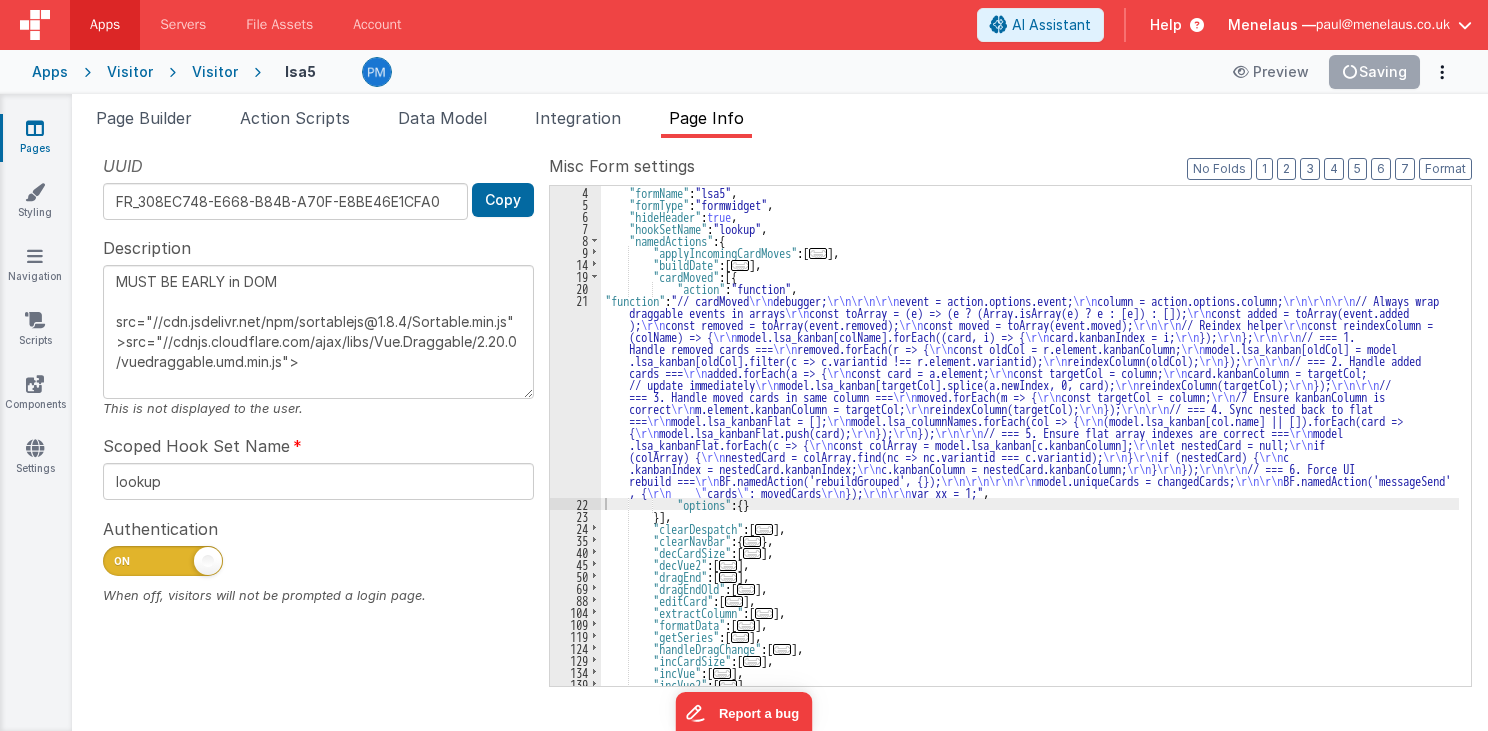 type on "MUST BE EARLY in DOM
src="//cdn.jsdelivr.net/npm/sortablejs@1.8.4/Sortable.min.js">src="//cdnjs.cloudflare.com/ajax/libs/Vue.Draggable/2.20.0/vuedraggable.umd.min.js">" 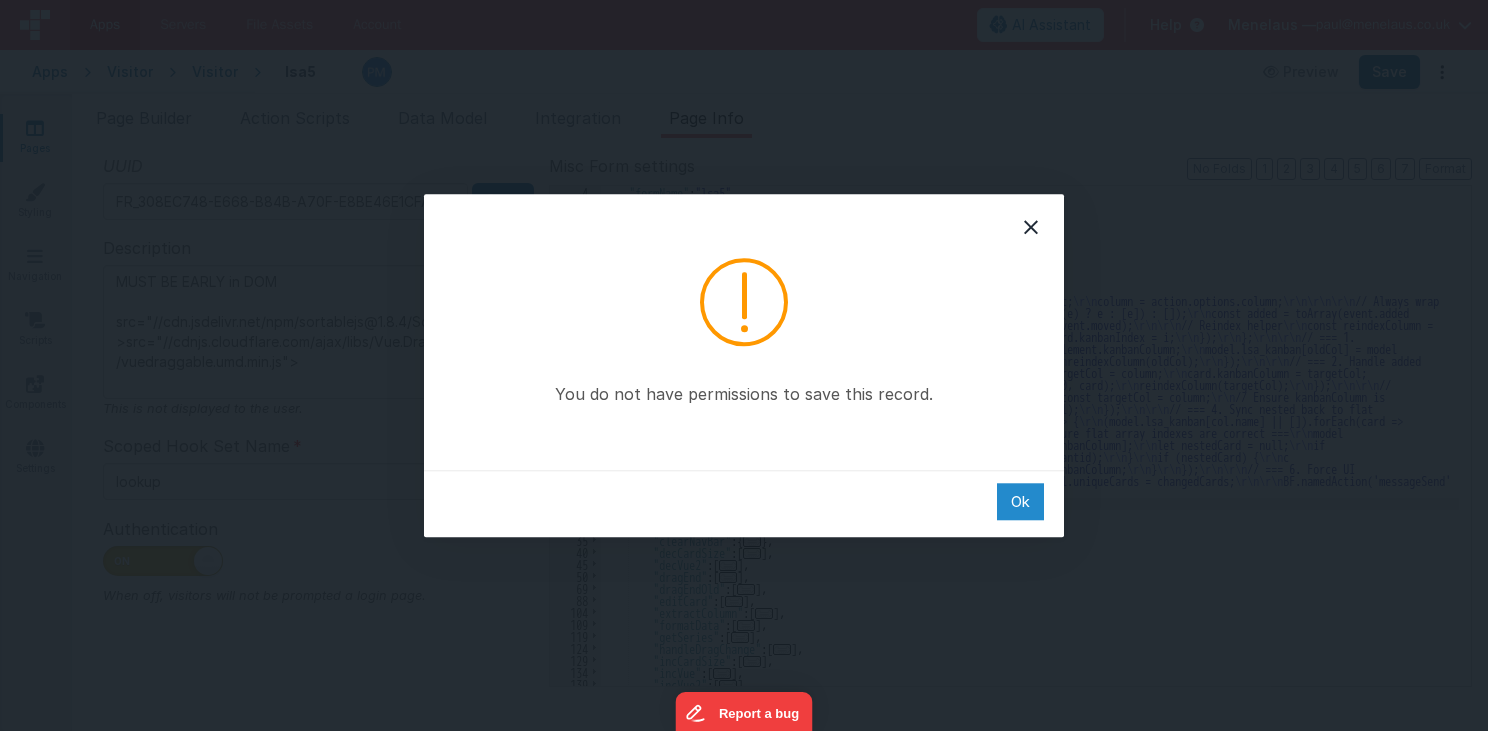 click on "Ok" at bounding box center [1020, 501] 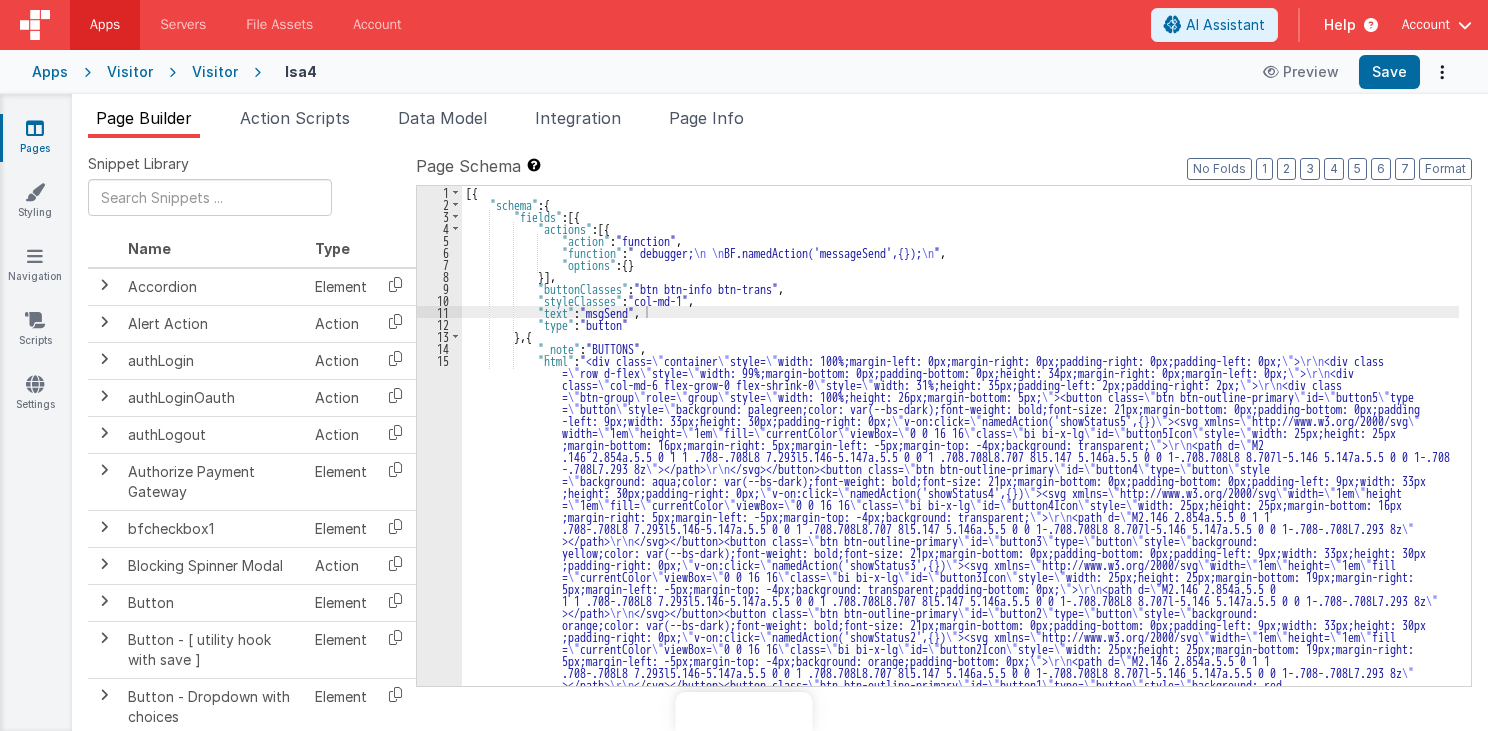 scroll, scrollTop: 0, scrollLeft: 0, axis: both 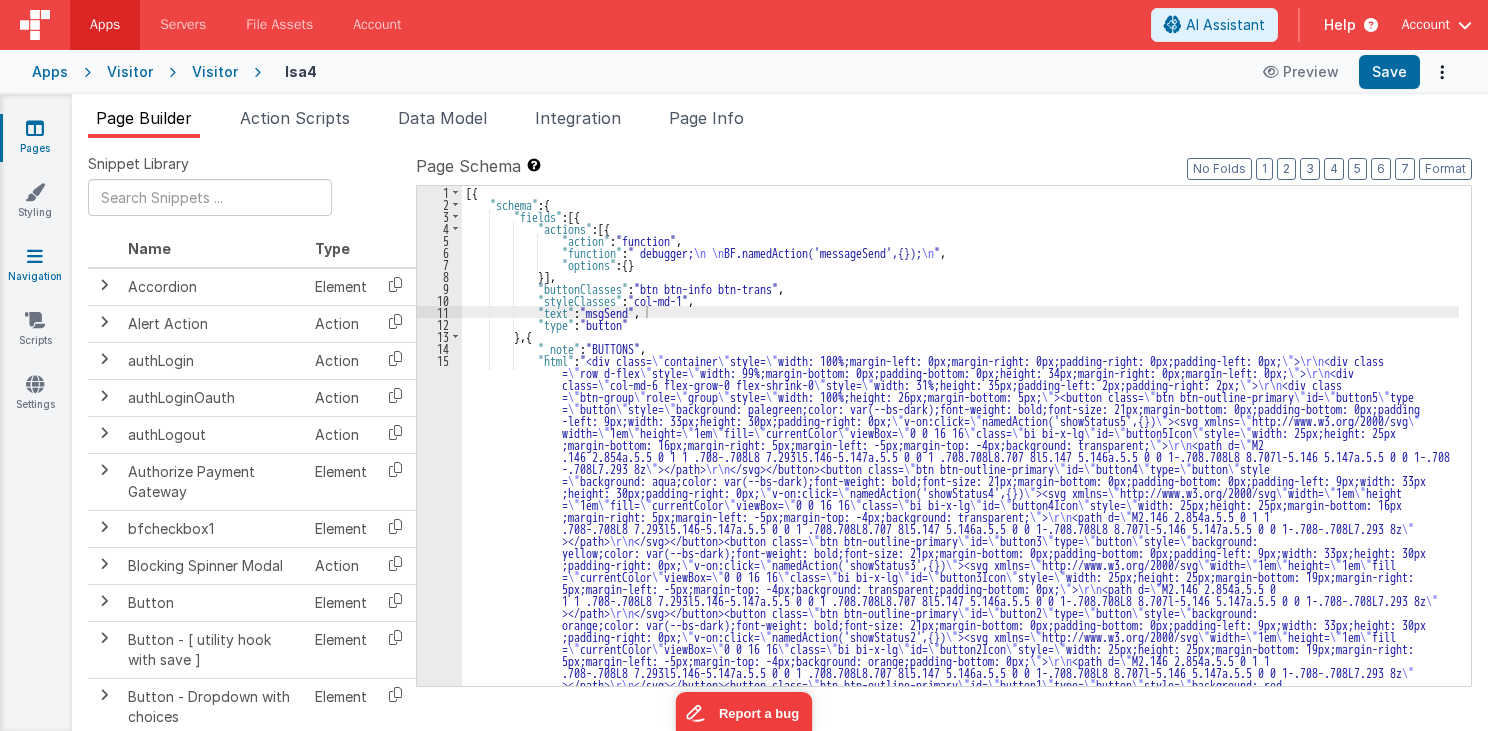 click at bounding box center (35, 256) 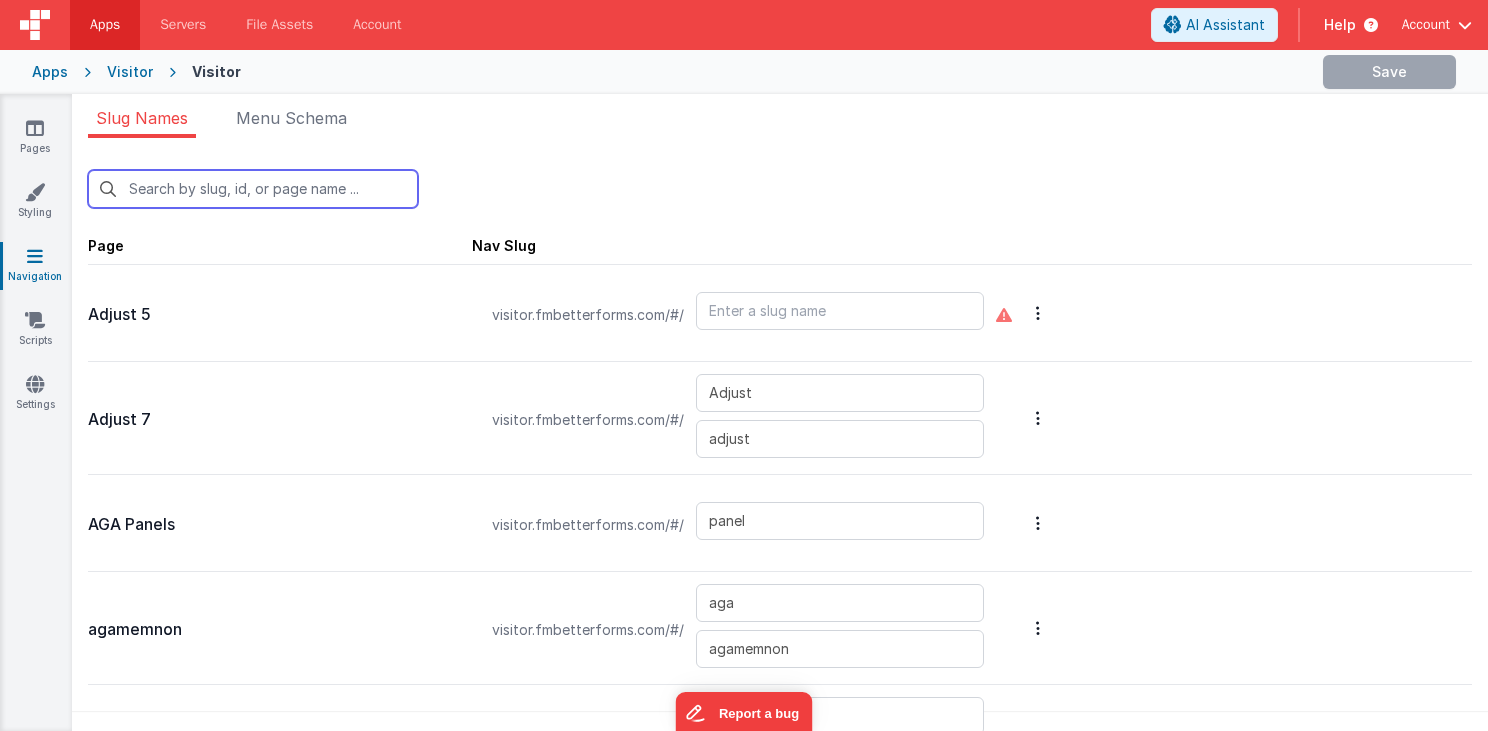 click at bounding box center [253, 189] 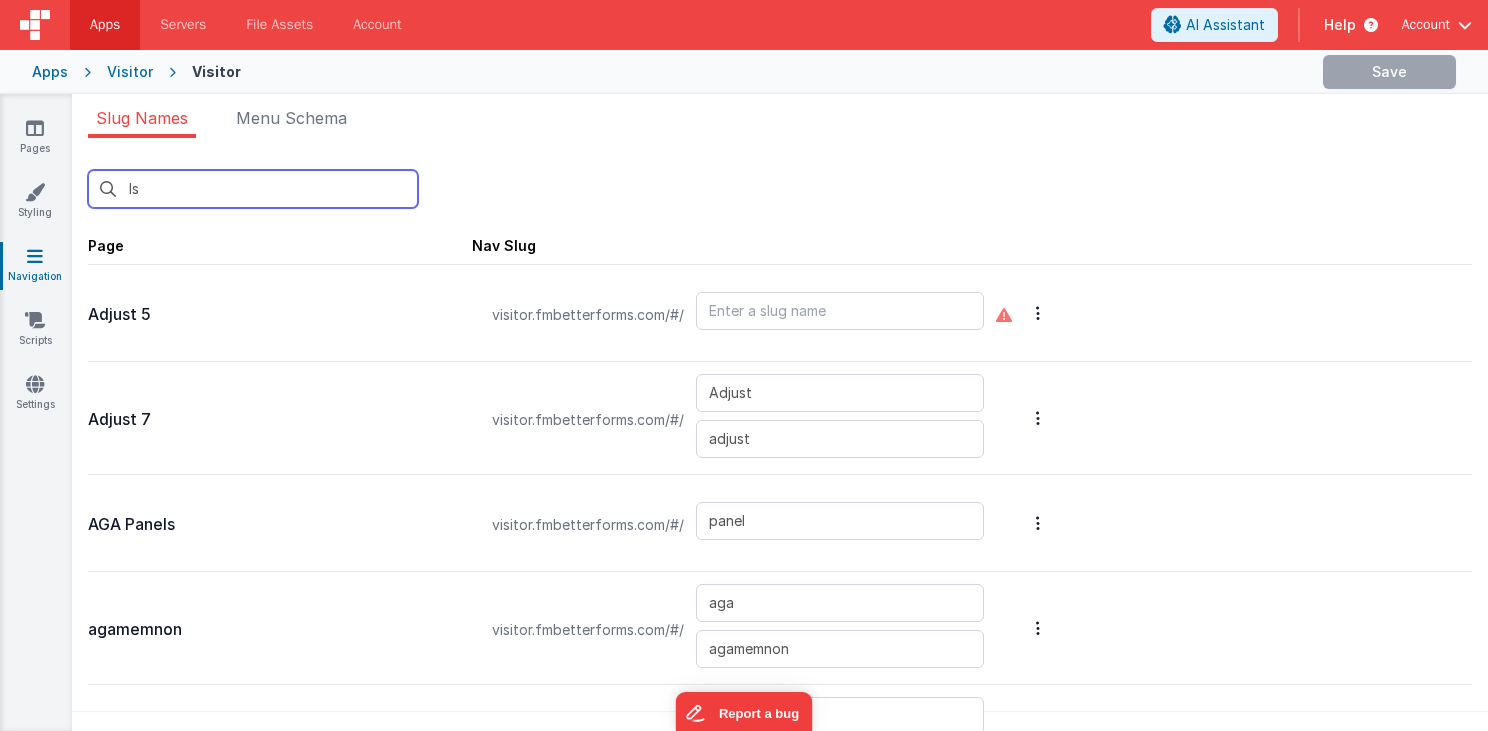 type on "lsa" 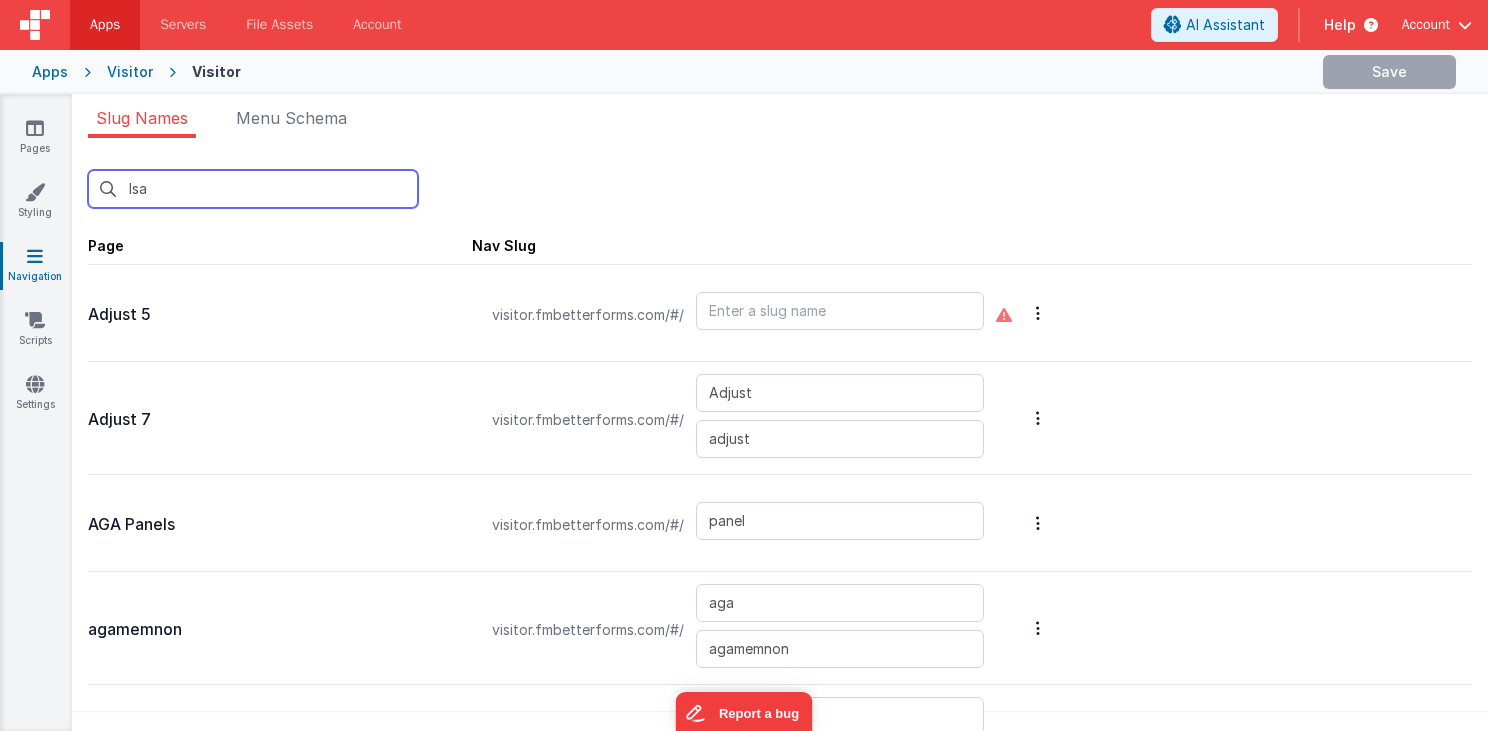 type 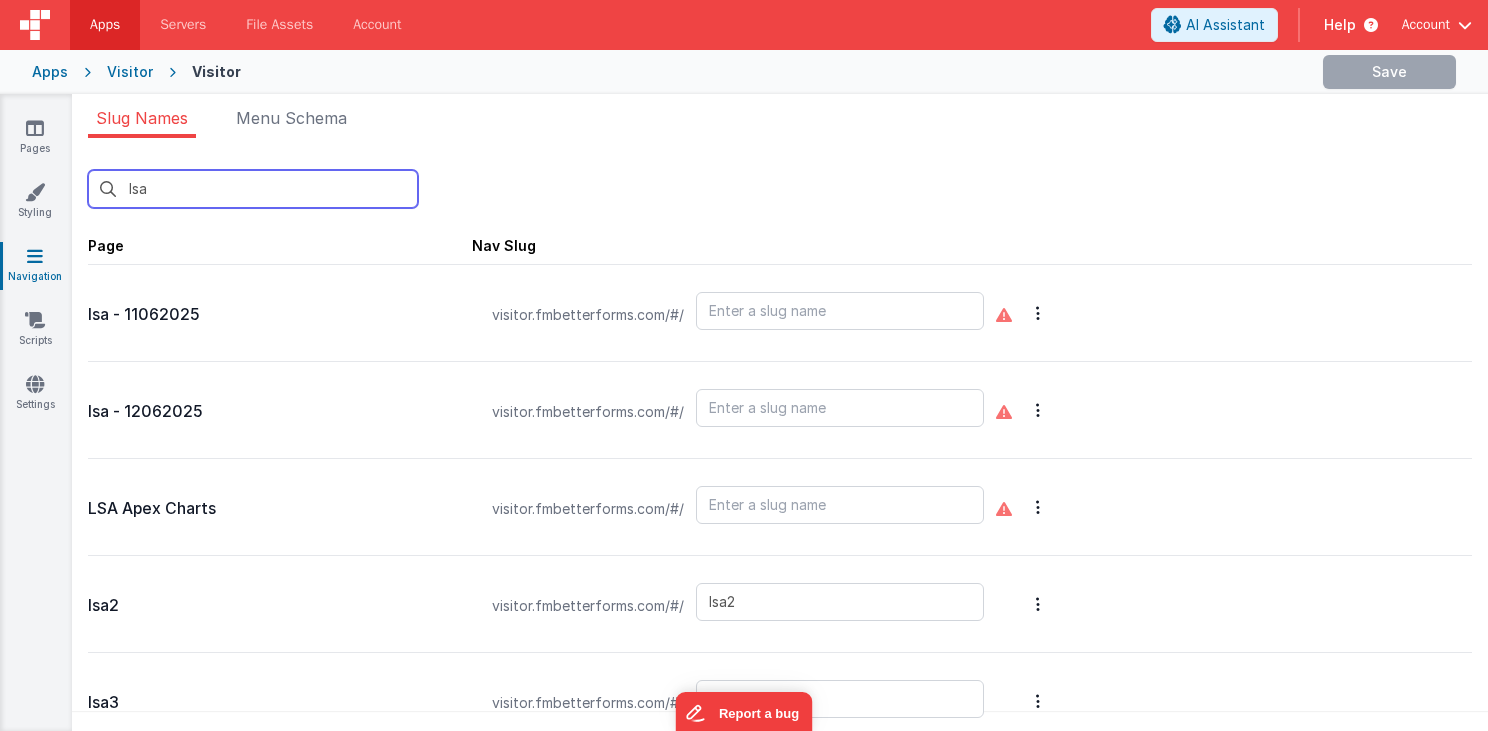 type 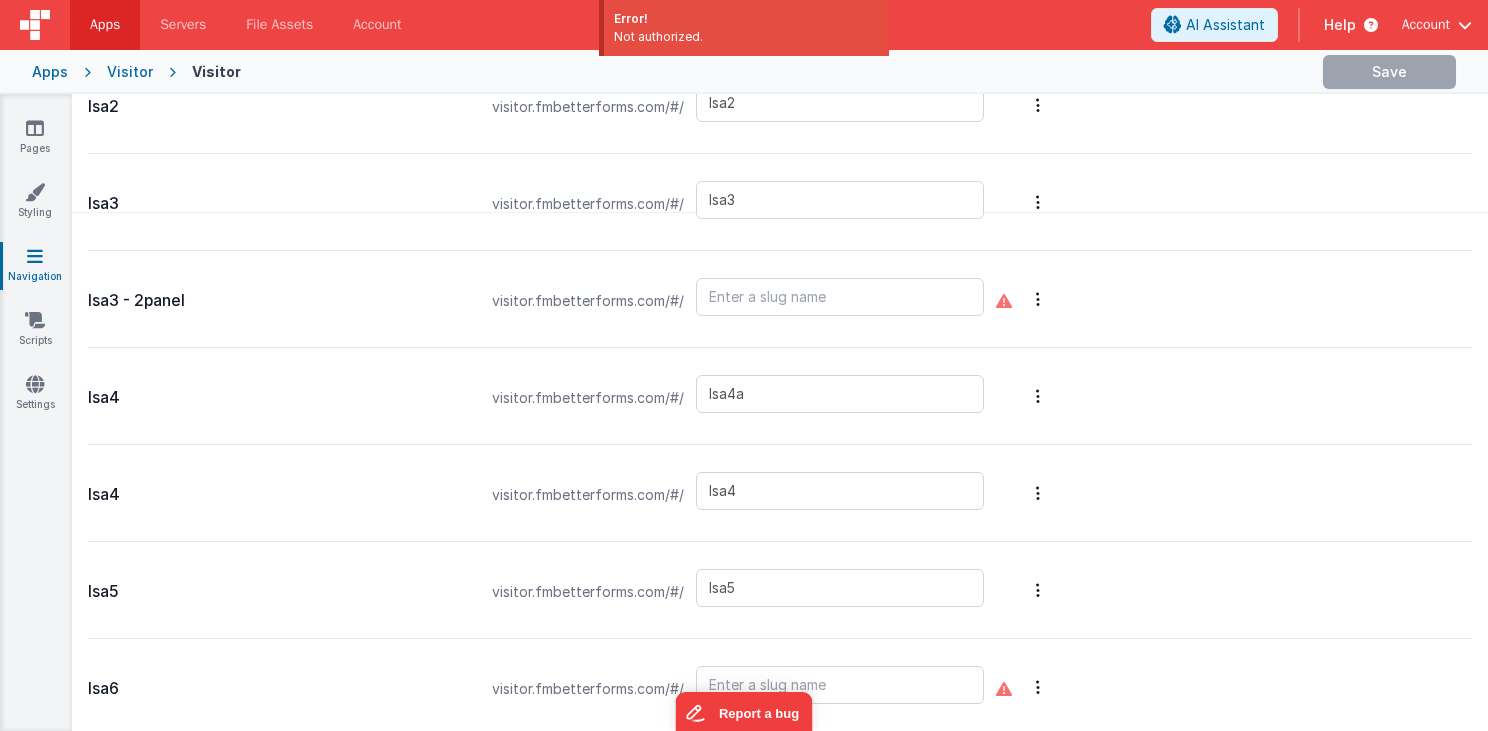 scroll, scrollTop: 516, scrollLeft: 0, axis: vertical 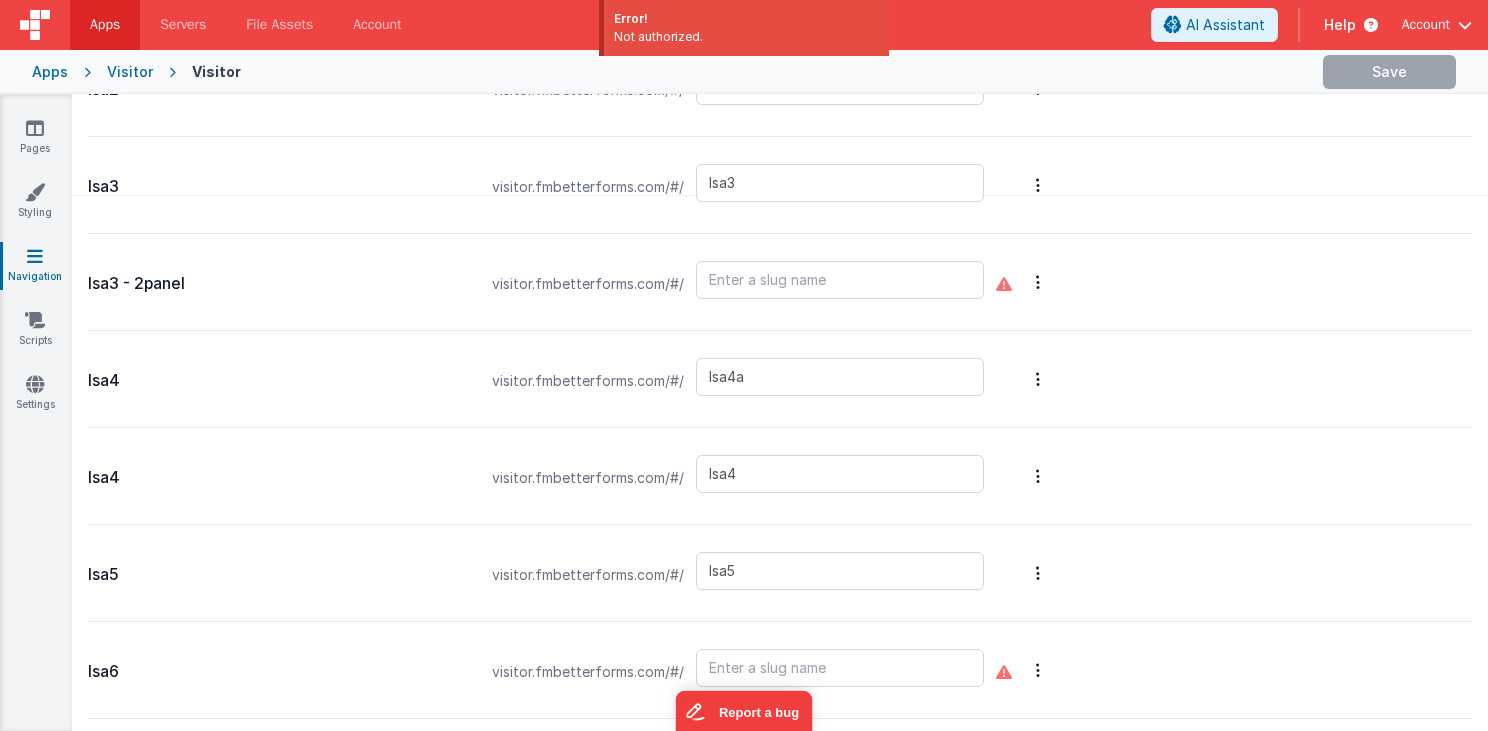 type on "lsa" 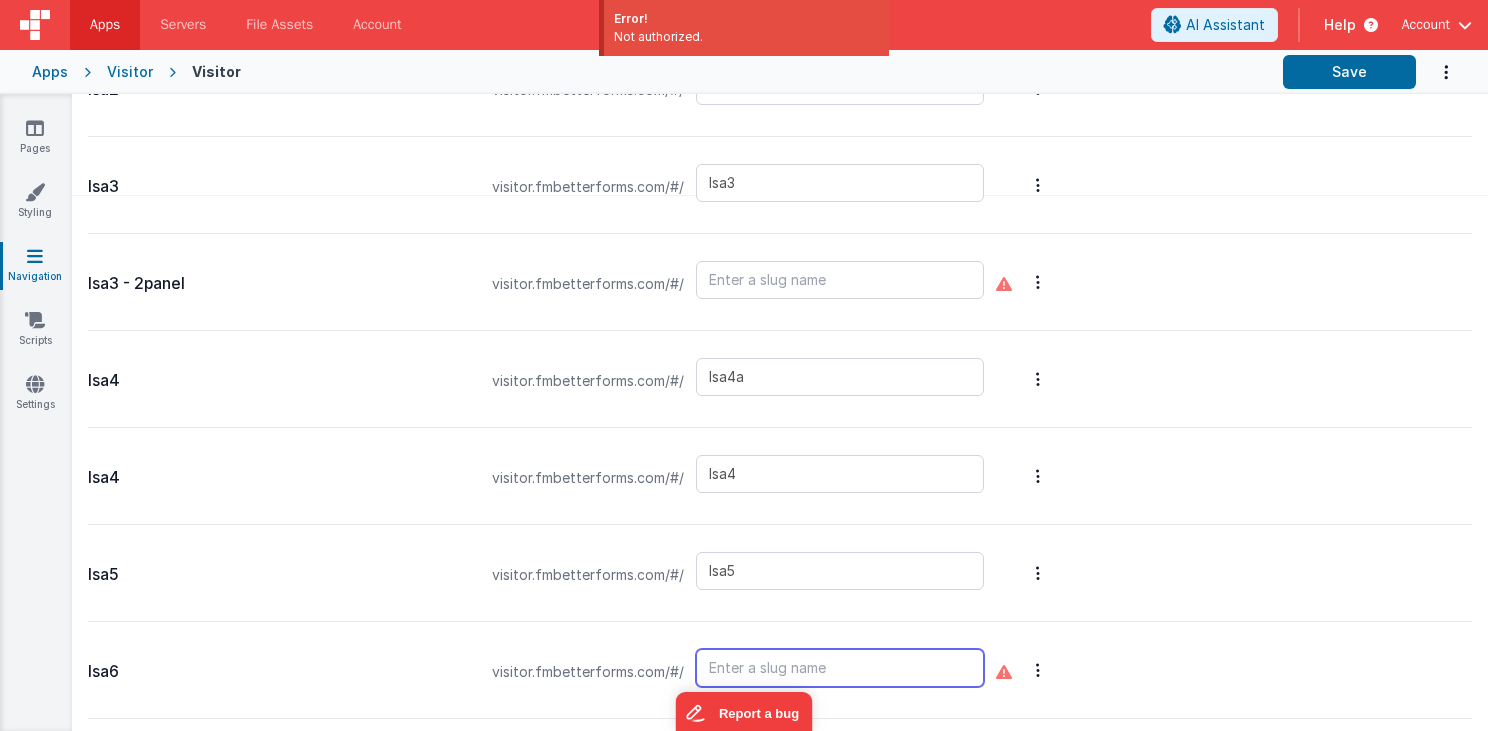 click at bounding box center [840, 668] 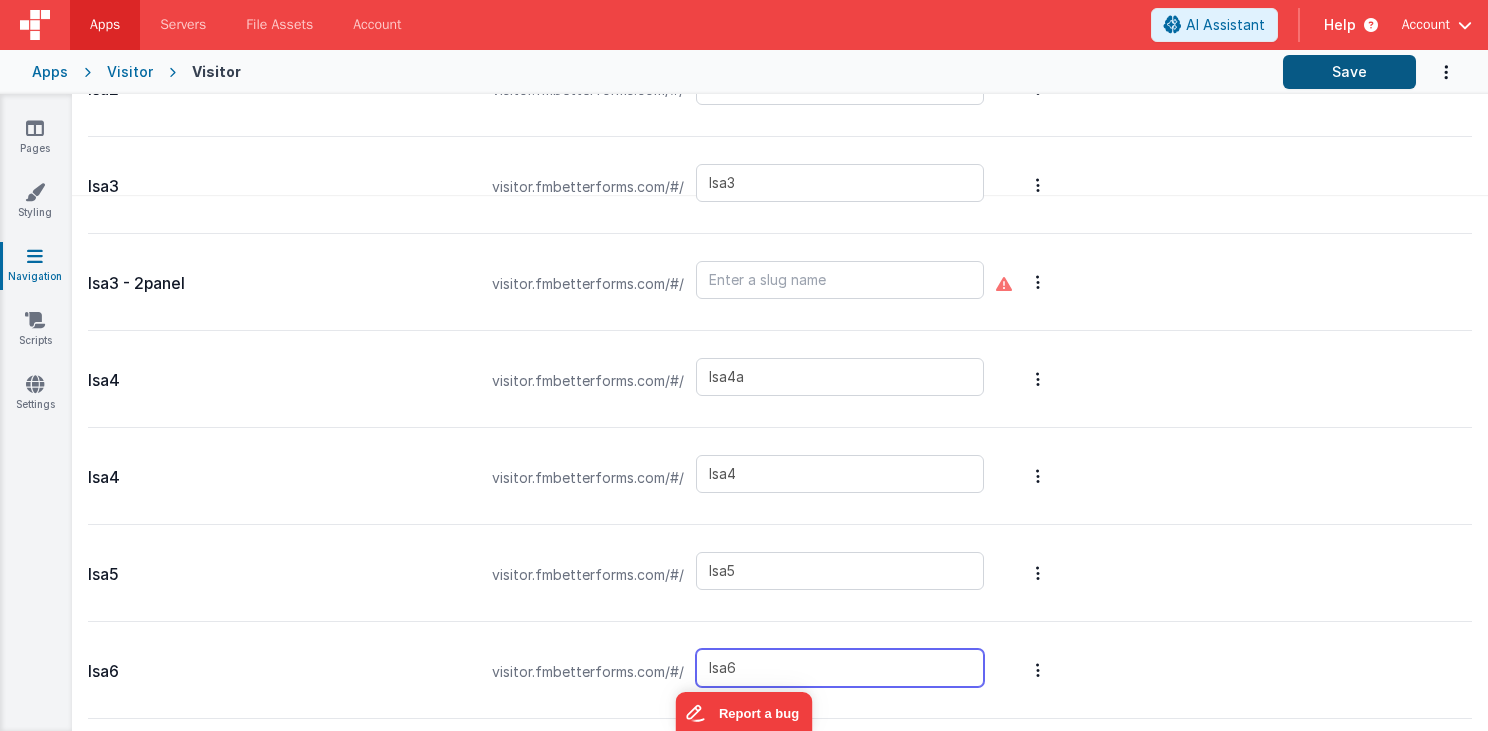 type on "lsa6" 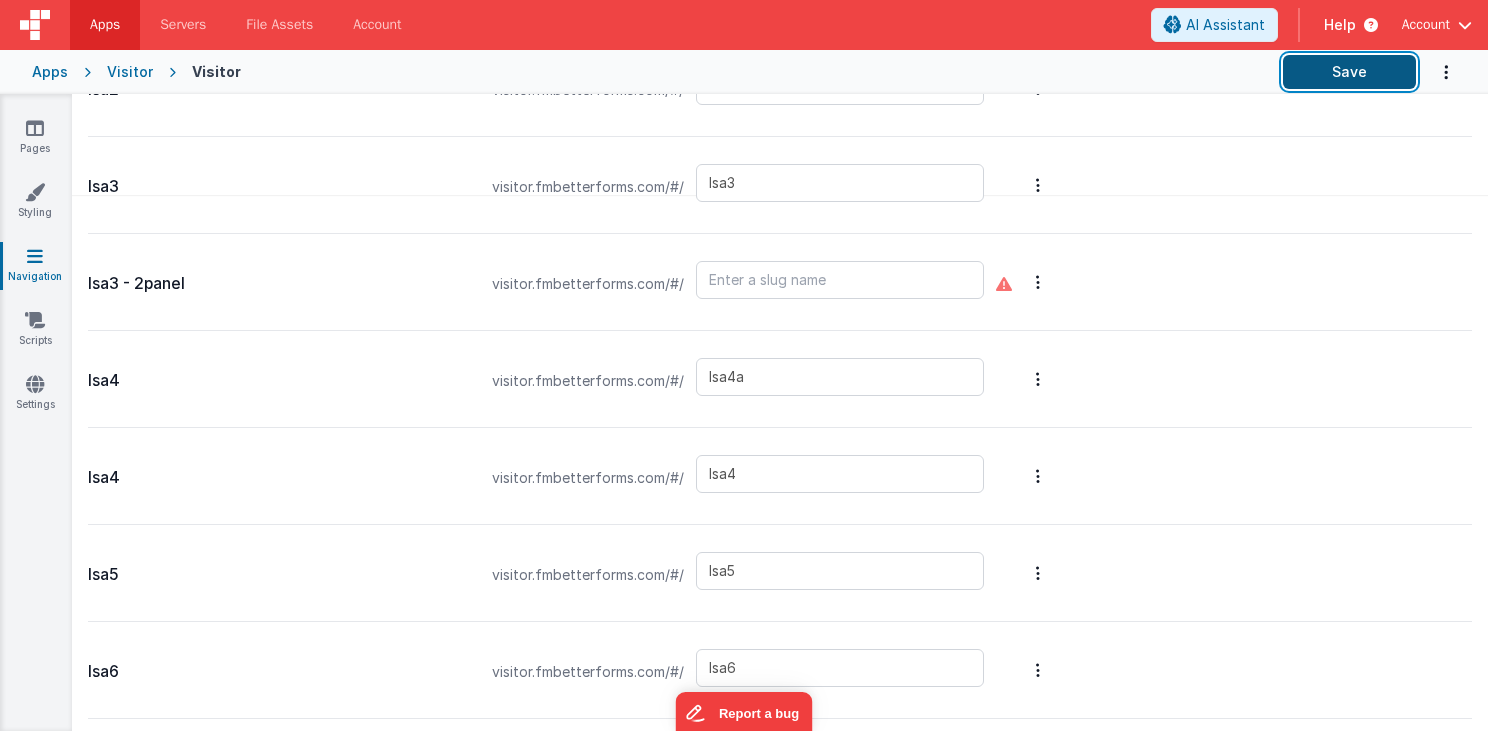 click on "Save" at bounding box center (1349, 72) 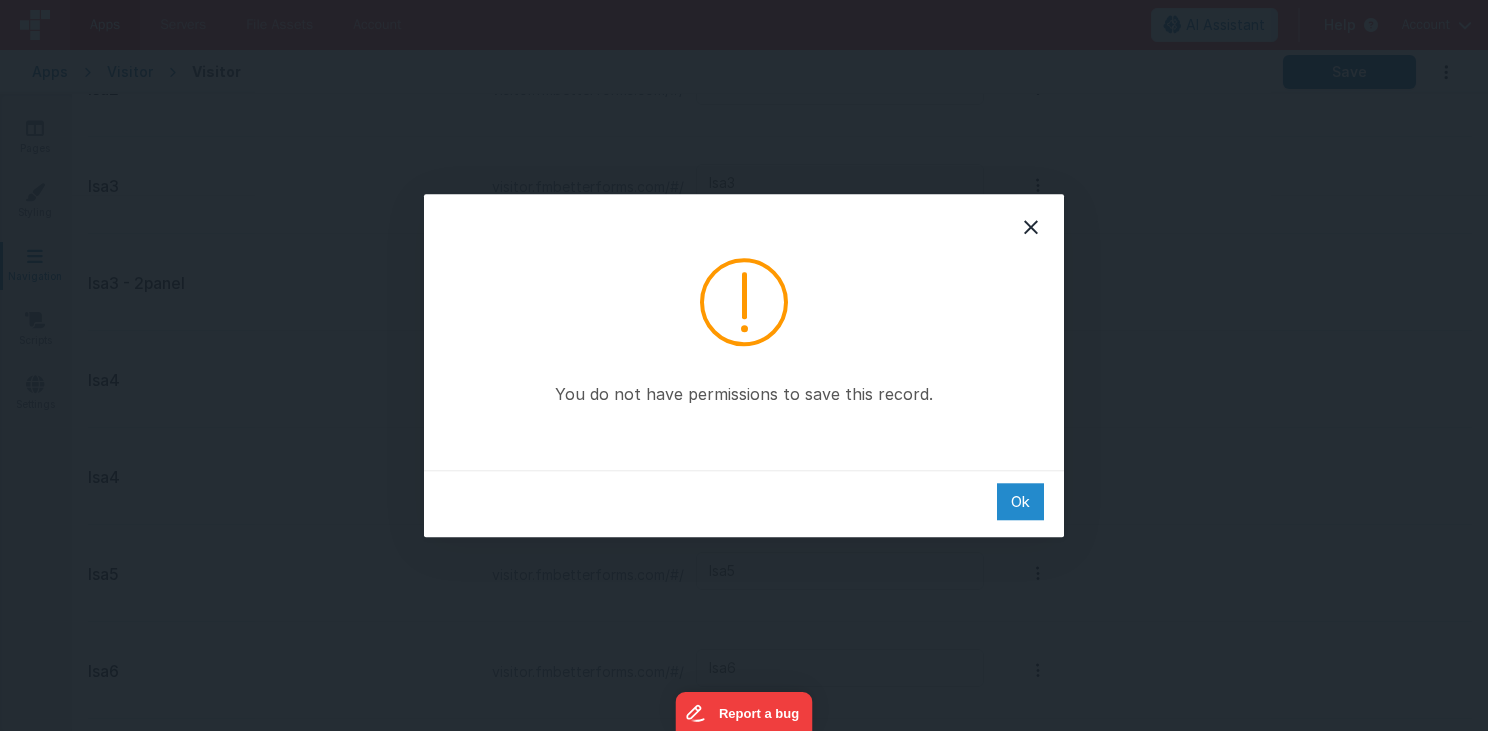 click on "Ok" at bounding box center (1020, 501) 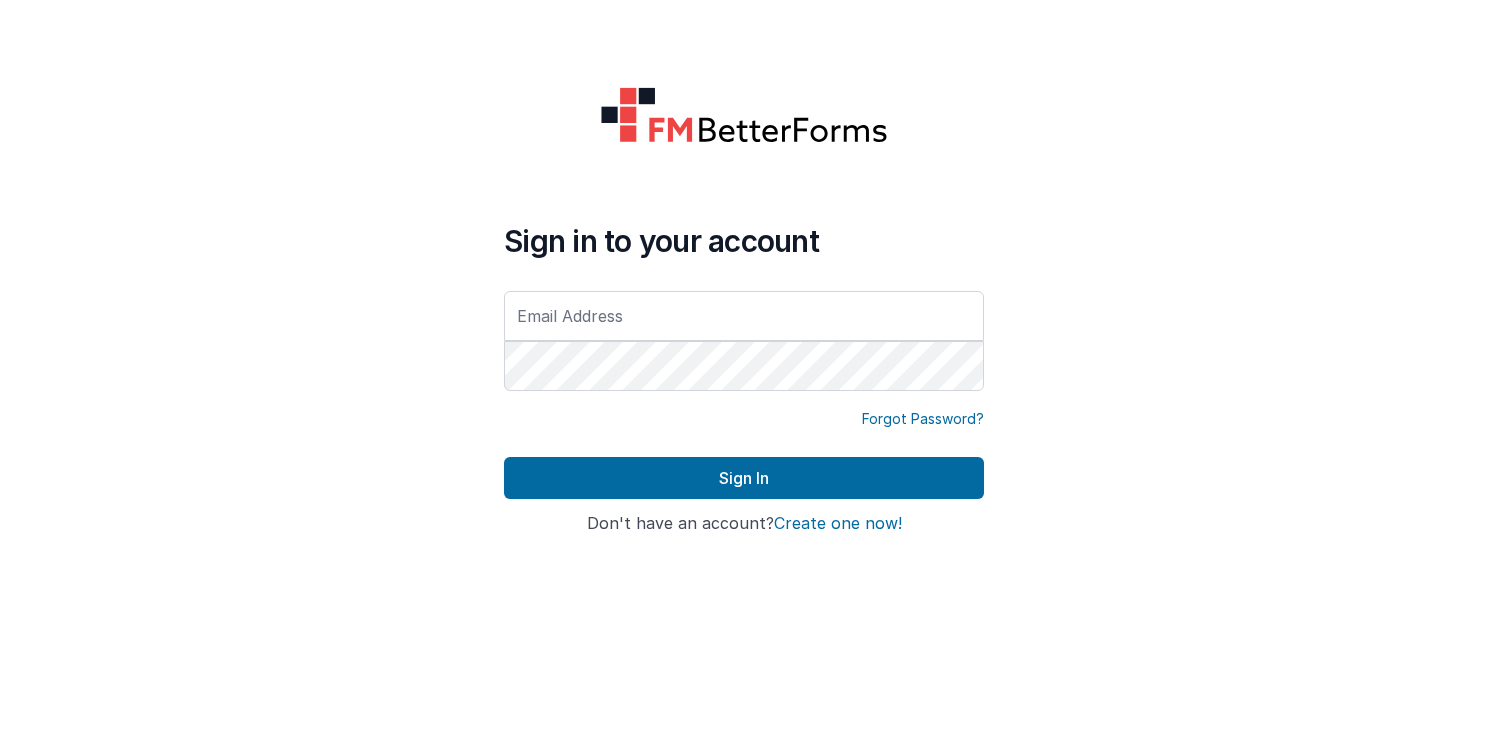 scroll, scrollTop: 0, scrollLeft: 0, axis: both 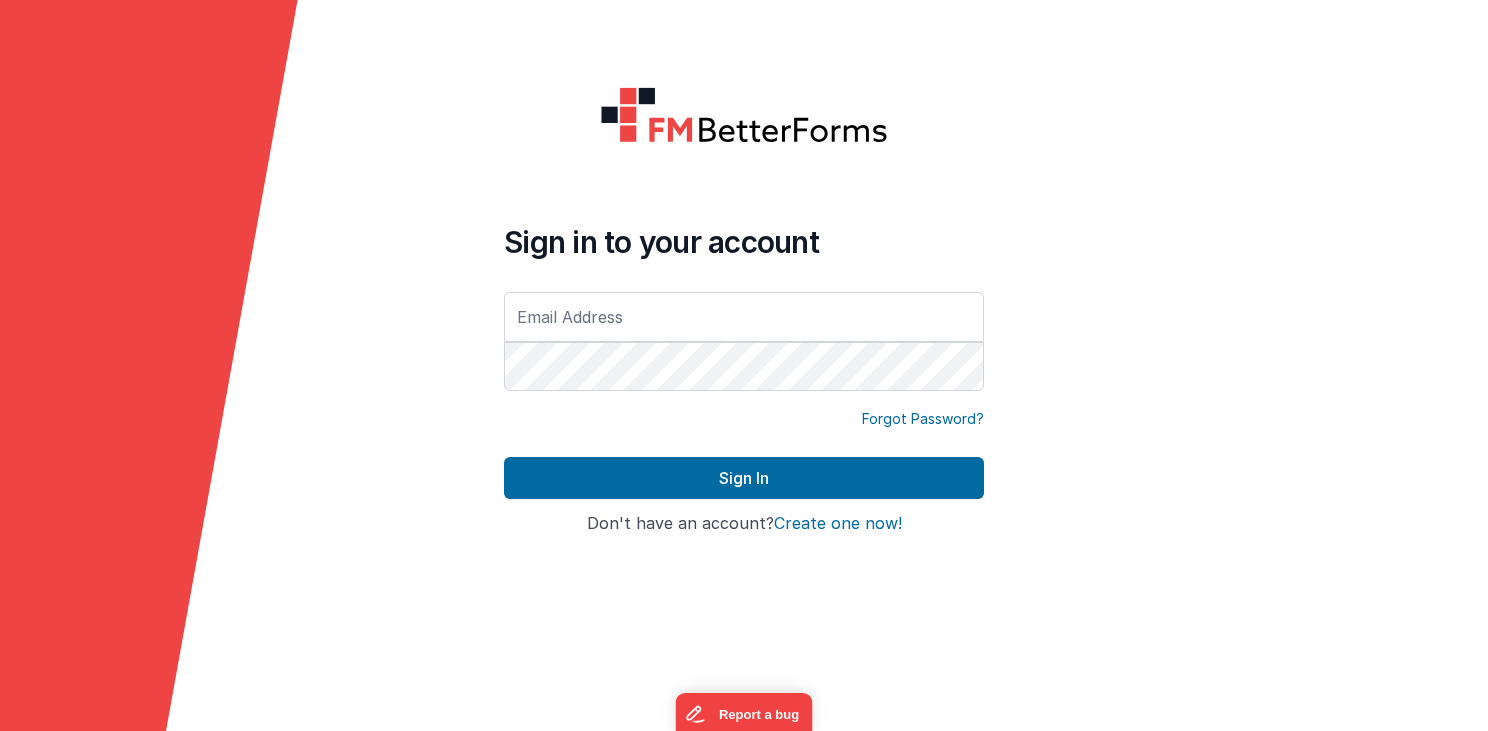 type on "paul@menelaus.co.uk" 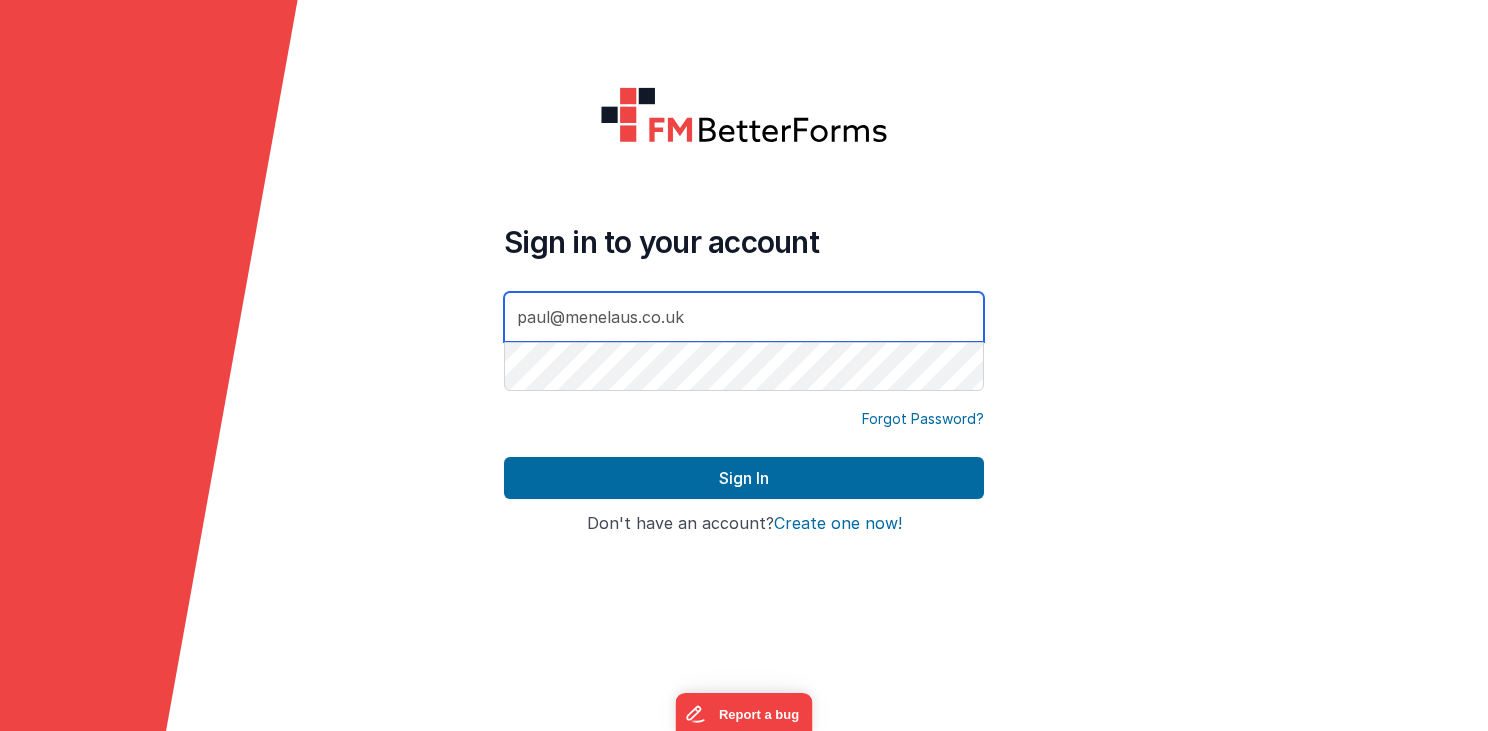 scroll, scrollTop: 0, scrollLeft: 0, axis: both 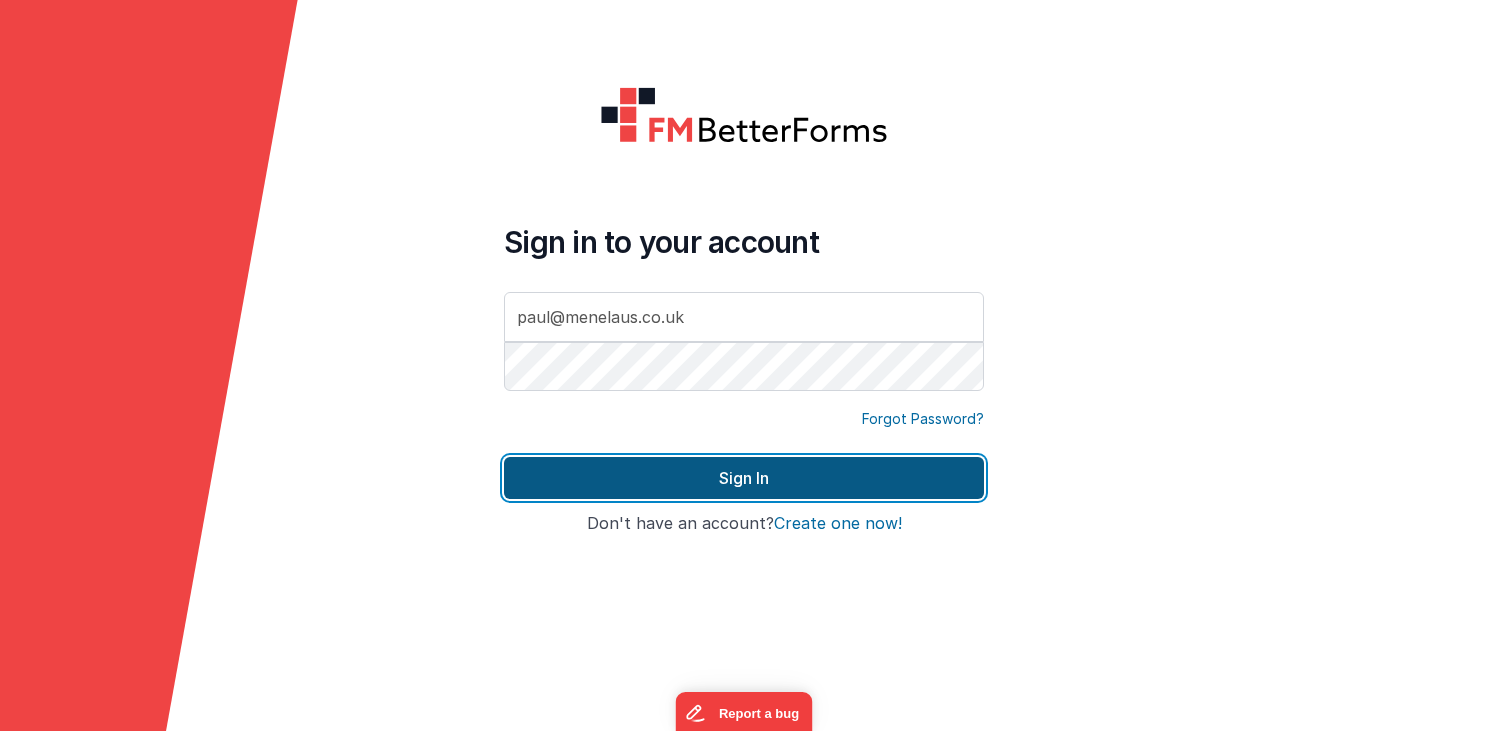 click on "Sign In" at bounding box center (744, 478) 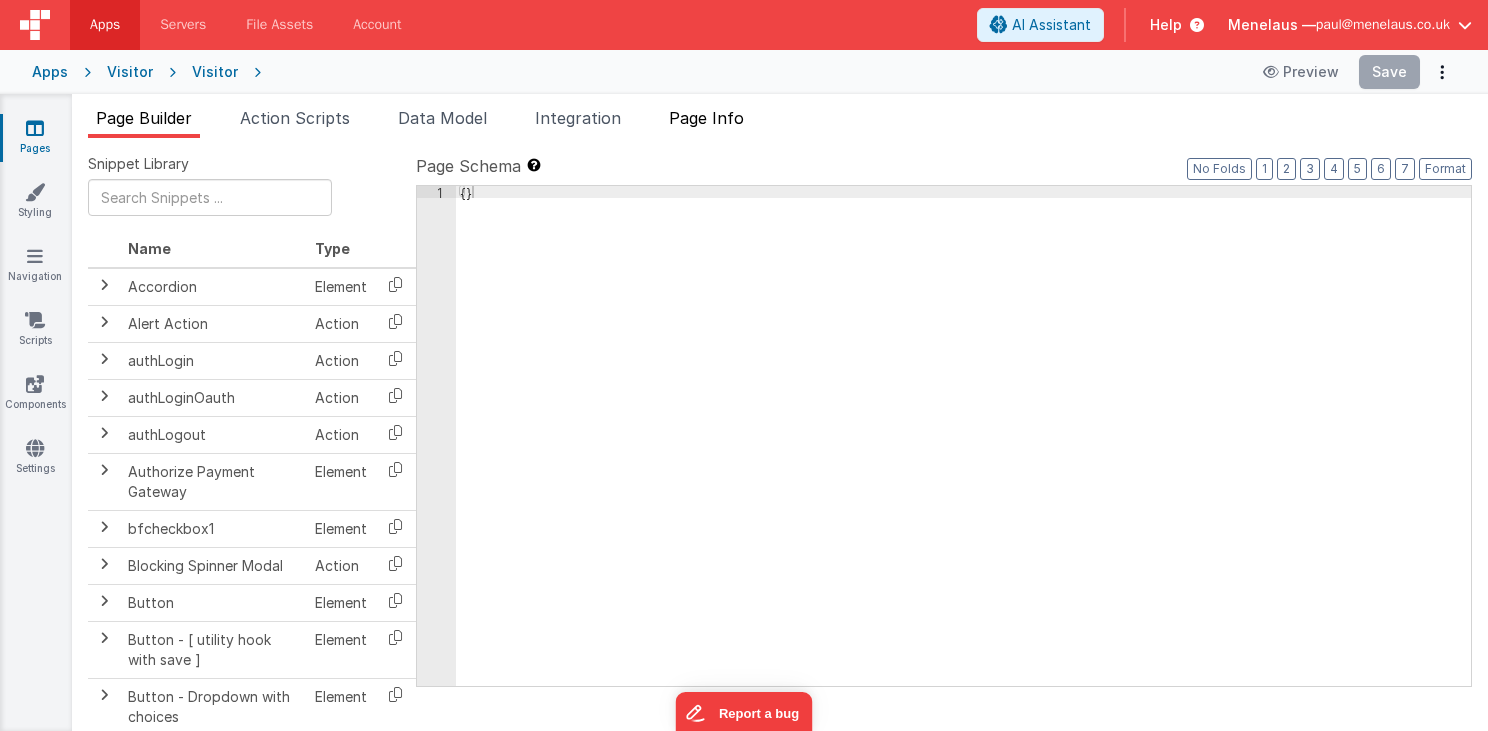 click on "Page Info" at bounding box center (706, 118) 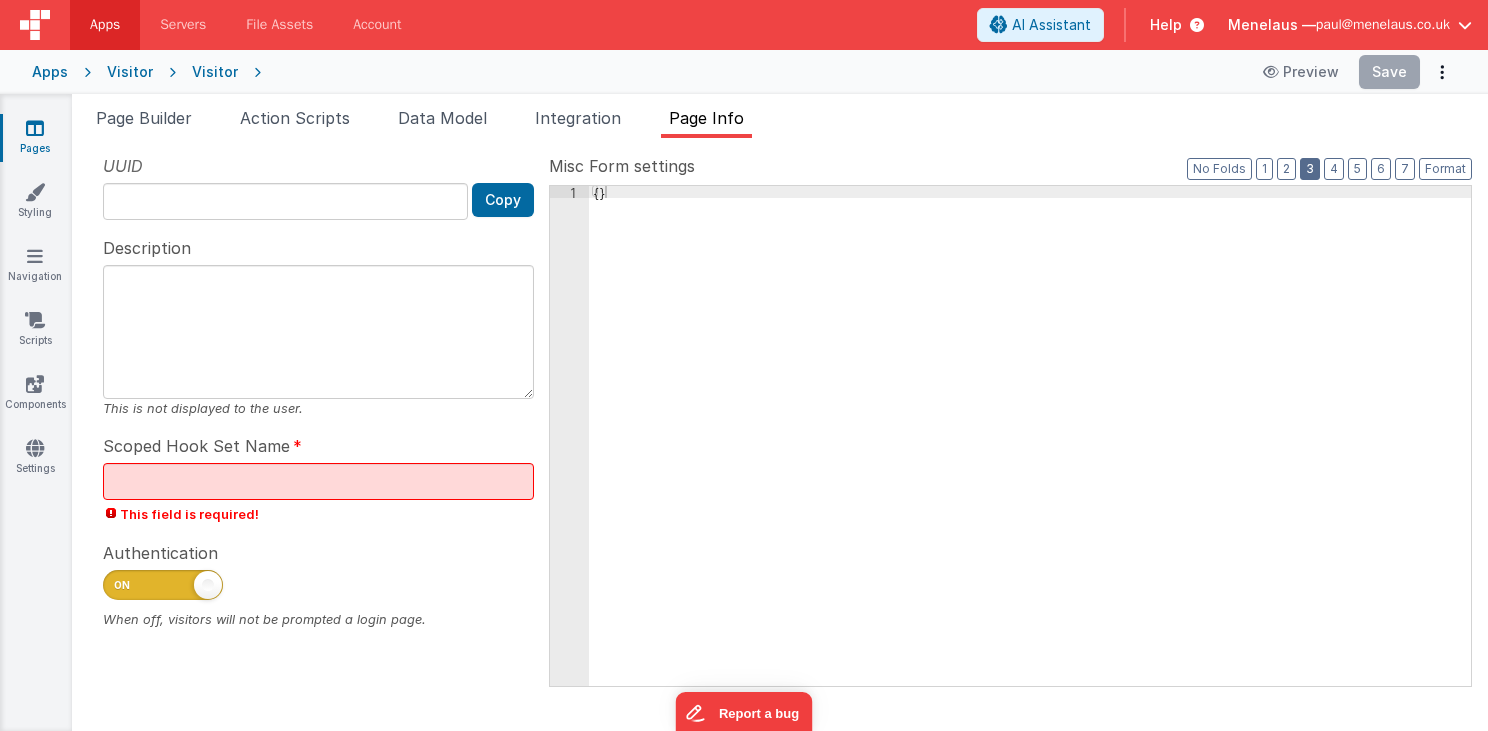 type on "FR_308EC748-E668-B84B-A70F-E8BE46E1CFA0" 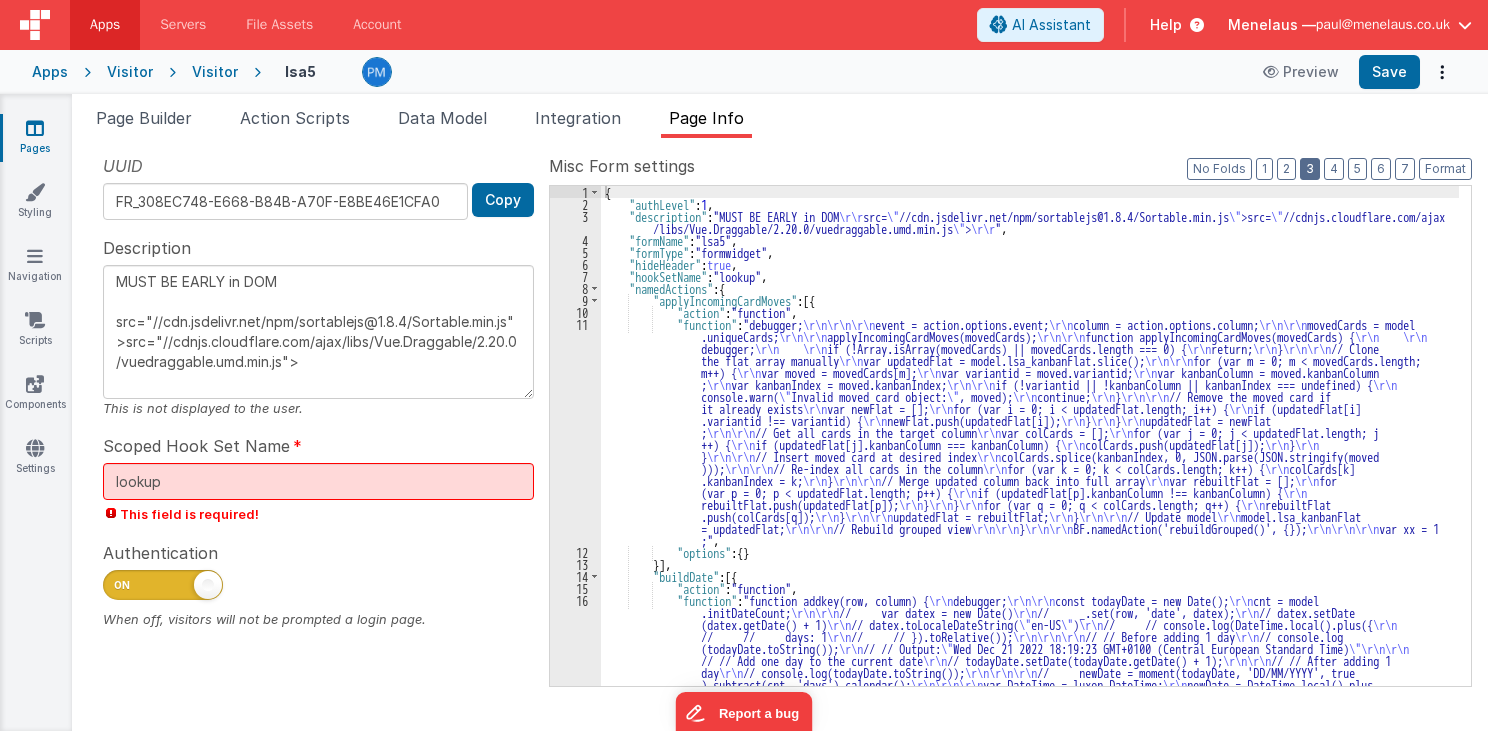 click on "3" at bounding box center (1310, 169) 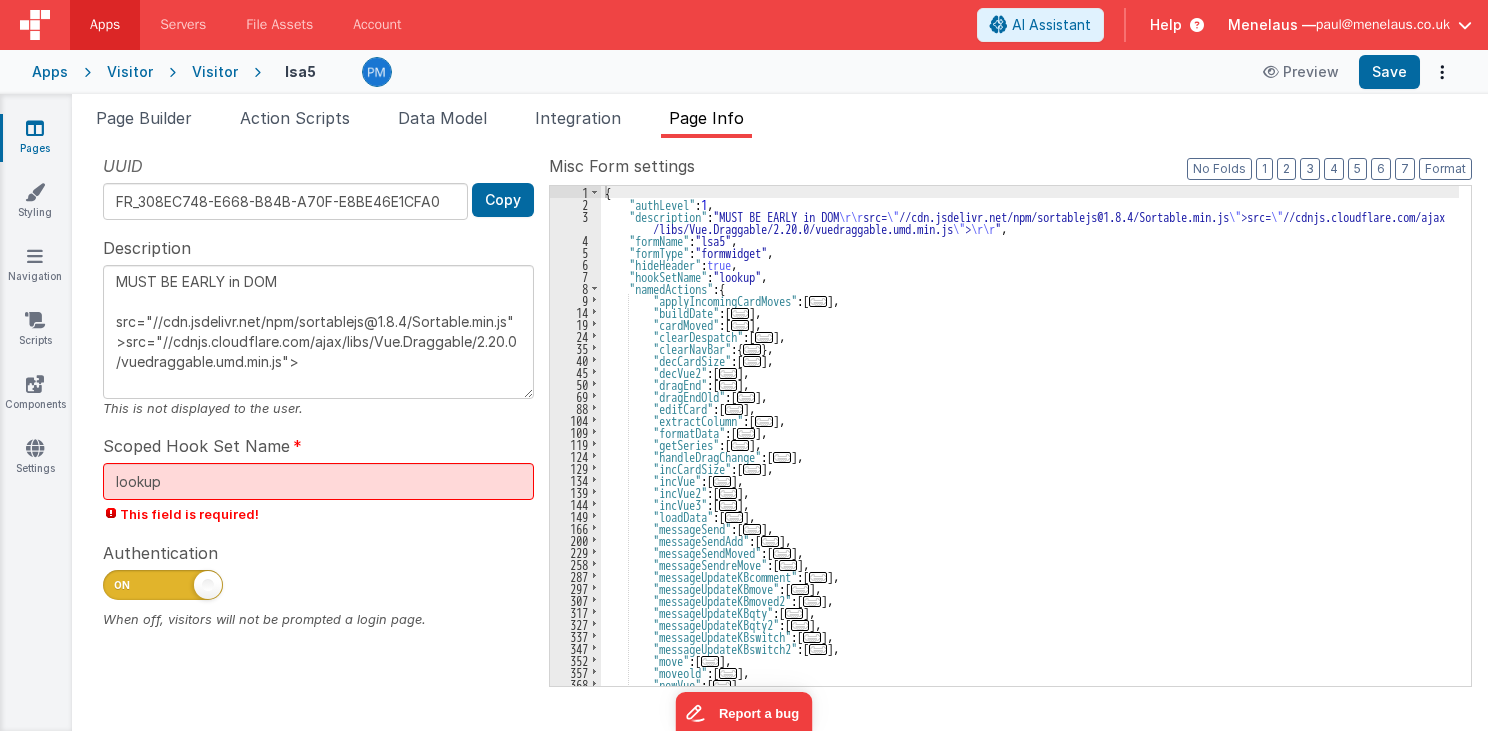 click on "..." at bounding box center (740, 325) 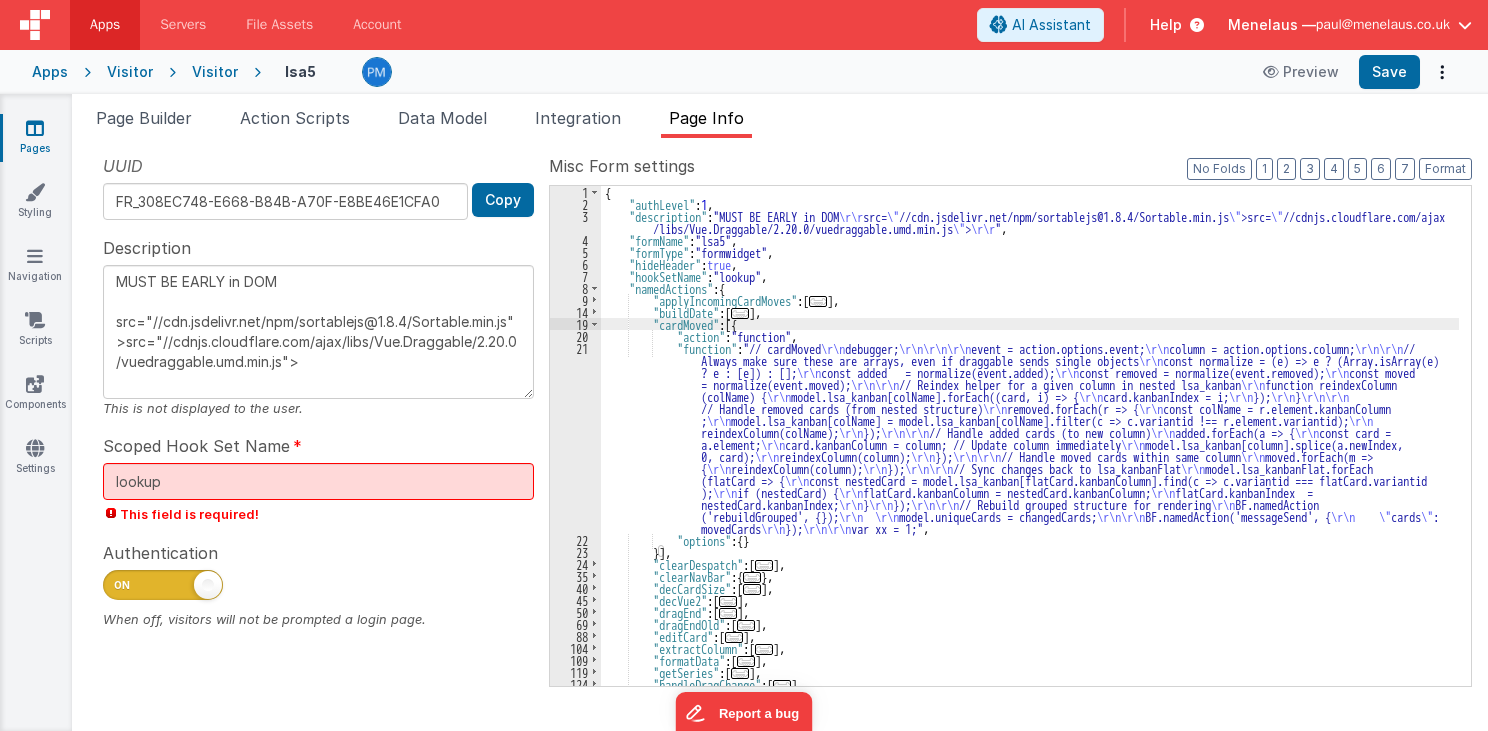 click on "{      "authLevel" :  1 ,      "description" :  "MUST BE EARLY in DOM \r\r src= \" //cdn.jsdelivr.net/npm/sortablejs@1.8.4/Sortable.min.js \" >src= \" //cdnjs.cloudflare.com/ajax          /libs/Vue.Draggable/2.20.0/vuedraggable.umd.min.js \" > \r\r " ,      "formName" :  "lsa5" ,      "formType" :  "formwidget" ,      "hideHeader" :  true ,      "hookSetName" :  "lookup" ,      "namedActions" :  {           "applyIncomingCardMoves" :  [ ... ] ,           "buildDate" :  [ ... ] ,           "cardMoved" :  [{                "action" :  "function" ,                "function" :  "// cardMoved \r\n debugger;   \r\n\r\n\r\n event = action.options.event; \r\n column = action.options.column; \r\n\r\n   //                   Always make sure these are arrays, even if draggable sends single objects \r\n   const normalize = (e) => e ? (Array.isArray(e)                   ? e : [e]) : []; \r\n   const added   = normalize(event.added); \r\n   const removed = normalize(event.removed);" at bounding box center (1030, 448) 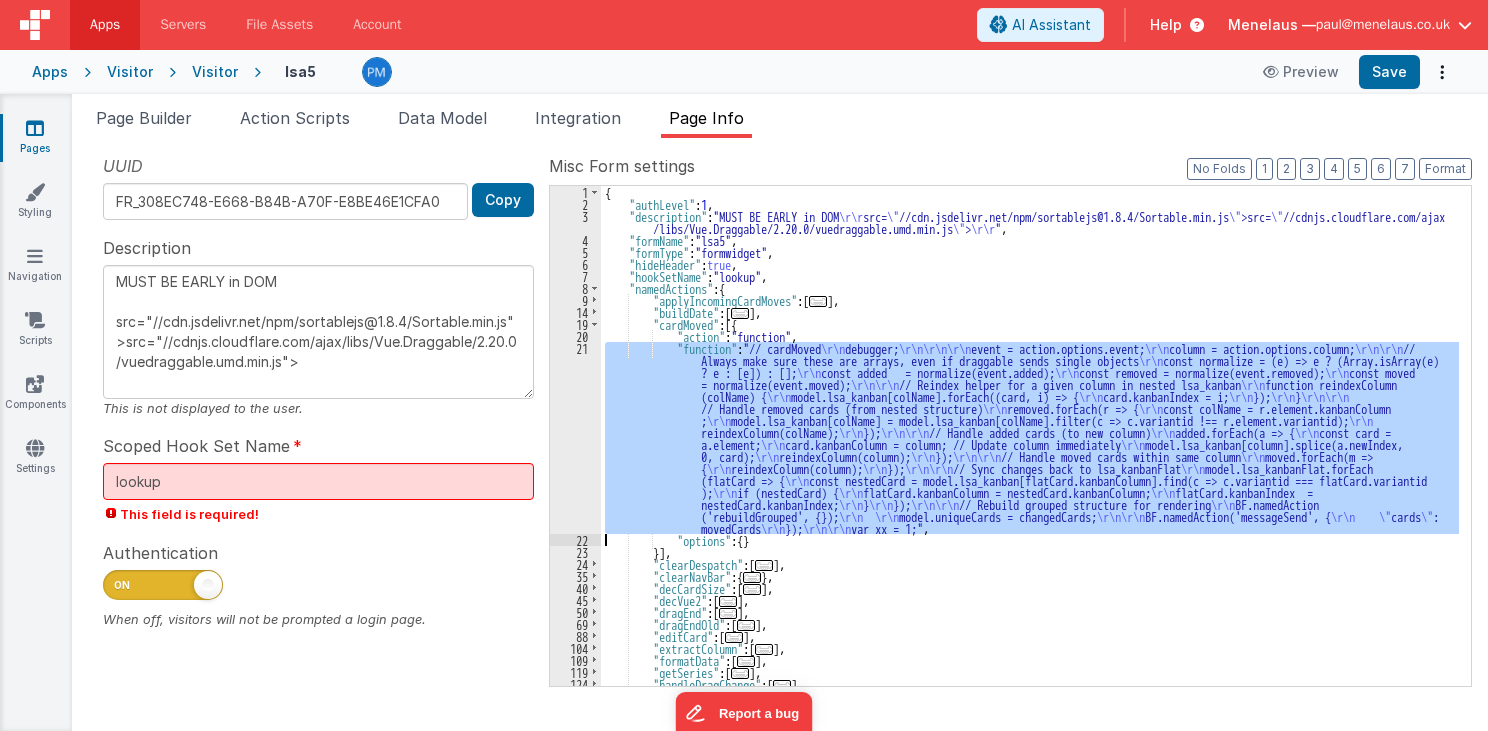 click on "21" at bounding box center (575, 438) 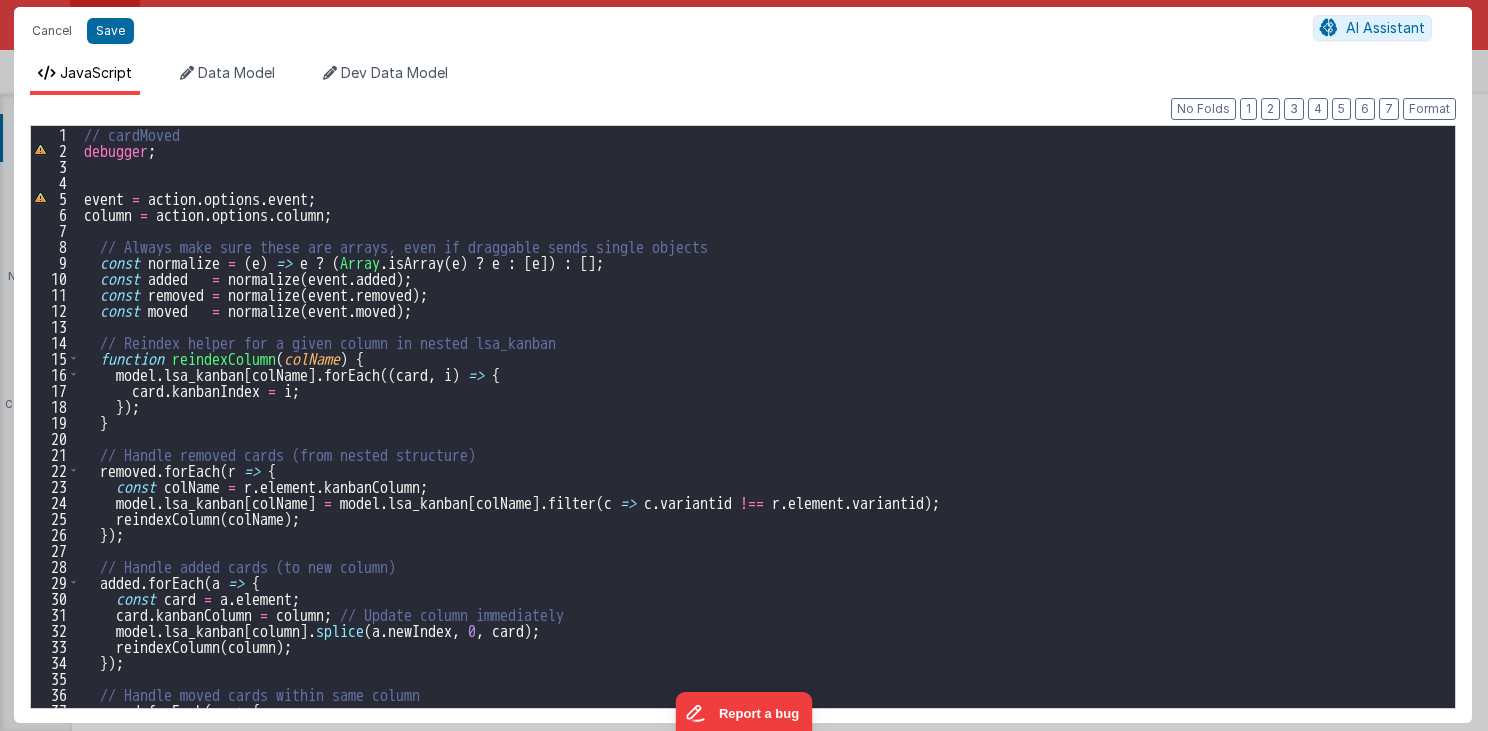 scroll, scrollTop: 0, scrollLeft: 0, axis: both 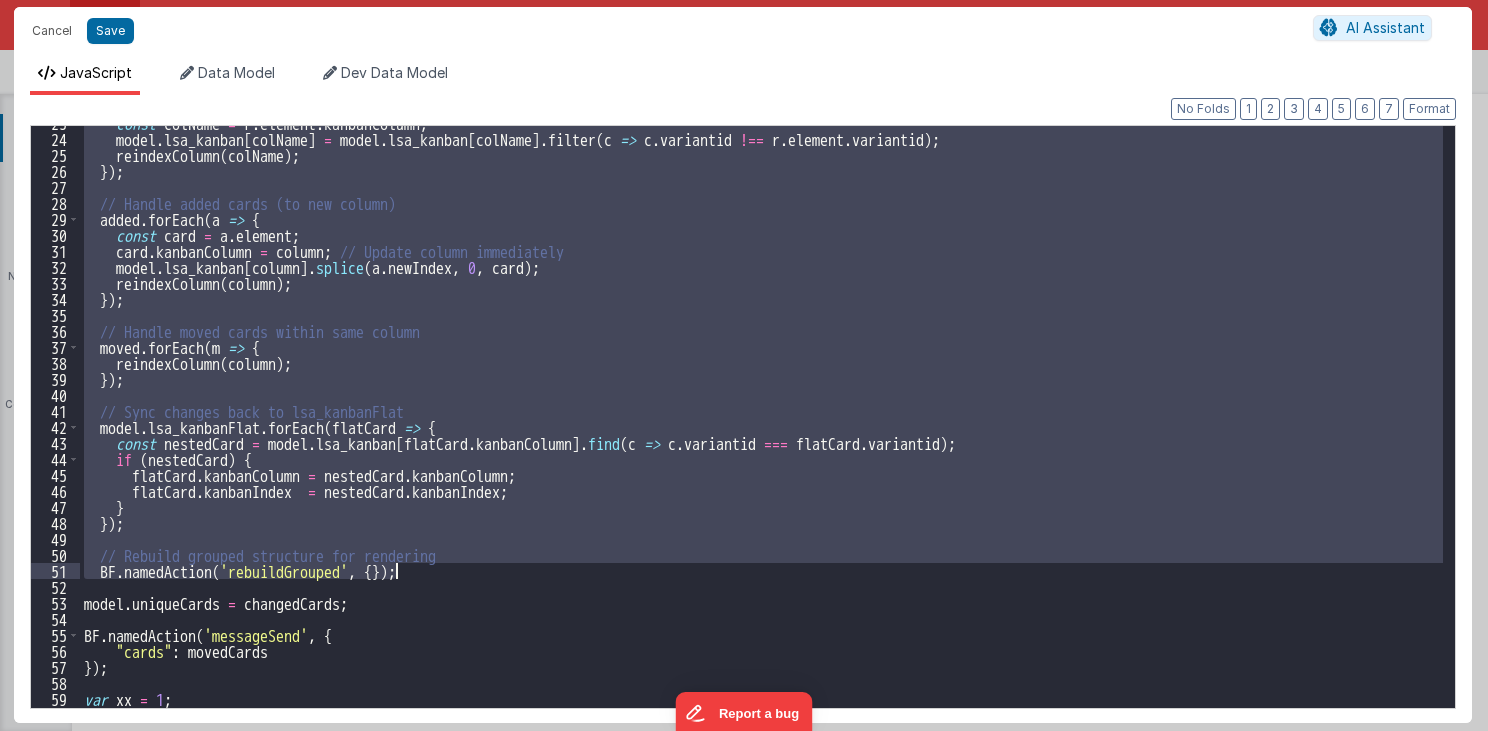 drag, startPoint x: 91, startPoint y: 243, endPoint x: 432, endPoint y: 572, distance: 473.83752 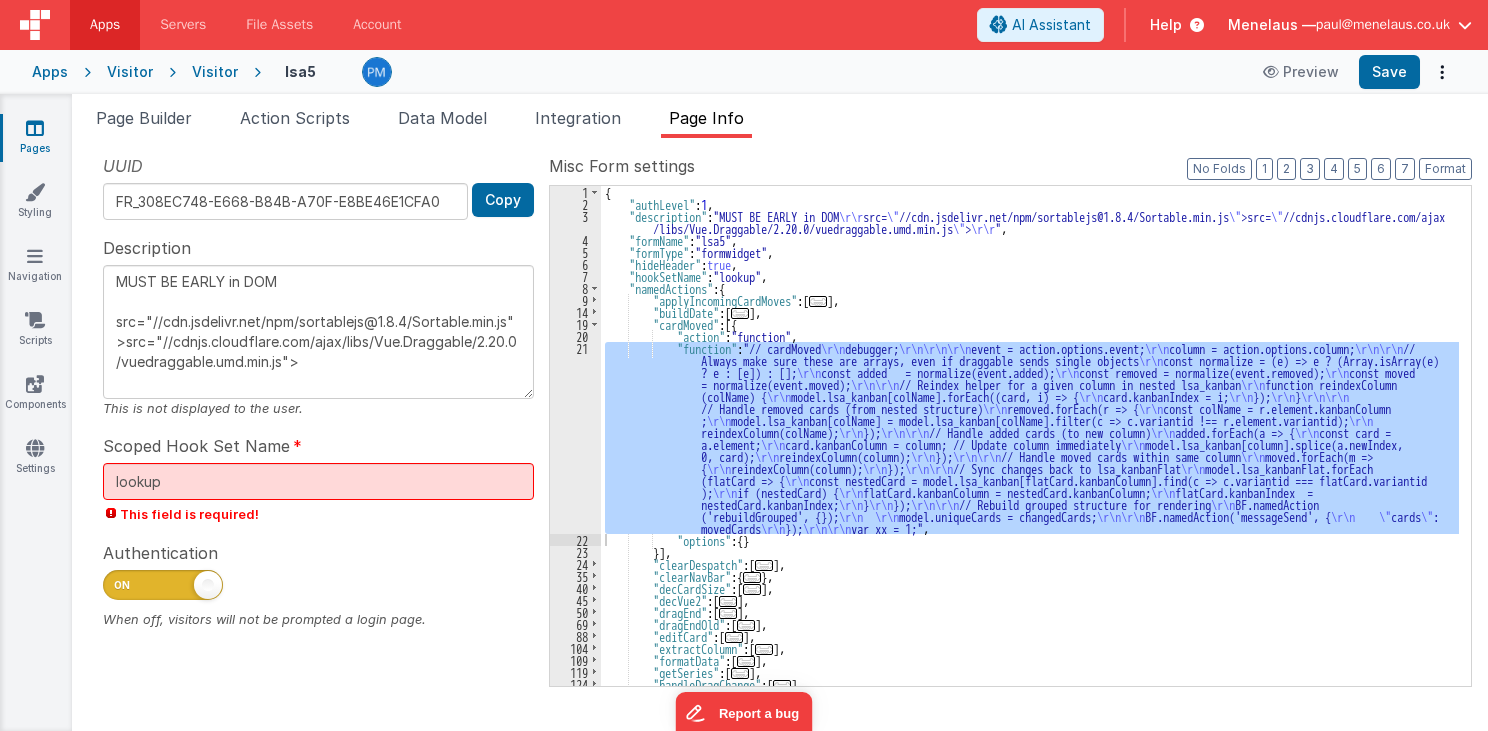 click on "21" at bounding box center [575, 438] 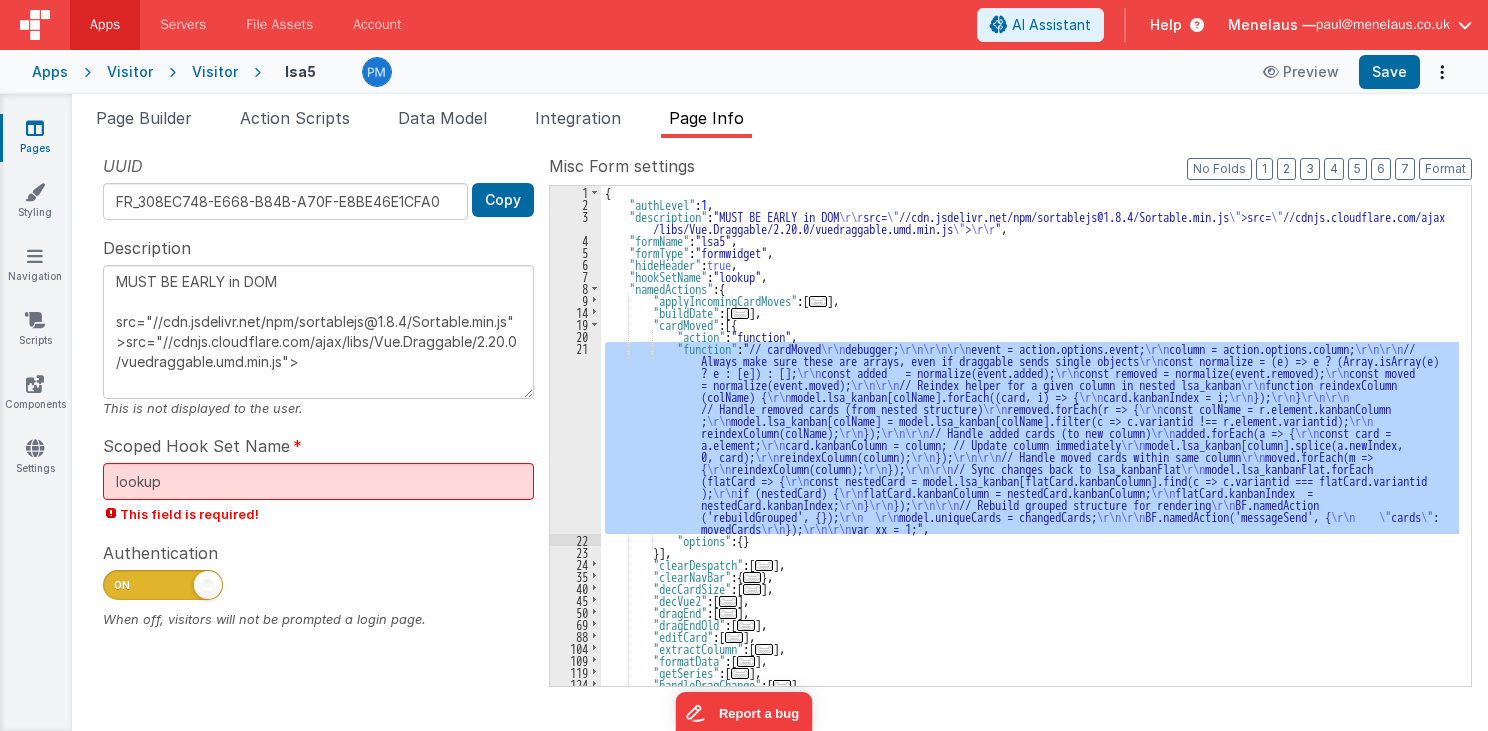 click on "21" at bounding box center (575, 438) 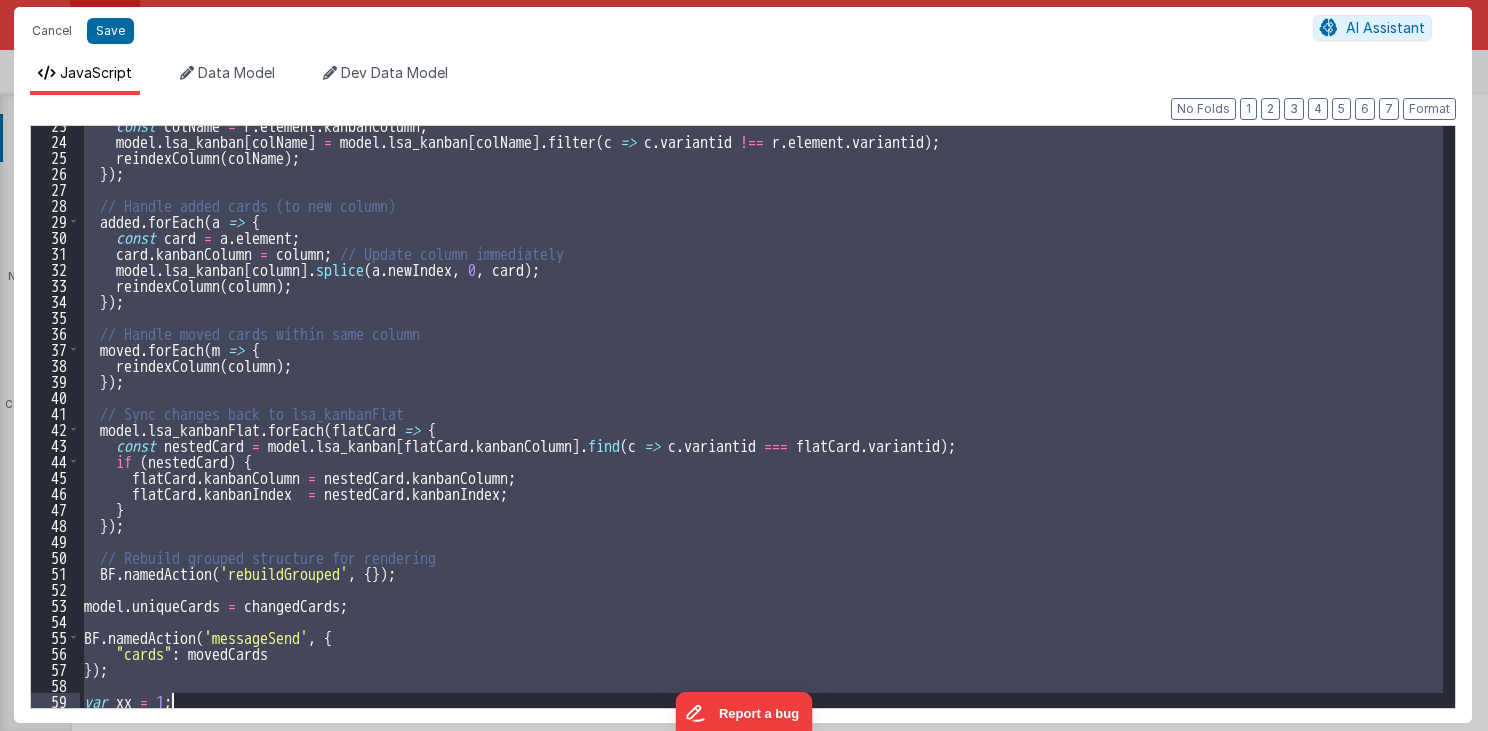 scroll, scrollTop: 360, scrollLeft: 0, axis: vertical 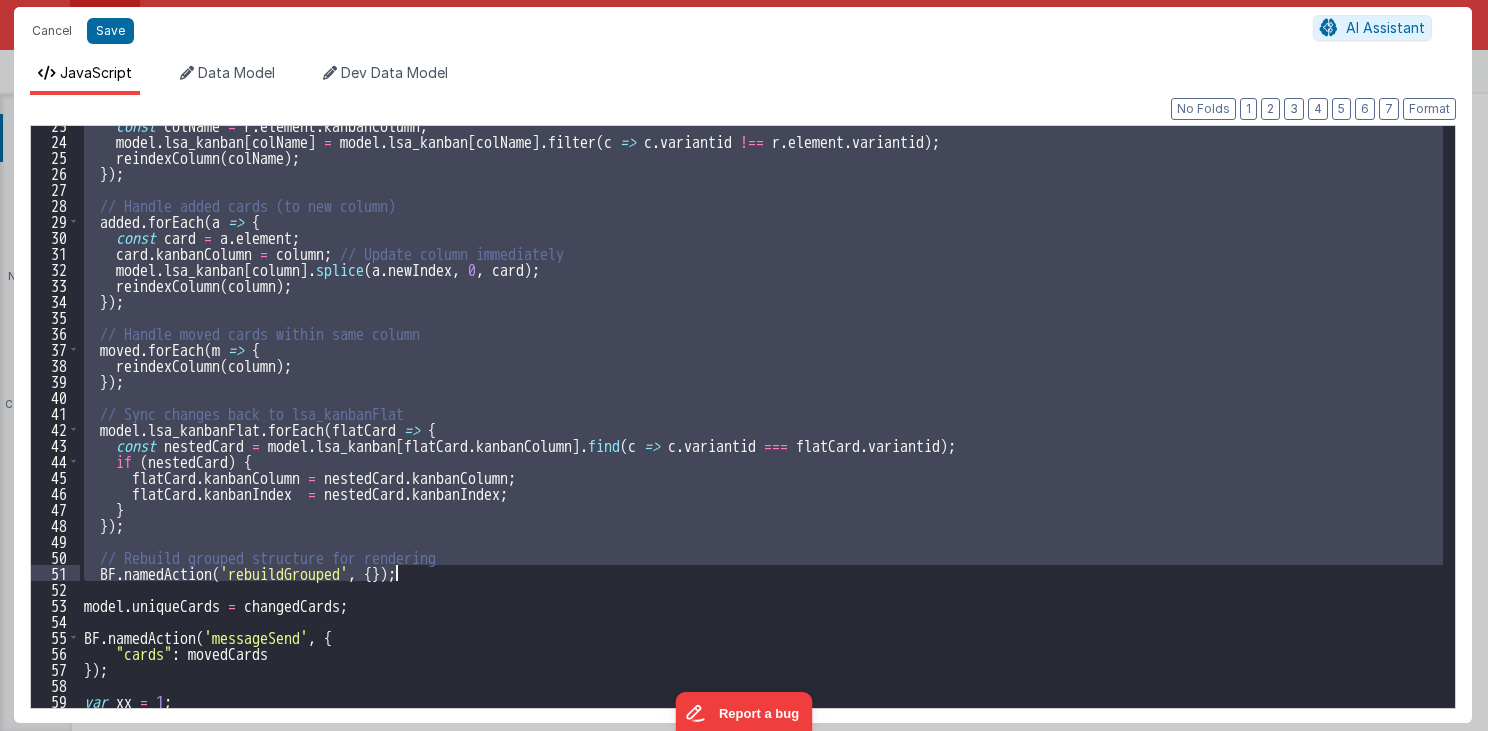 drag, startPoint x: 90, startPoint y: 240, endPoint x: 460, endPoint y: 569, distance: 495.11716 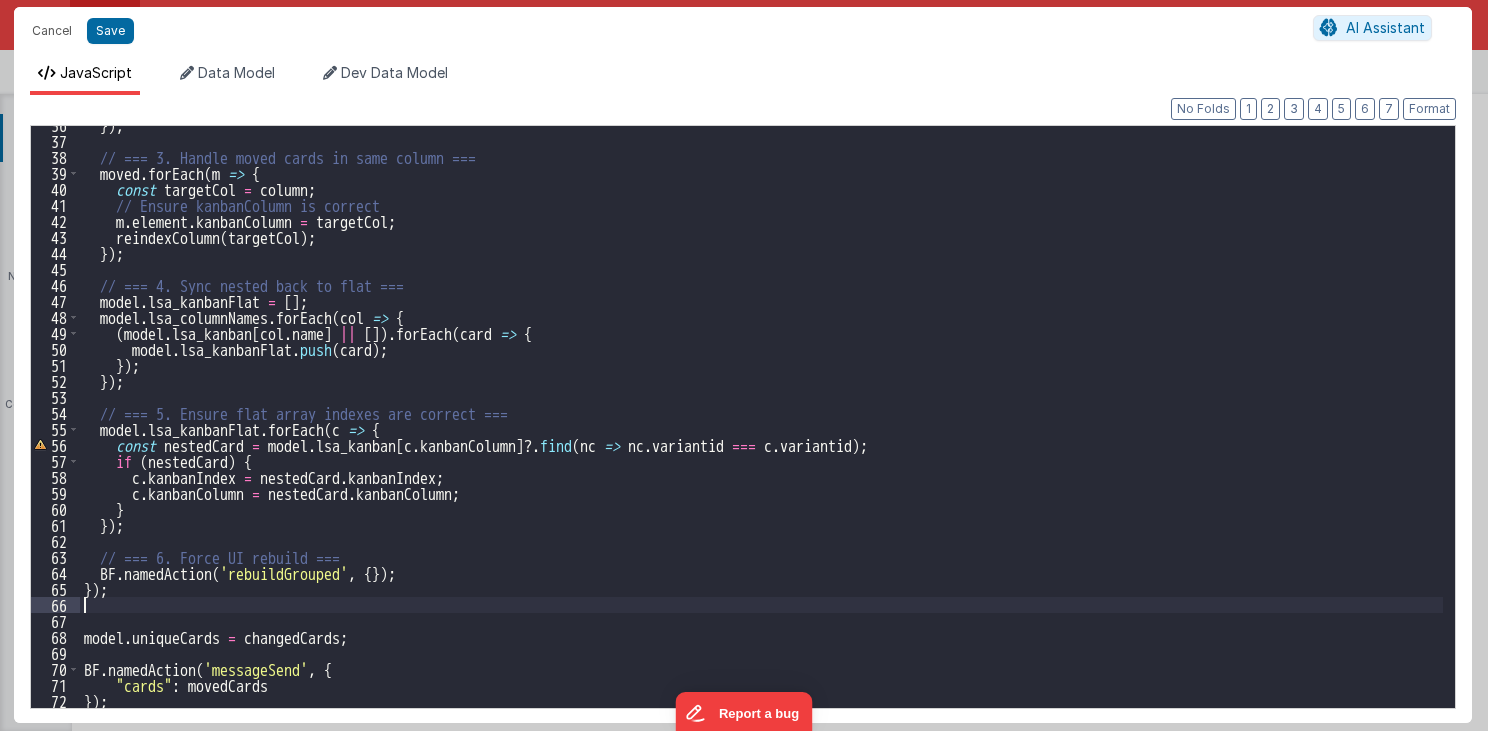 scroll, scrollTop: 568, scrollLeft: 0, axis: vertical 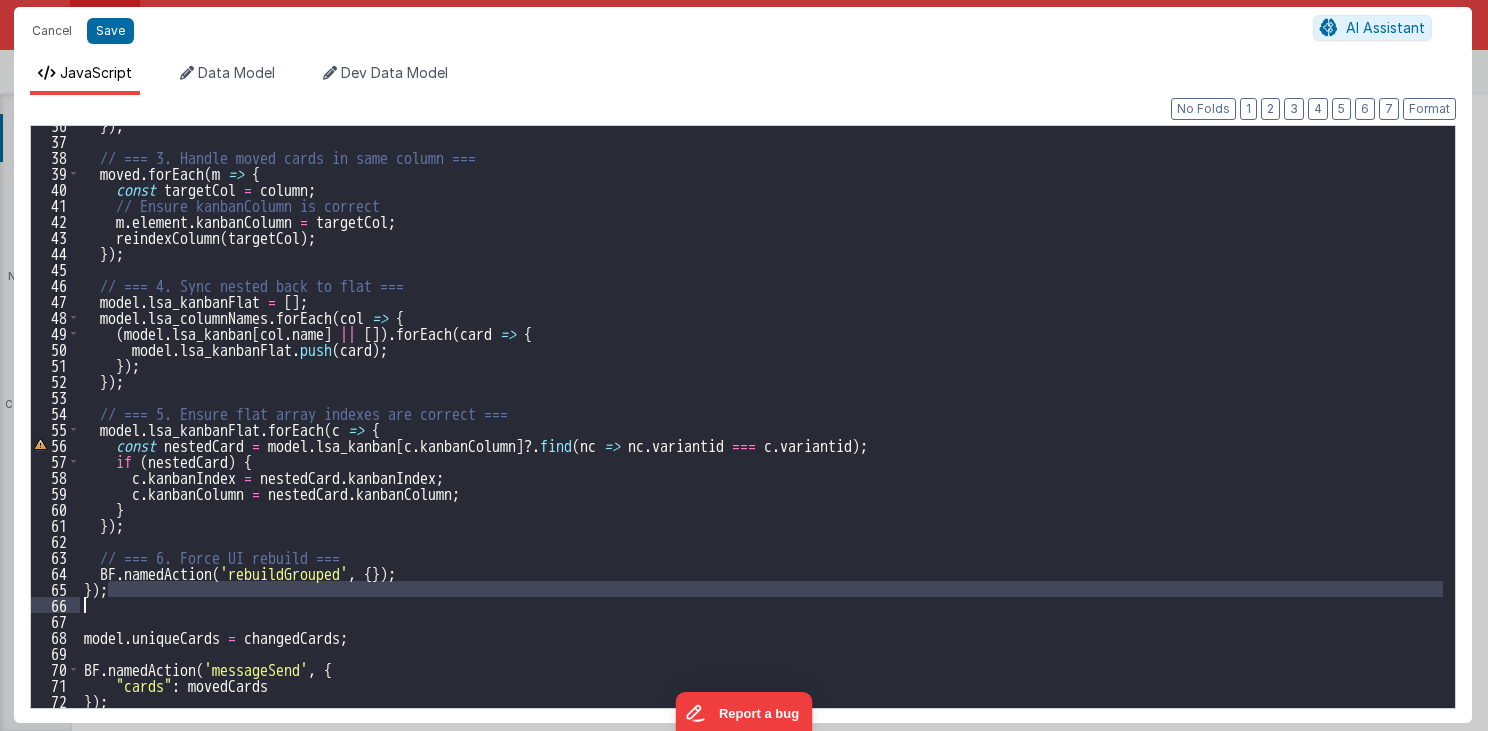 drag, startPoint x: 124, startPoint y: 592, endPoint x: 33, endPoint y: 597, distance: 91.13726 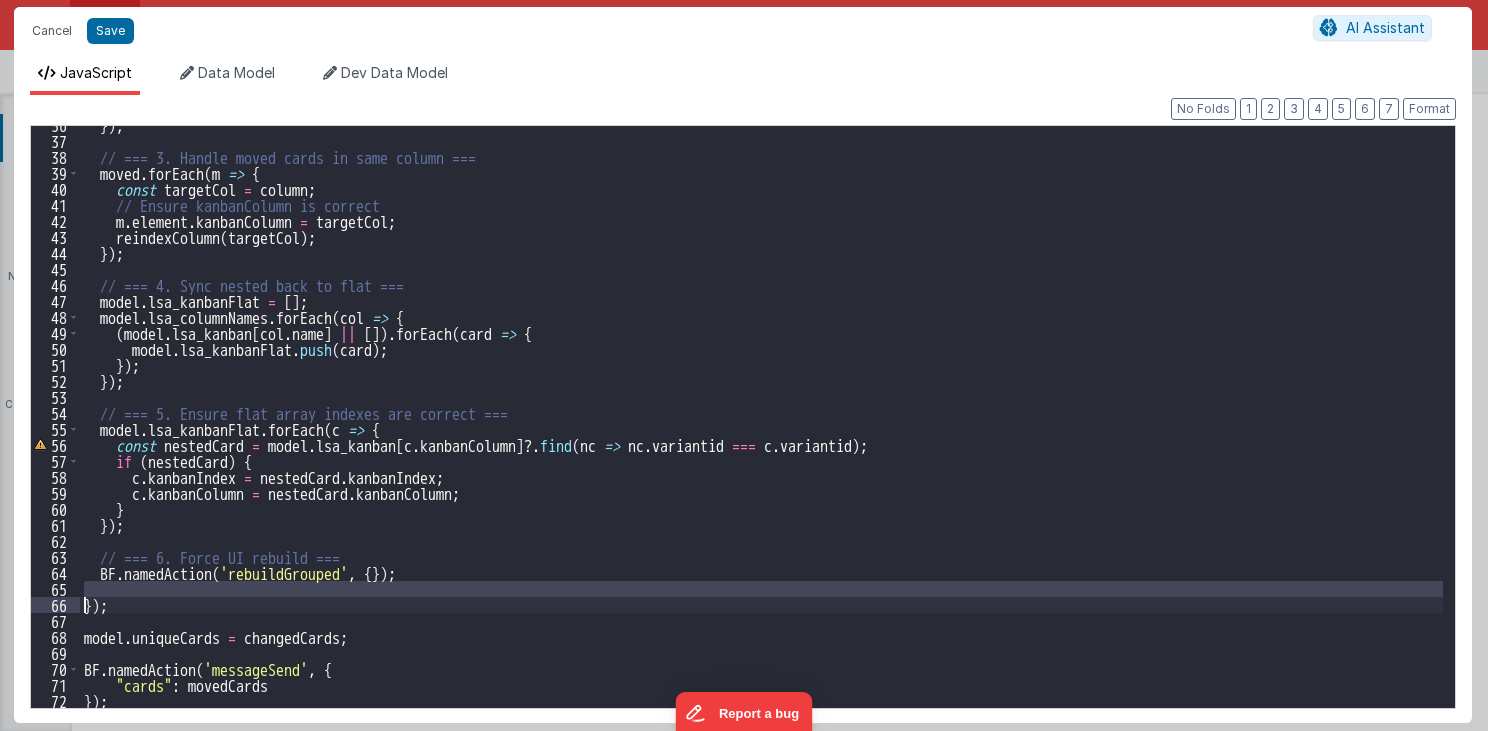 click on "}) ;    // === 3. Handle moved cards in same column ===    moved . forEach ( m   =>   {      const   targetCol   =   column ;      // Ensure kanbanColumn is correct      m . element . kanbanColumn   =   targetCol ;      reindexColumn ( targetCol ) ;    }) ;    // === 4. Sync nested back to flat ===    model . lsa_kanbanFlat   =   [ ] ;    model . lsa_columnNames . forEach ( col   =>   {      ( model . lsa_kanban [ col . name ]   ||   [ ]) . forEach ( card   =>   {         model . lsa_kanbanFlat . push ( card ) ;      }) ;    }) ;    // === 5. Ensure flat array indexes are correct ===    model . lsa_kanbanFlat . forEach ( c   =>   {      const   nestedCard   =   model . lsa_kanban [ c . kanbanColumn ] ?. find ( nc   =>   nc . variantid   ===   c . variantid ) ;      if   ( nestedCard )   {         c . kanbanIndex   =   nestedCard . kanbanIndex ;         c . kanbanColumn   =   nestedCard . kanbanColumn ;      }    }) ;    // === 6. Force UI rebuild ===    BF . namedAction ( 'rebuildGrouped' ,   { }) ; }) ; ." at bounding box center (762, 424) 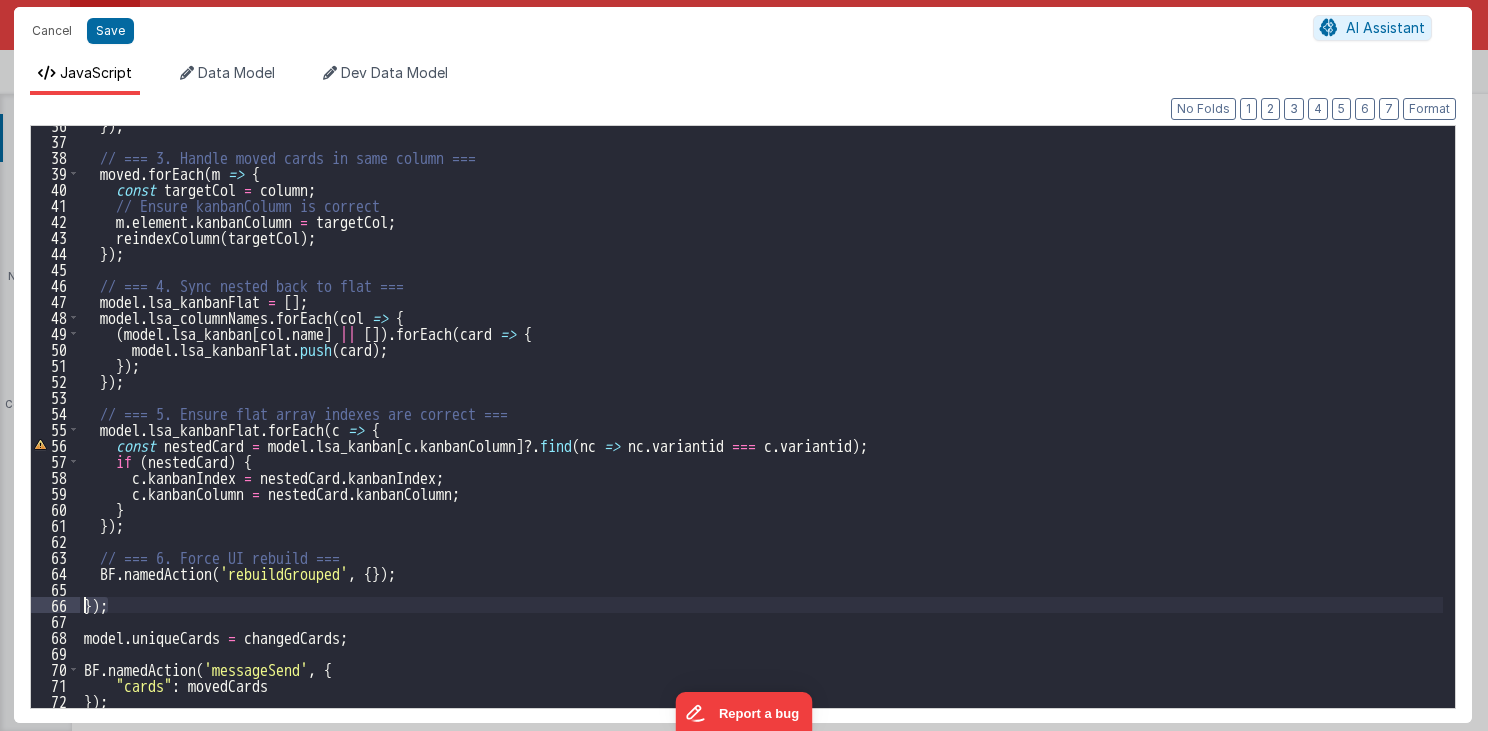 drag, startPoint x: 125, startPoint y: 608, endPoint x: 76, endPoint y: 608, distance: 49 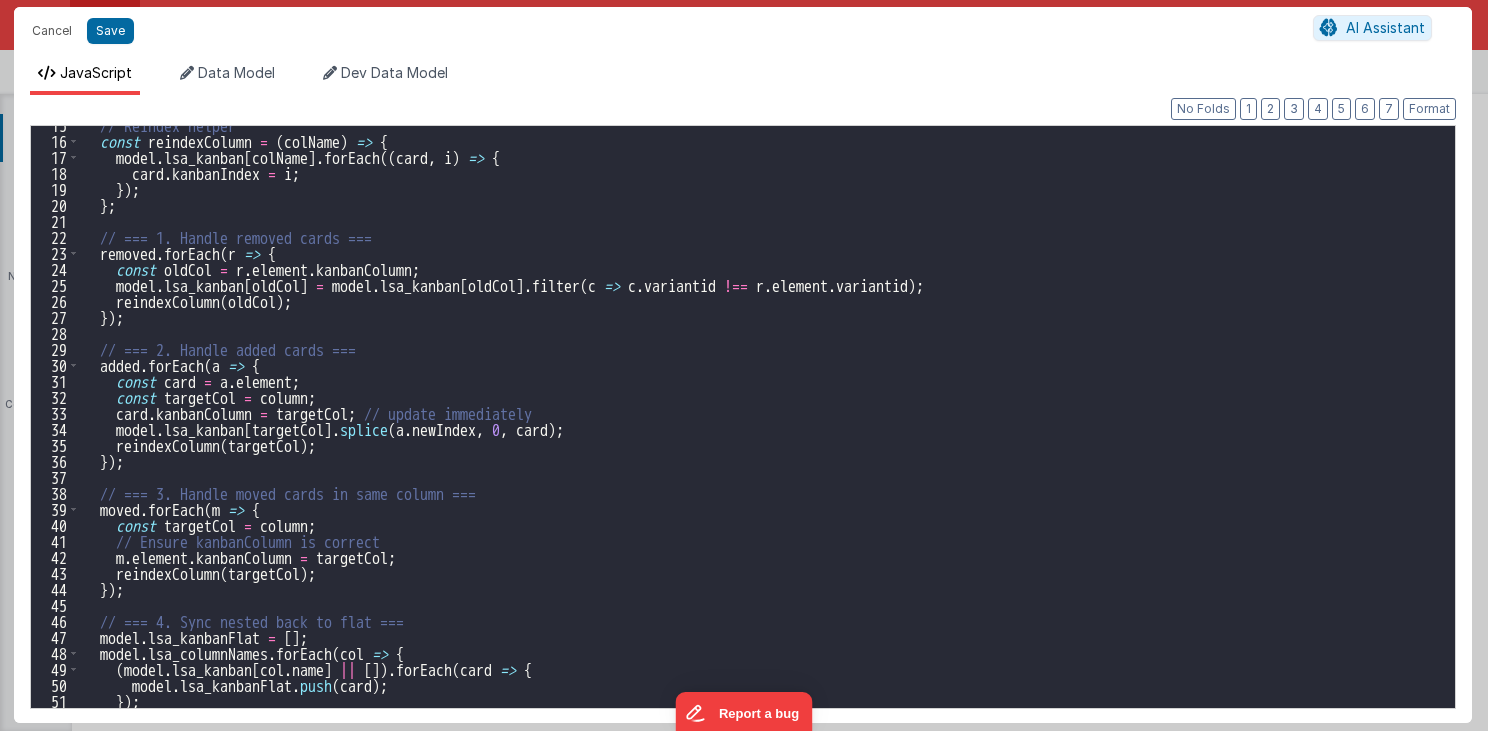 scroll, scrollTop: 40, scrollLeft: 0, axis: vertical 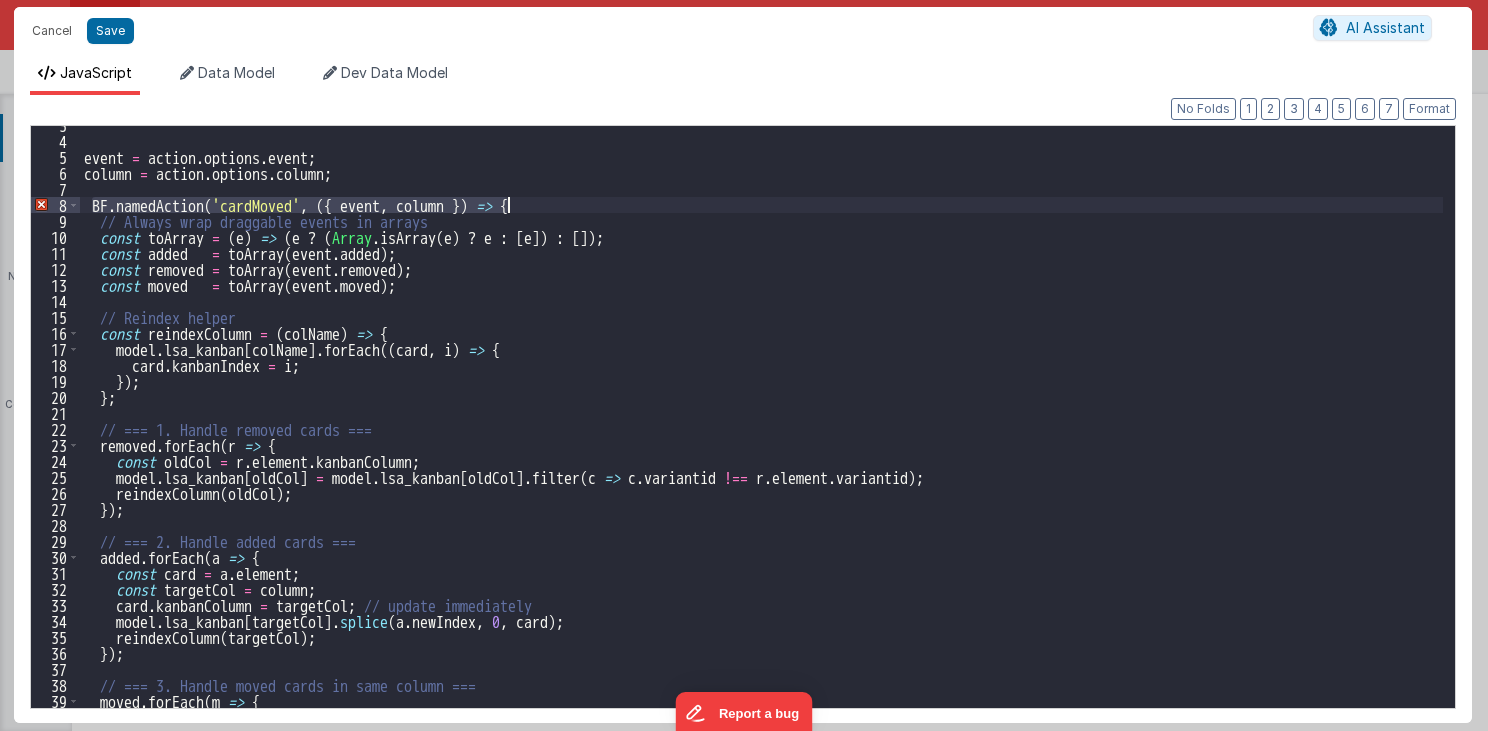 drag, startPoint x: 88, startPoint y: 204, endPoint x: 584, endPoint y: 205, distance: 496.001 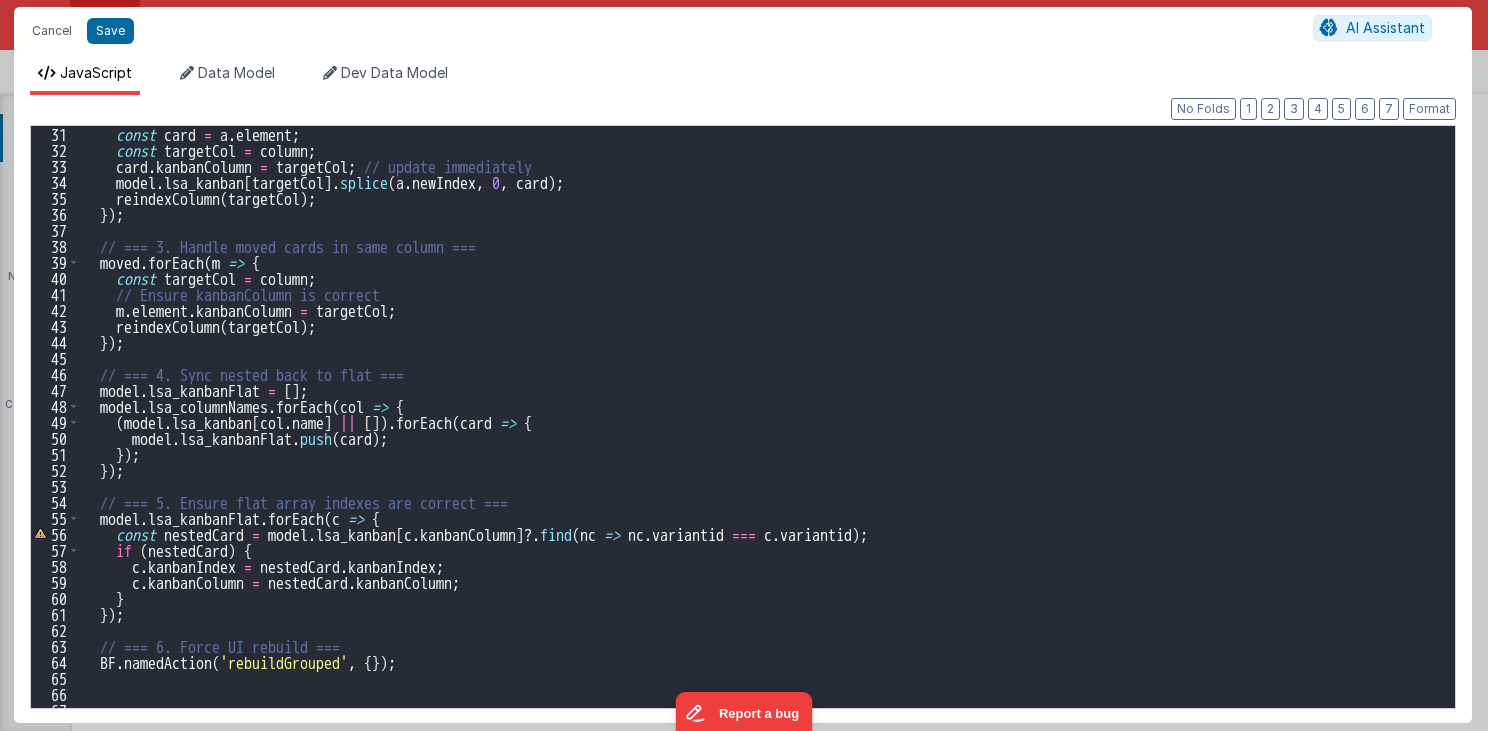 scroll, scrollTop: 600, scrollLeft: 0, axis: vertical 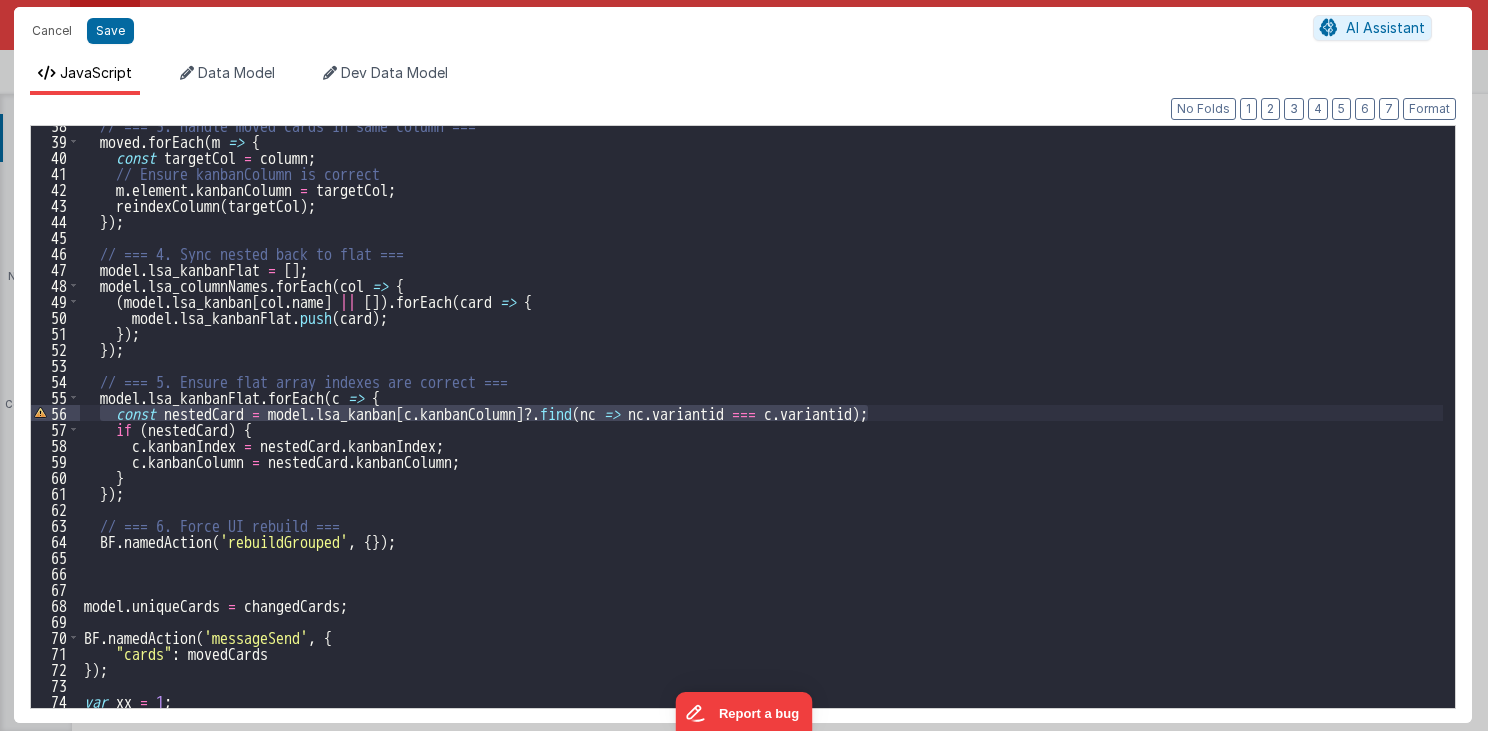 drag, startPoint x: 100, startPoint y: 415, endPoint x: 901, endPoint y: 412, distance: 801.0056 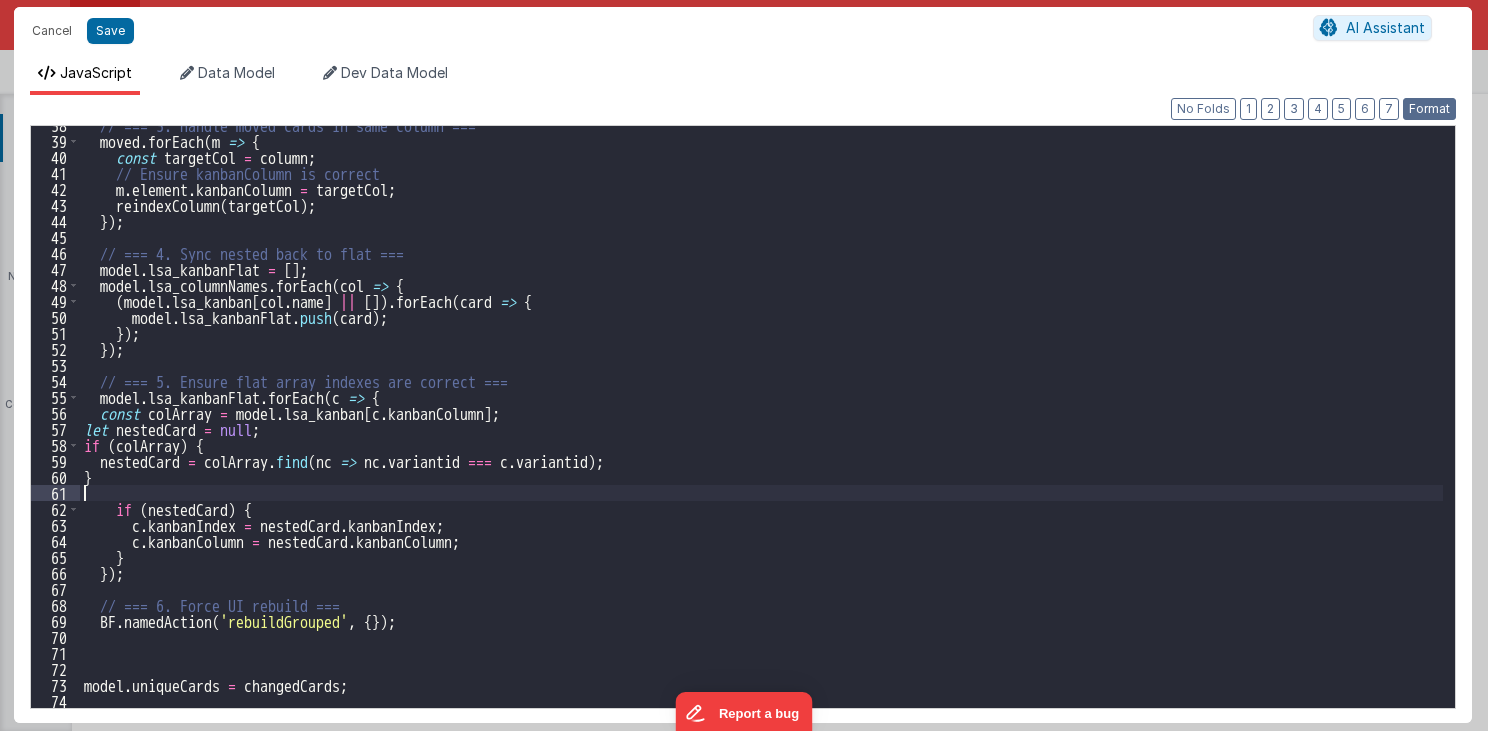 click on "Format" at bounding box center (1429, 109) 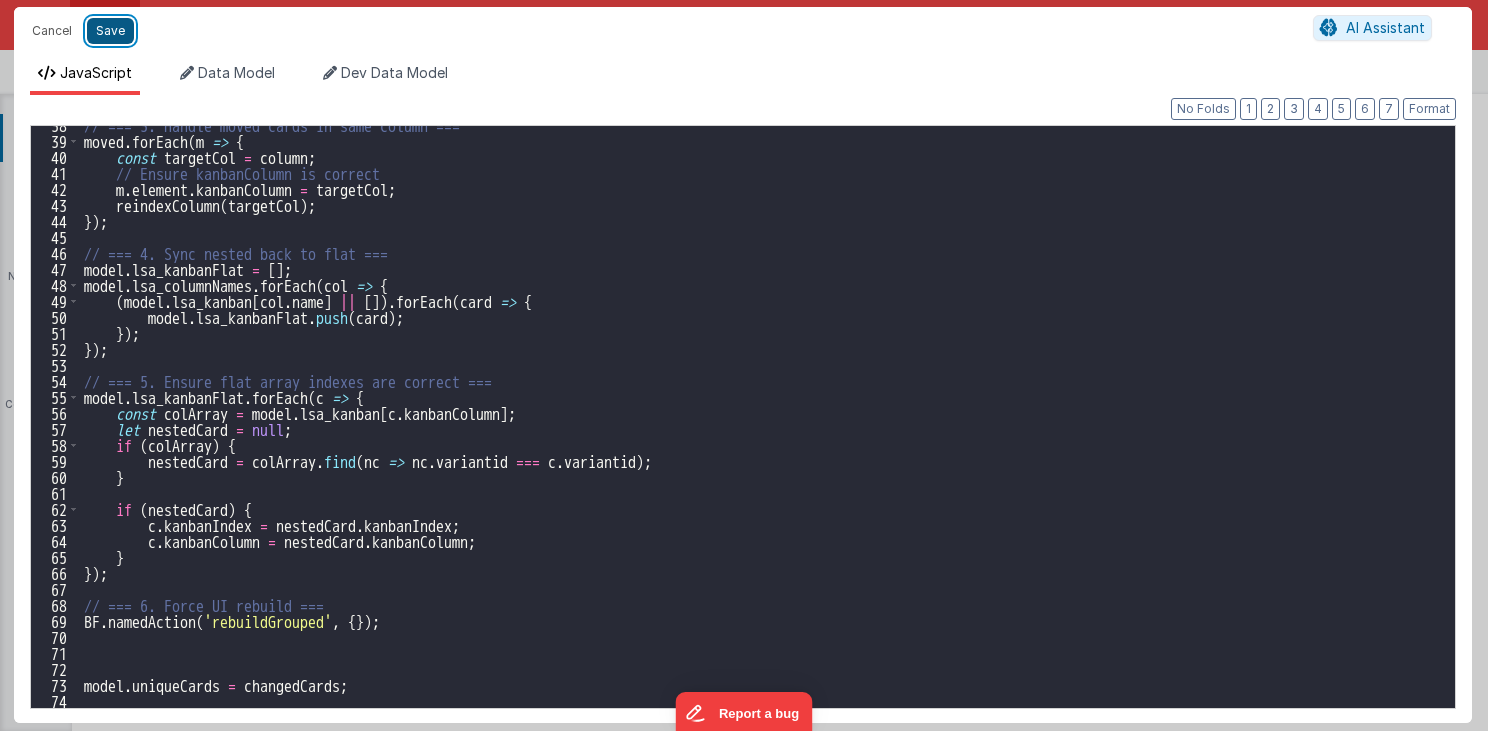 click on "Save" at bounding box center (110, 31) 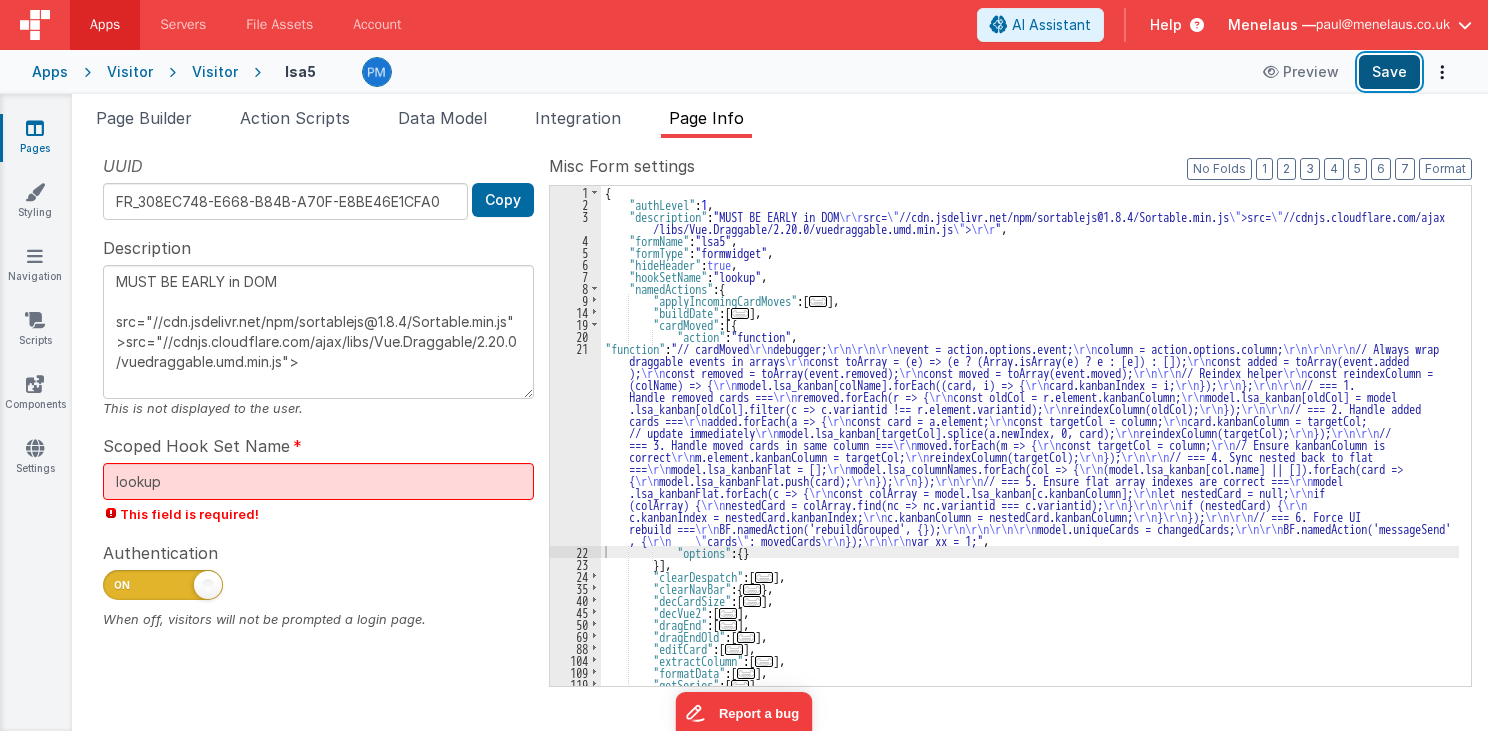 click on "Save" at bounding box center [1389, 72] 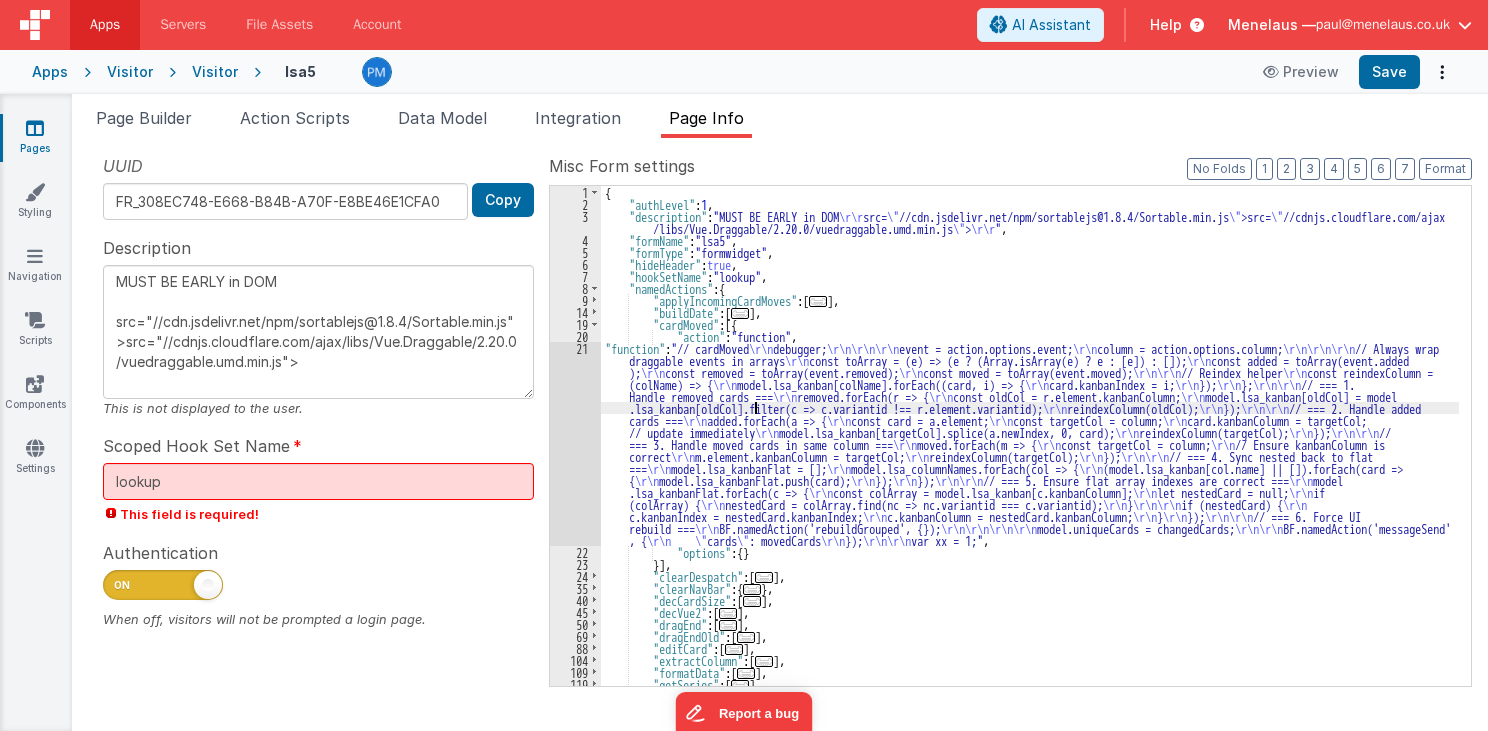 click on "{      "authLevel" :  1 ,      "description" :  "MUST BE EARLY in DOM \r\r src= \" //cdn.jsdelivr.net/npm/sortablejs@1.8.4/Sortable.min.js \" >src= \" //cdnjs.cloudflare.com/ajax          /libs/Vue.Draggable/2.20.0/vuedraggable.umd.min.js \" > \r\r " ,      "formName" :  "lsa5" ,      "formType" :  "formwidget" ,      "hideHeader" :  true ,      "hookSetName" :  "lookup" ,      "namedActions" :  {           "applyIncomingCardMoves" :  [ ... ] ,           "buildDate" :  [ ... ] ,           "cardMoved" :  [{                "action" :  "function" , "function" :  "// cardMoved \r\n debugger; \r\n\r\n\r\n event = action.options.event; \r\n column = action.options.column; \r\n\r\n\r\n // Always wrap       draggable events in arrays \r\n const toArray = (e) => (e ? (Array.isArray(e) ? e : [e]) : []); \r\n const added = toArray(event.added      ); \r\n const removed = toArray(event.removed); \r\n const moved = toArray(event.moved); \r\n\r\n // Reindex helper \r\n const reindexColumn =       \r\n {" at bounding box center [1030, 448] 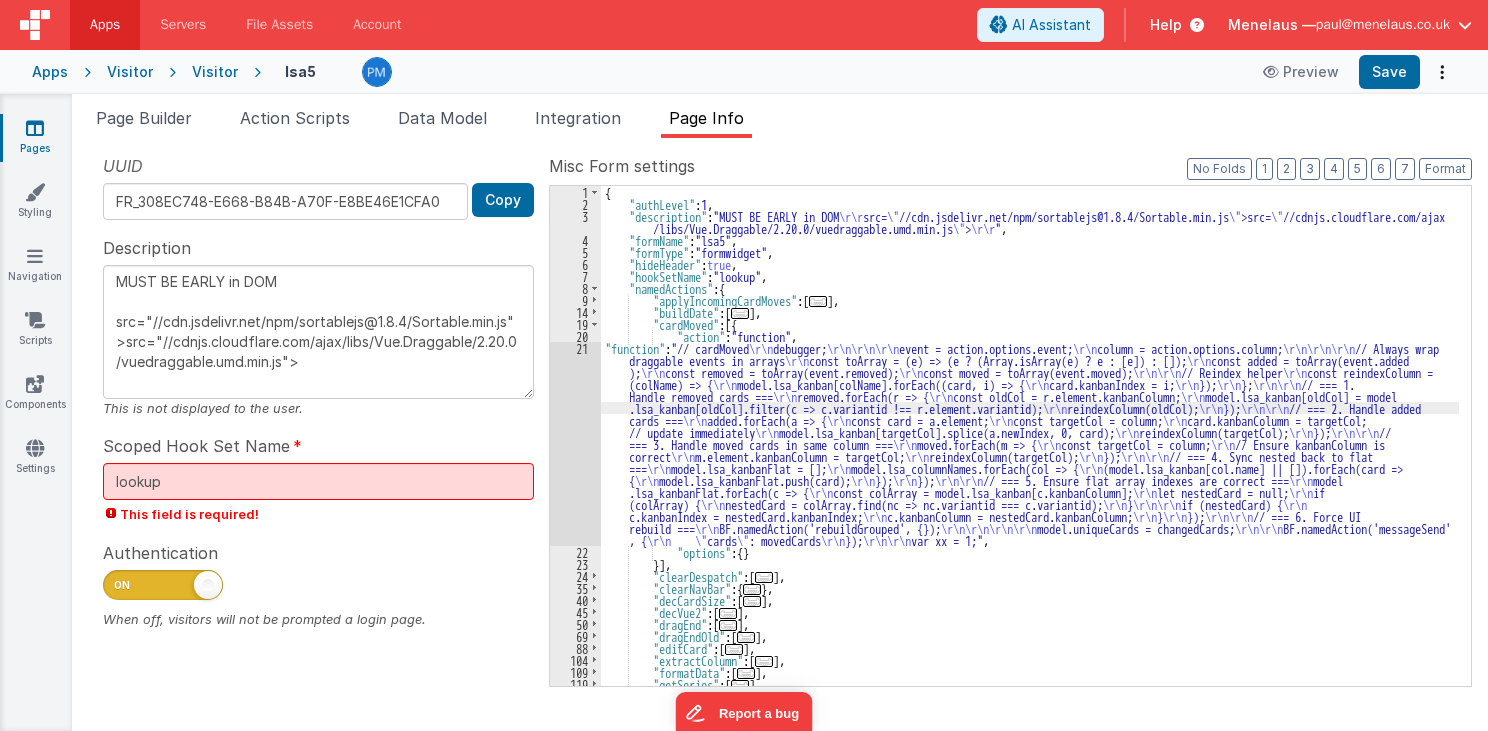 click on "21" at bounding box center [575, 444] 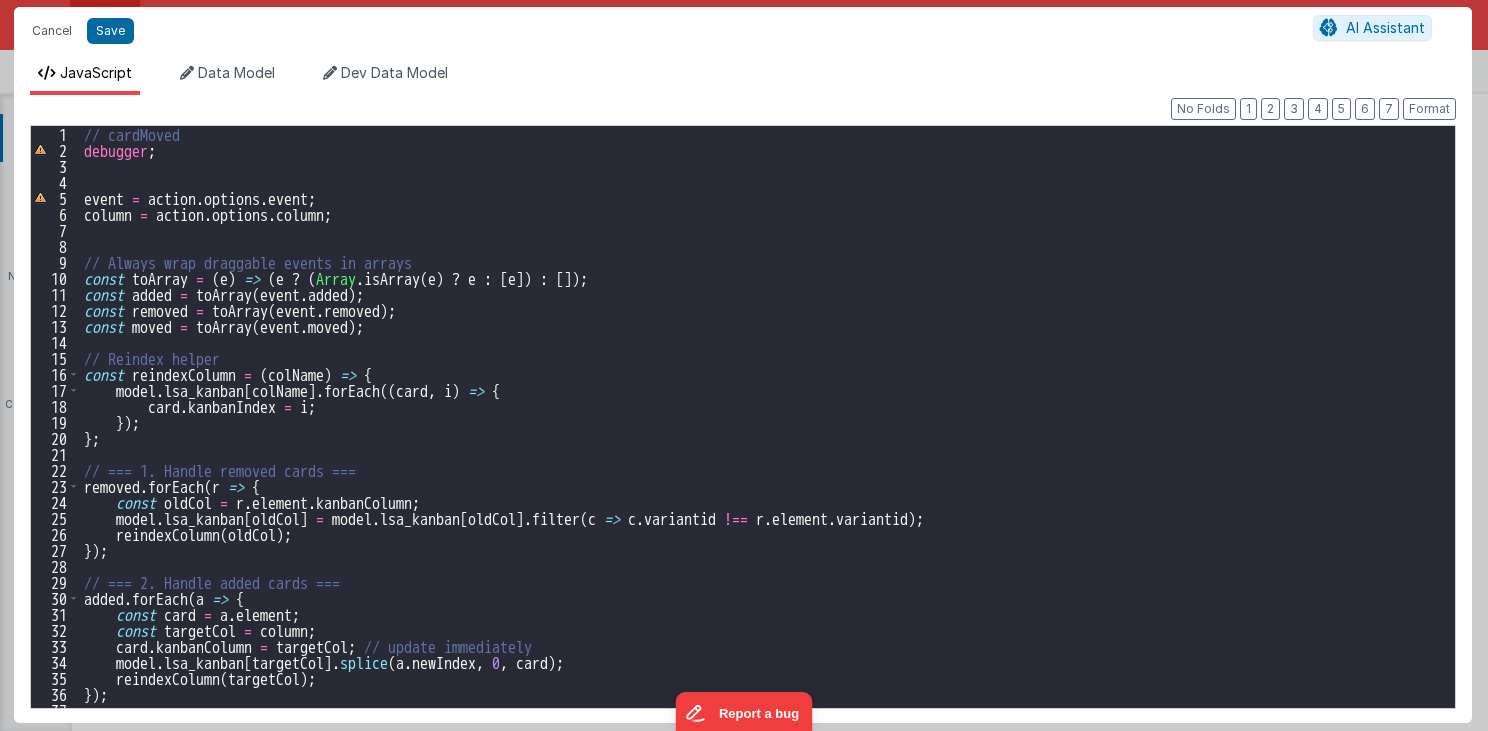 scroll, scrollTop: 0, scrollLeft: 0, axis: both 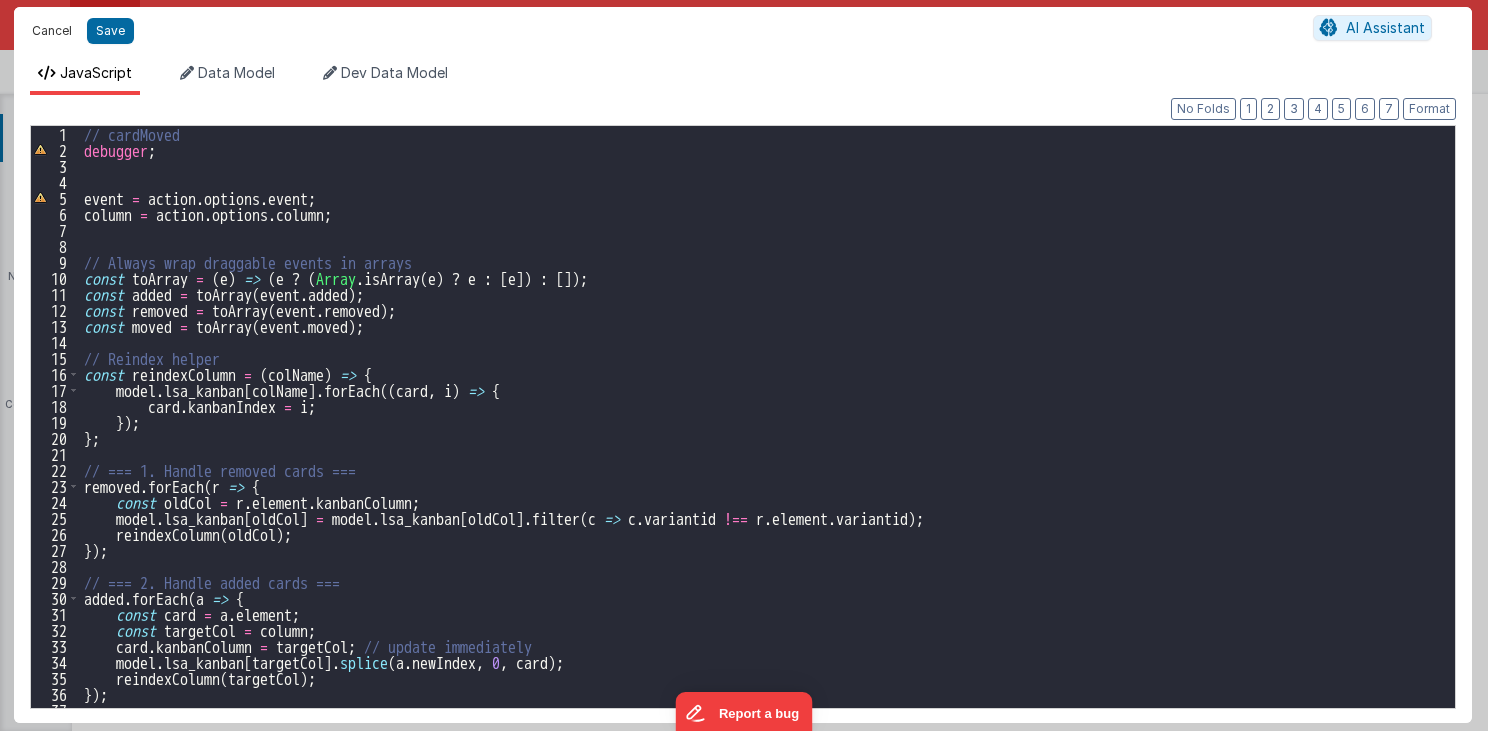 click on "Cancel" at bounding box center (52, 31) 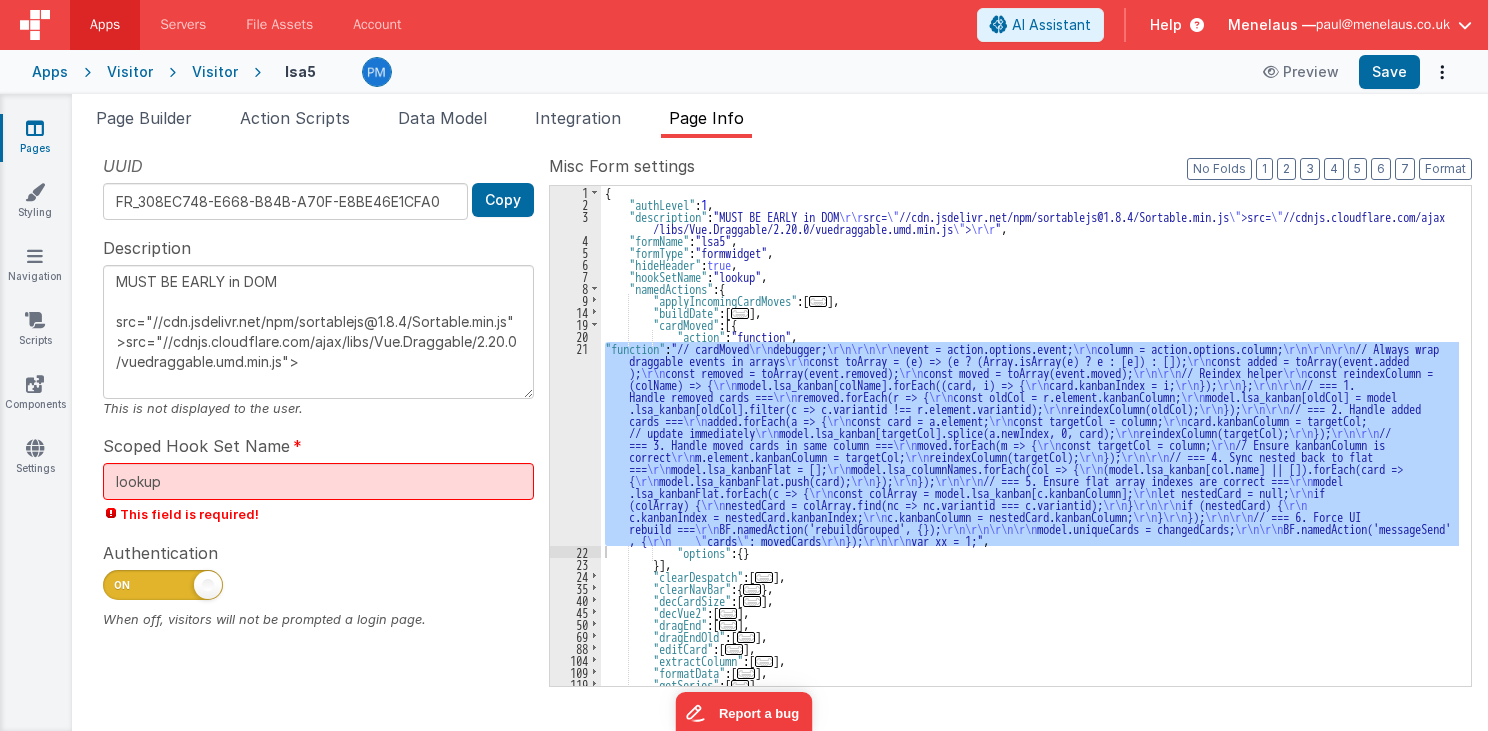 click on "{      "authLevel" :  1 ,      "description" :  "MUST BE EARLY in DOM \r\r src= \" //cdn.jsdelivr.net/npm/sortablejs@1.8.4/Sortable.min.js \" >src= \" //cdnjs.cloudflare.com/ajax          /libs/Vue.Draggable/2.20.0/vuedraggable.umd.min.js \" > \r\r " ,      "formName" :  "lsa5" ,      "formType" :  "formwidget" ,      "hideHeader" :  true ,      "hookSetName" :  "lookup" ,      "namedActions" :  {           "applyIncomingCardMoves" :  [ ... ] ,           "buildDate" :  [ ... ] ,           "cardMoved" :  [{                "action" :  "function" , "function" :  "// cardMoved \r\n debugger; \r\n\r\n\r\n event = action.options.event; \r\n column = action.options.column; \r\n\r\n\r\n // Always wrap       draggable events in arrays \r\n const toArray = (e) => (e ? (Array.isArray(e) ? e : [e]) : []); \r\n const added = toArray(event.added      ); \r\n const removed = toArray(event.removed); \r\n const moved = toArray(event.moved); \r\n\r\n // Reindex helper \r\n const reindexColumn =       \r\n {" at bounding box center (1030, 436) 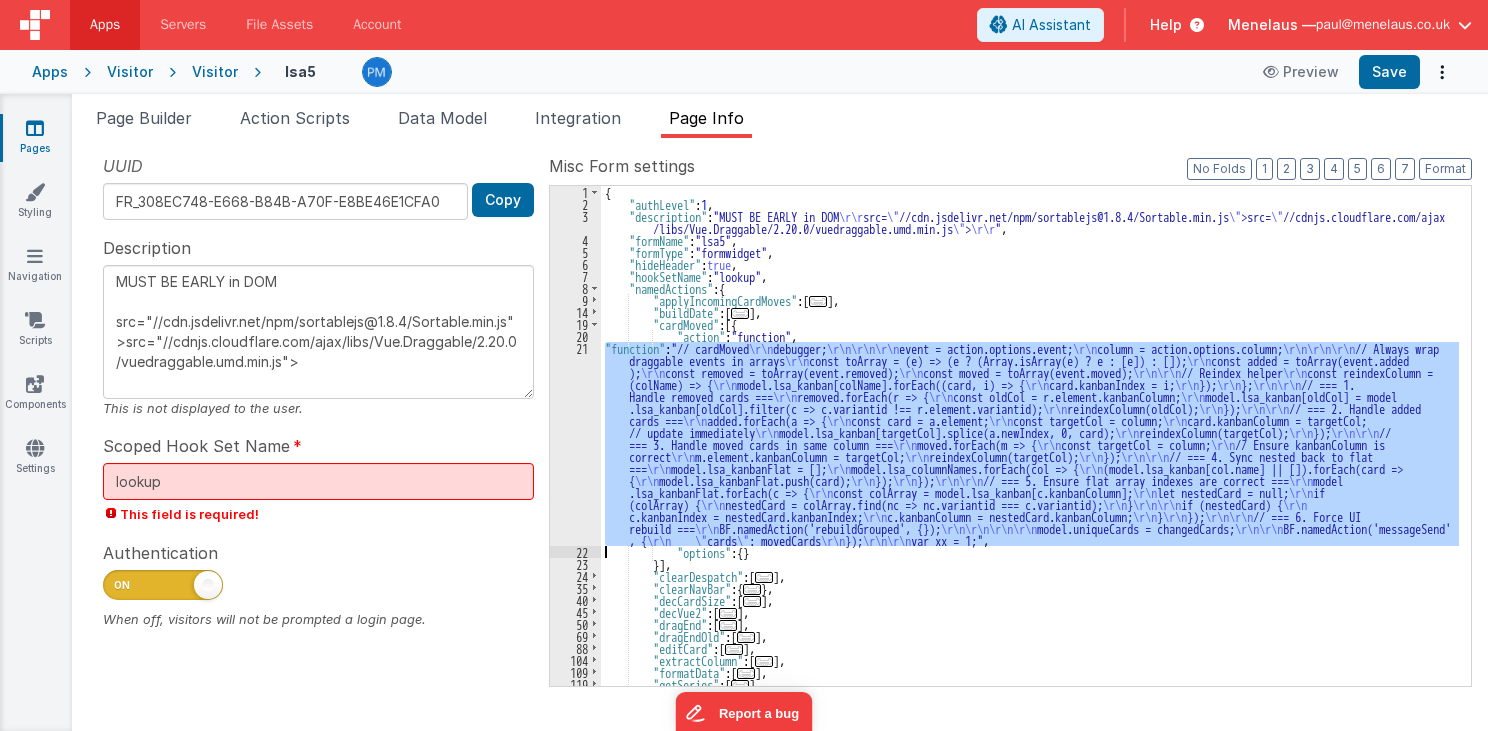 click on "21" at bounding box center [575, 444] 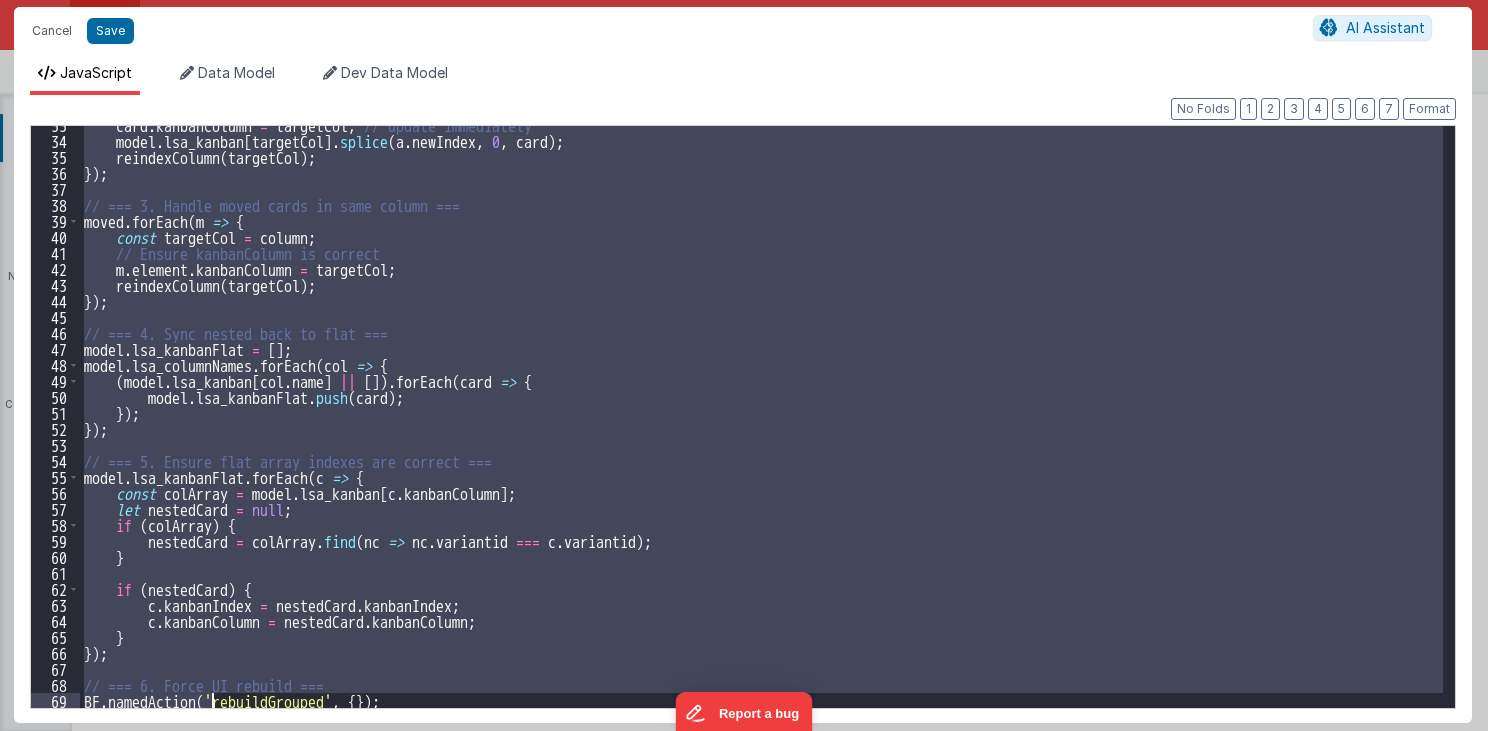 scroll, scrollTop: 680, scrollLeft: 0, axis: vertical 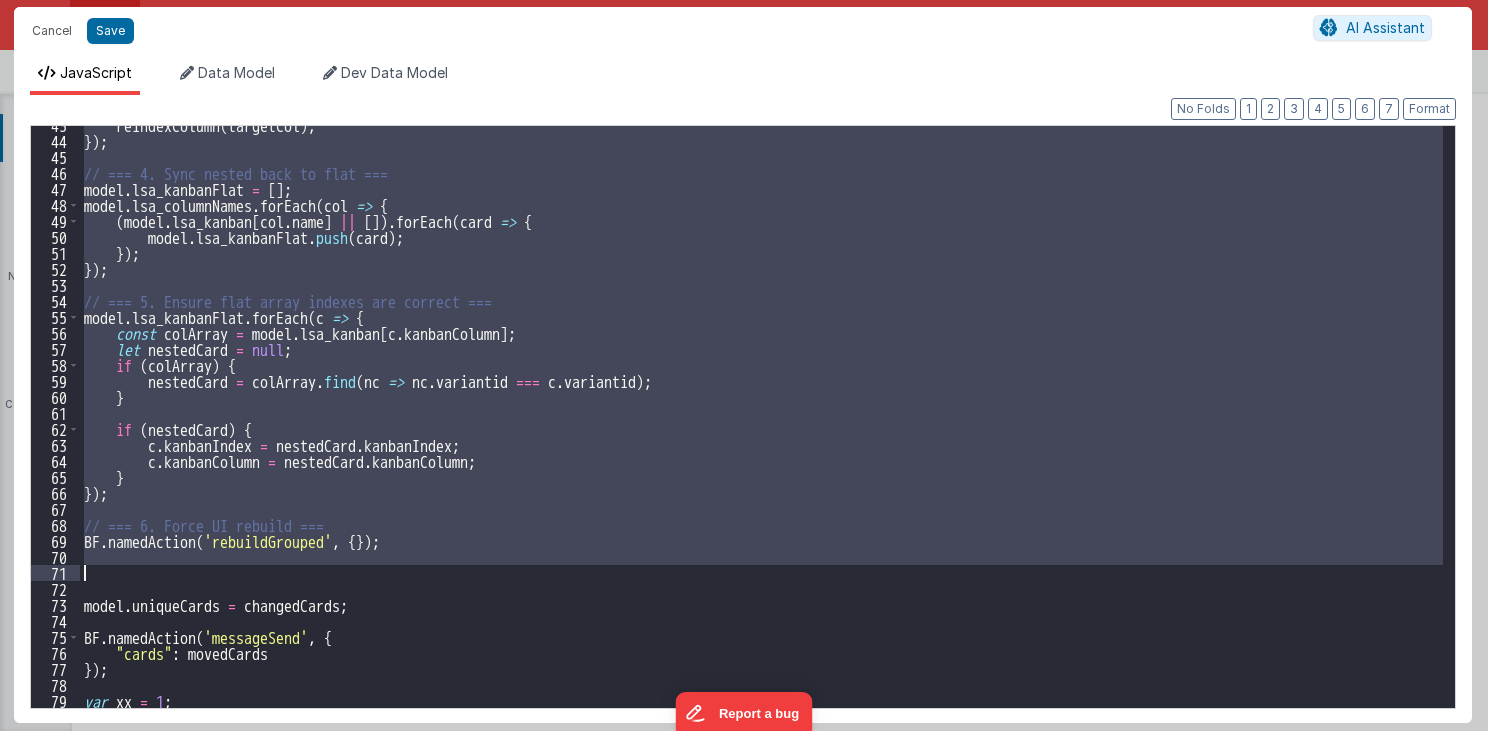 drag, startPoint x: 80, startPoint y: 248, endPoint x: 427, endPoint y: 568, distance: 472.0265 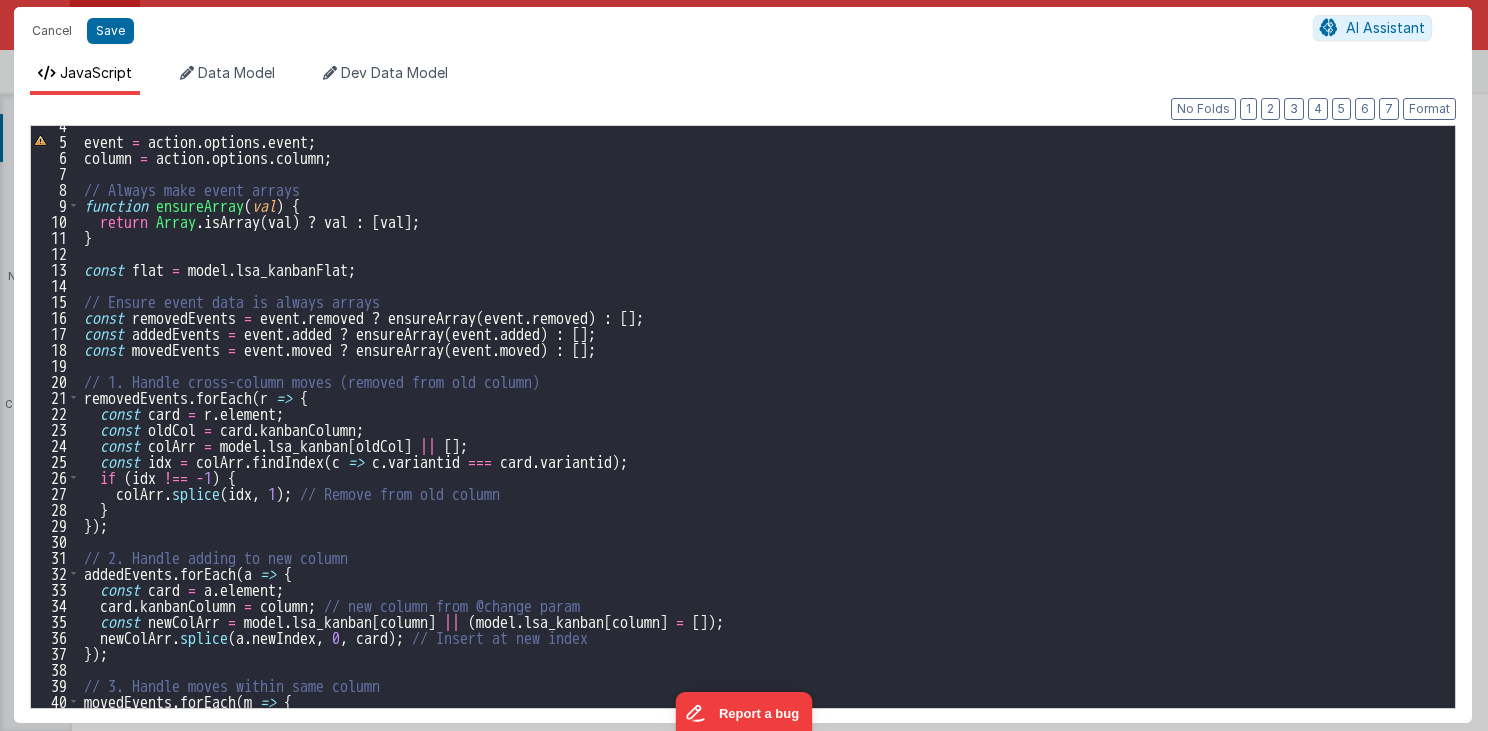 scroll, scrollTop: 56, scrollLeft: 0, axis: vertical 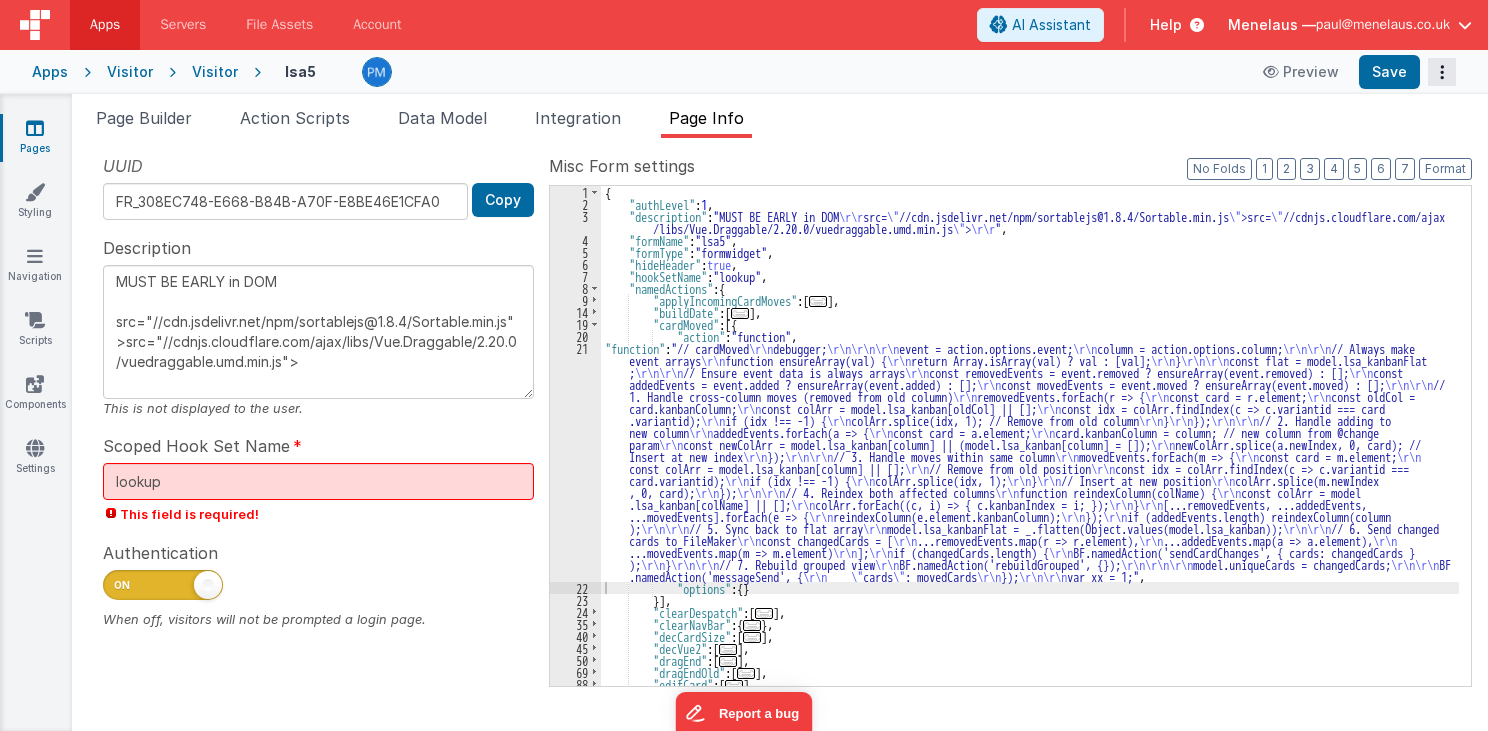 click at bounding box center (1442, 72) 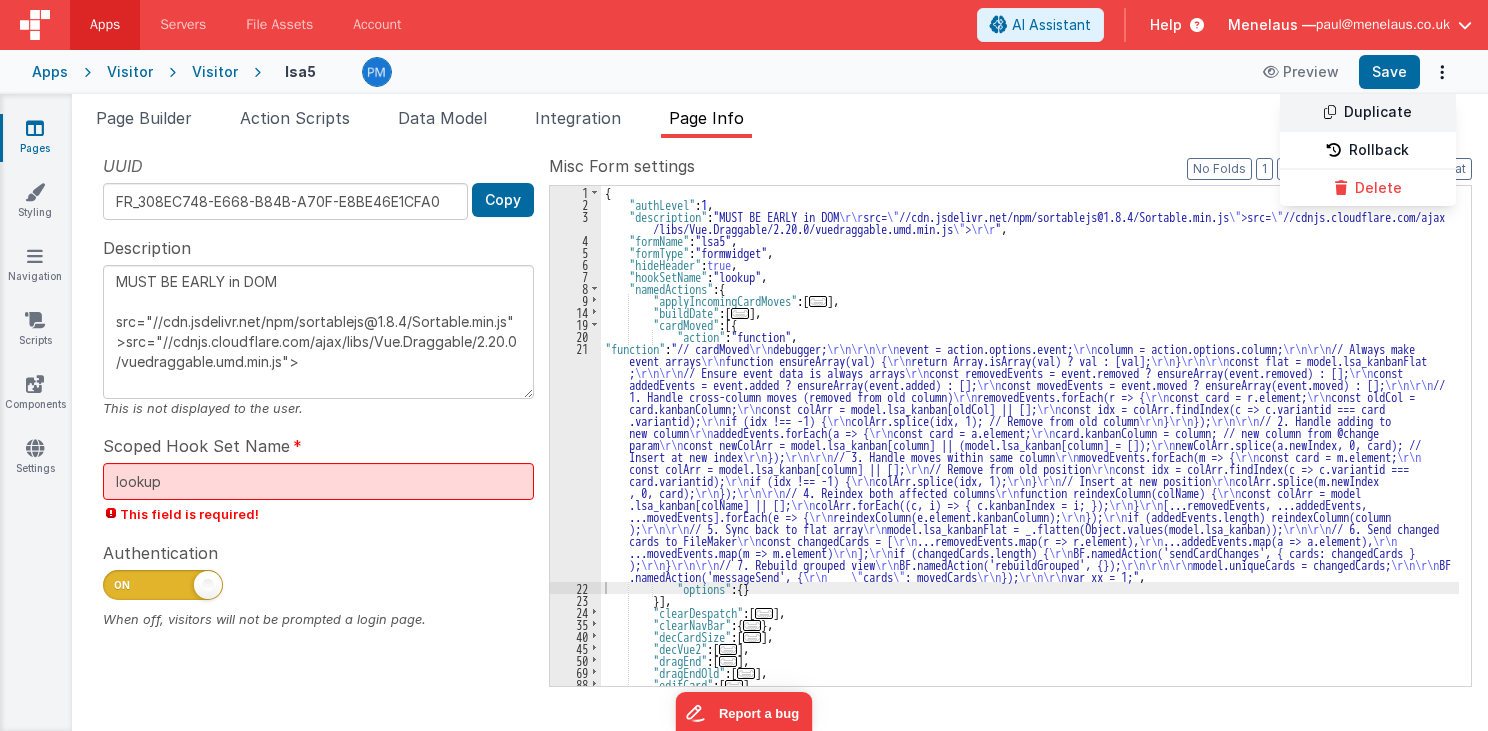 click on "Duplicate" at bounding box center [1368, 113] 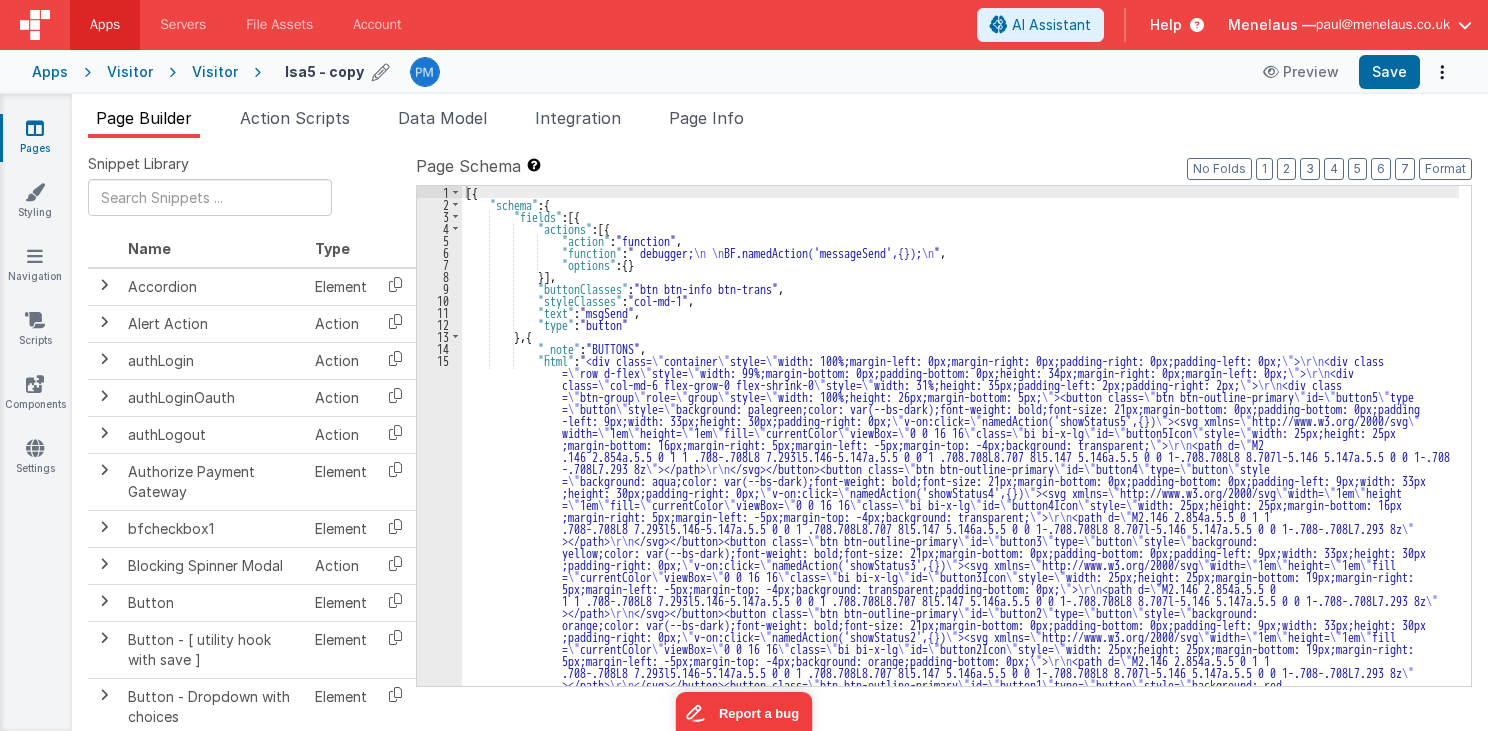 click at bounding box center (381, 72) 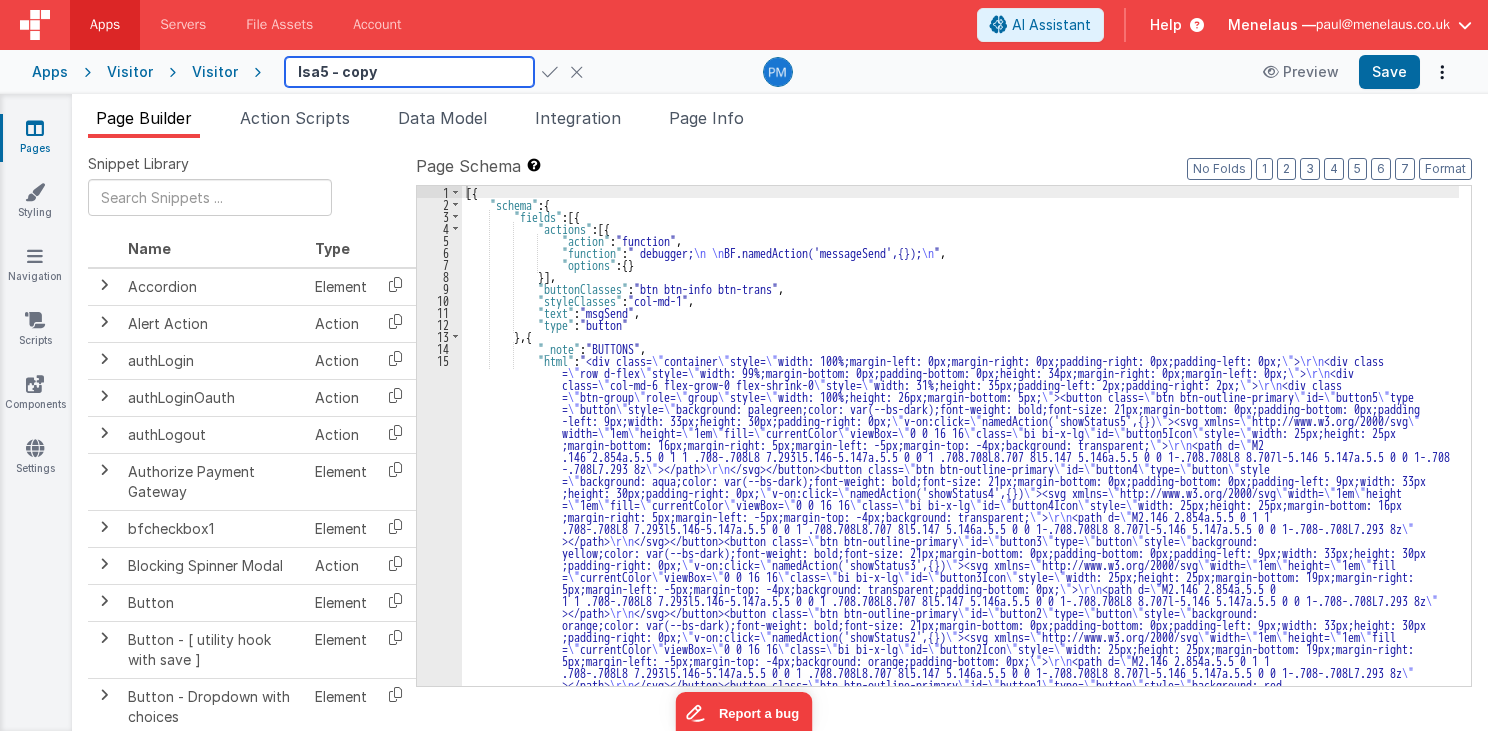 drag, startPoint x: 308, startPoint y: 70, endPoint x: 417, endPoint y: 76, distance: 109.165016 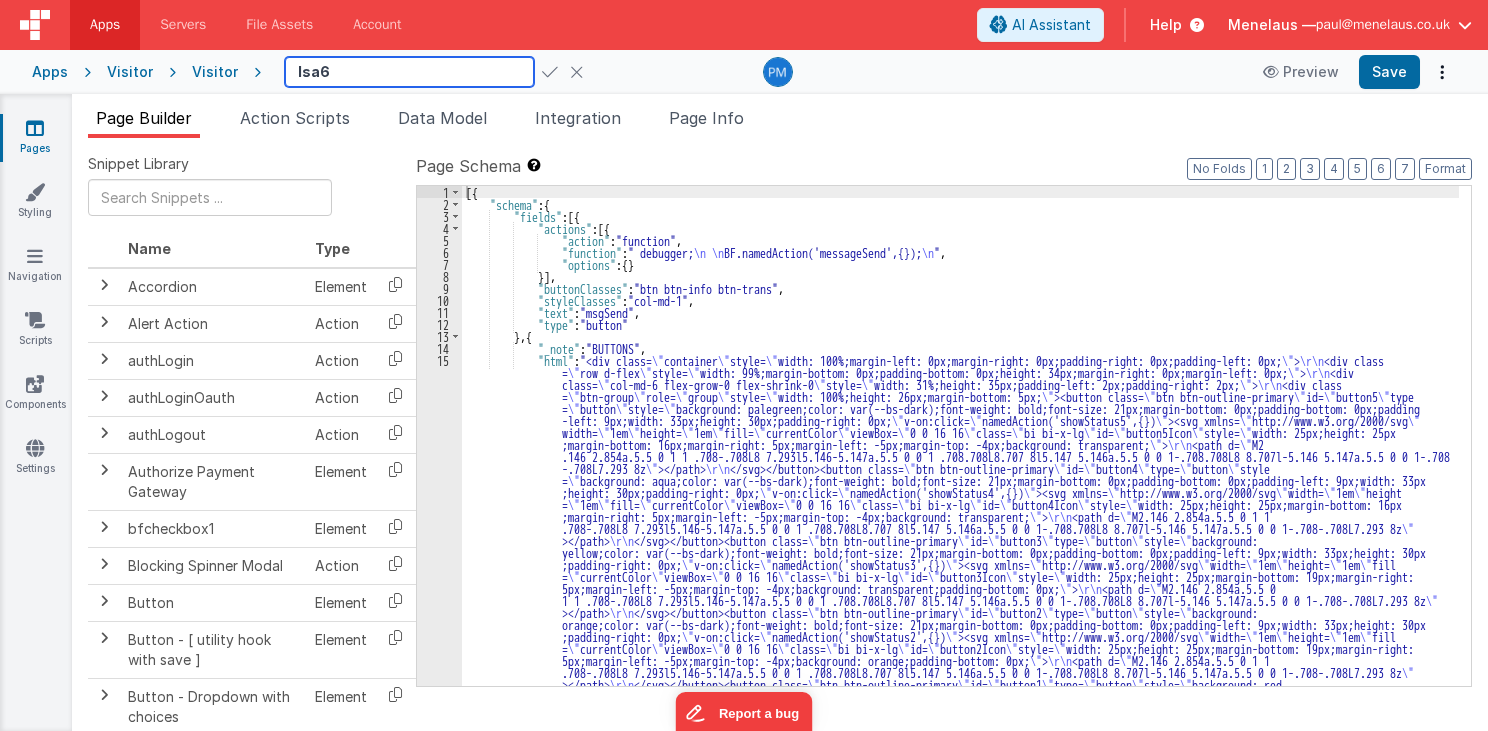 type on "lsa6" 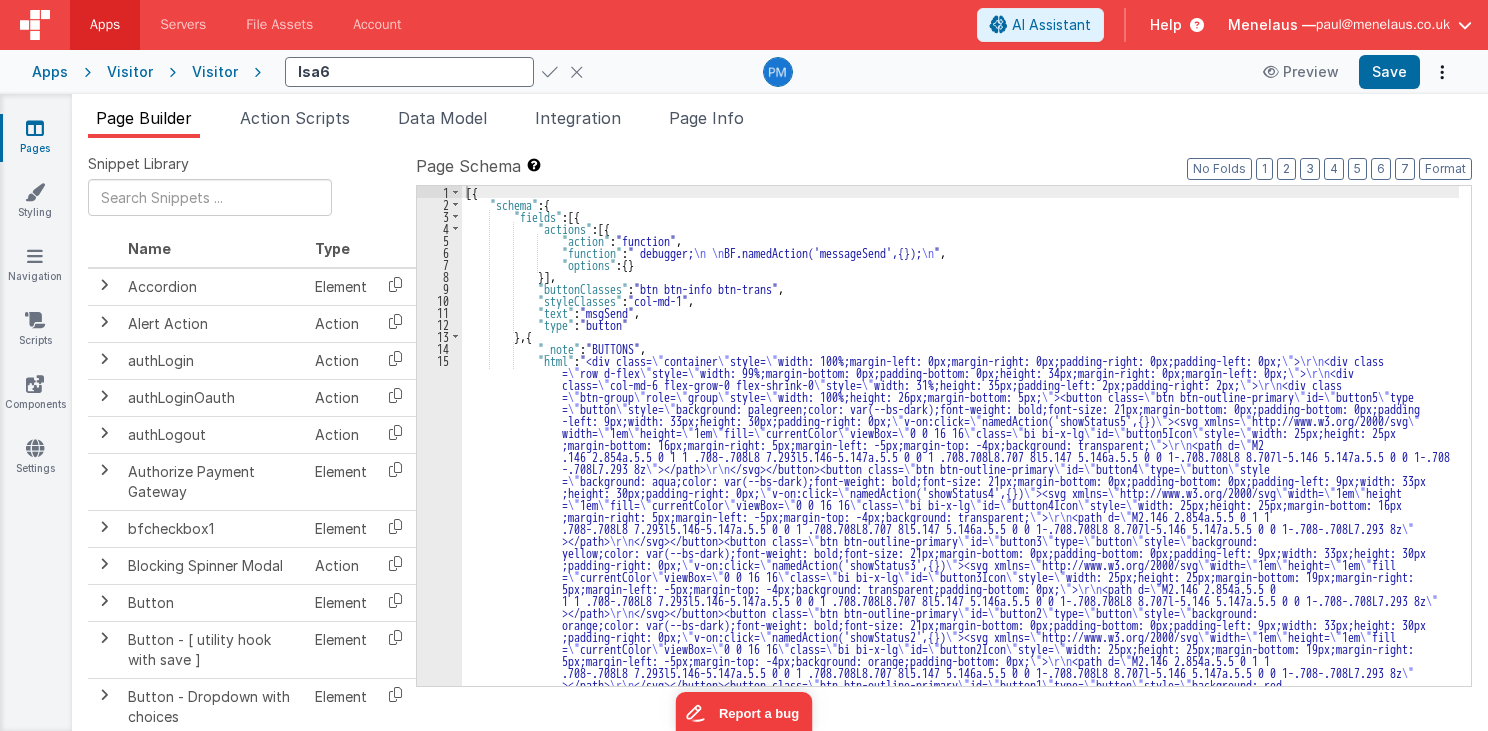 click at bounding box center [550, 72] 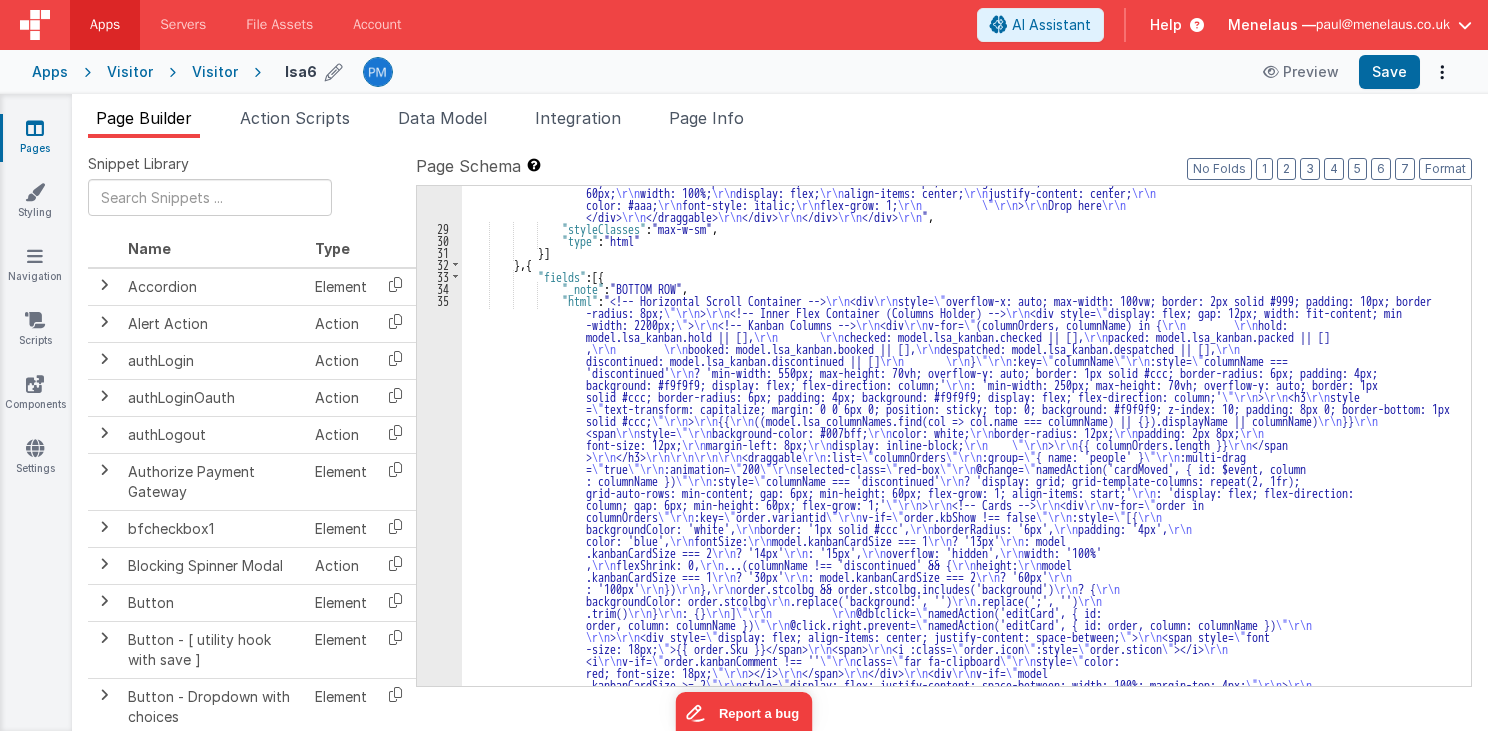 scroll, scrollTop: 2016, scrollLeft: 0, axis: vertical 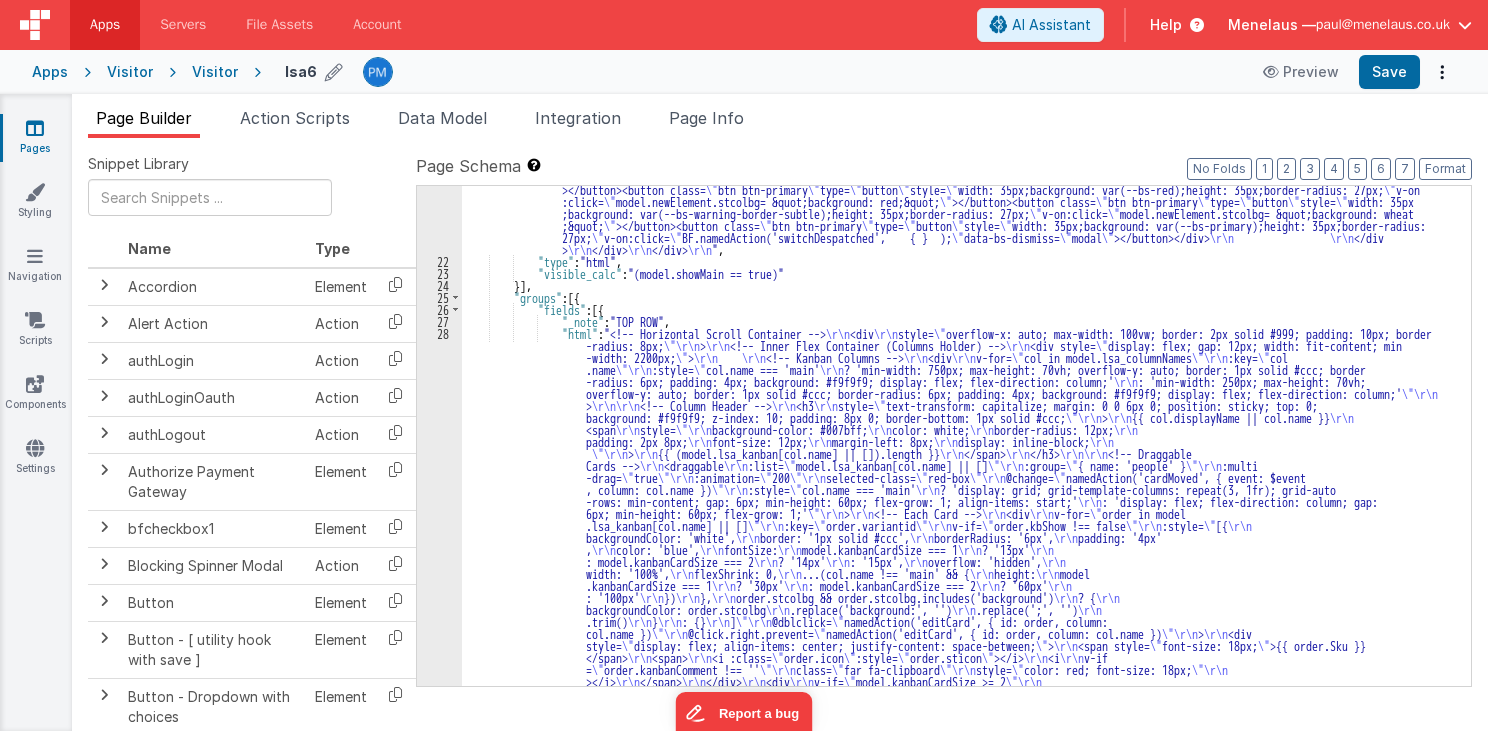 click on ""html" :  "<div class= \" modal \"  role= \" dialog \"  tabindex= \" -1 \"  id= \" addDashModal \"  style= \" width: 795px; \" > \r\n     <div class= \" modal-dialog modal-lg \"                    role= \" document \" > \r\n         <div class= \" modal-content \" > \r\n             <div class= \" modal-header \"  style= \" width: 100%; \" > \r\n                                   <h4 class= \" modal-title \"  style= \" width: 95%; \" >Inventory</h4><button class= \" btn-close \"  type= \" button \"  aria-label= \" Close \"  data-bs-dismiss                  = \" modal \" ></button> \r\n             </div> \r\n             <div class= \" modal-body \"  style= \" width: 100%;border-radius: 10px; \" > \r\n\r\n                                   <div id= \" chartEl2 \" > \r\n                     <apexchart width= \" 500 \"  type= \" bar \"  :key= \" model.data2.chartKey \"  :options= \" model.data2.options \"   :series= \" \" \r\n\r\n \"" at bounding box center [960, 553] 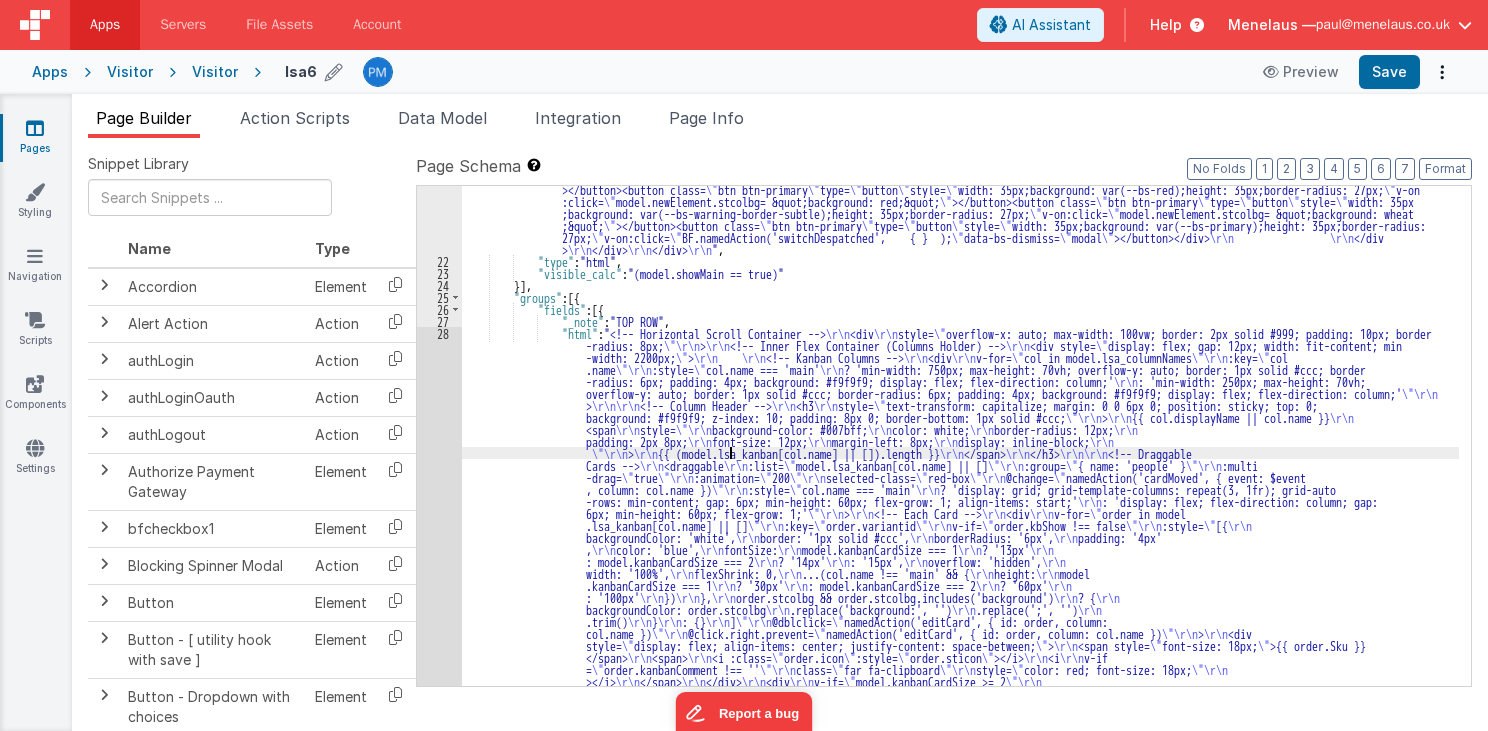 scroll, scrollTop: 1563, scrollLeft: 0, axis: vertical 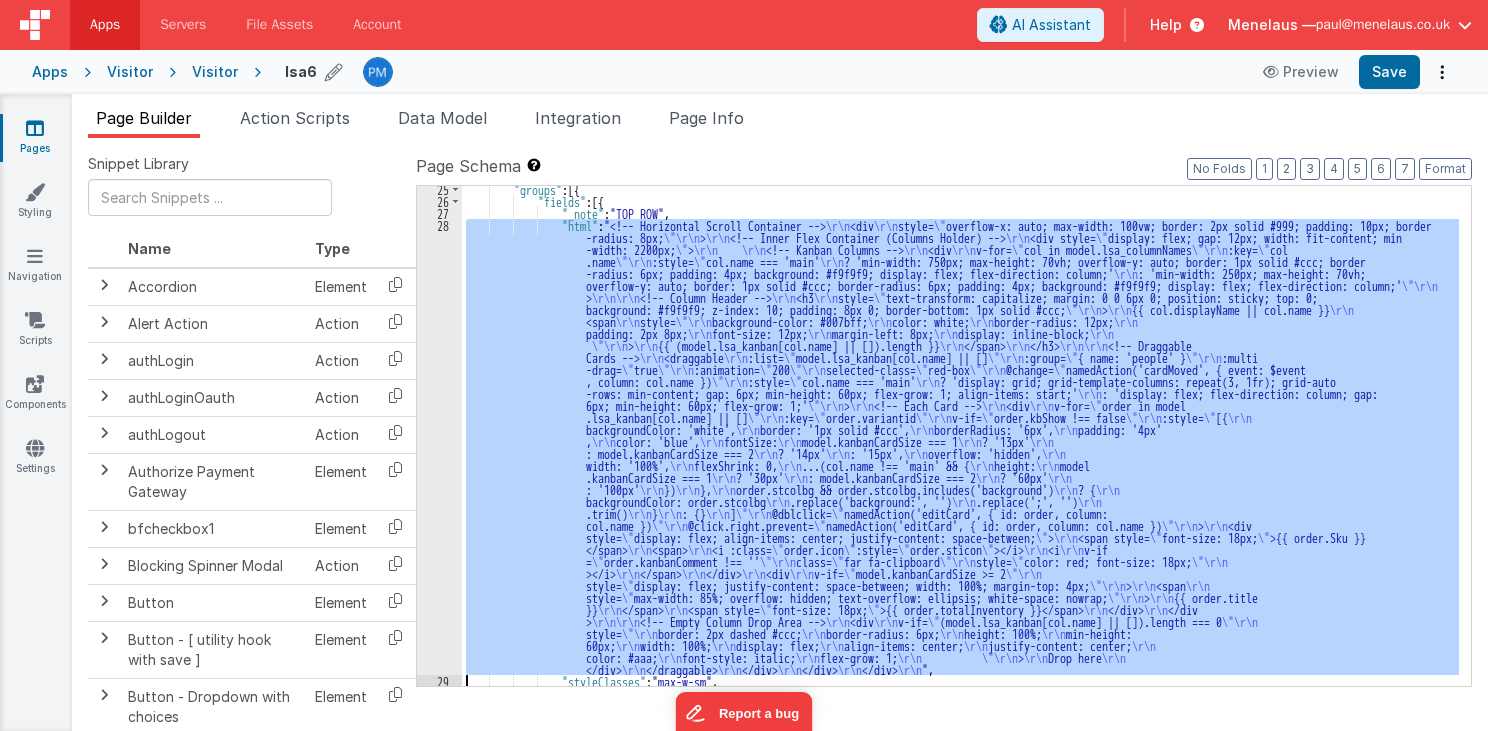 click on "28" at bounding box center [439, 447] 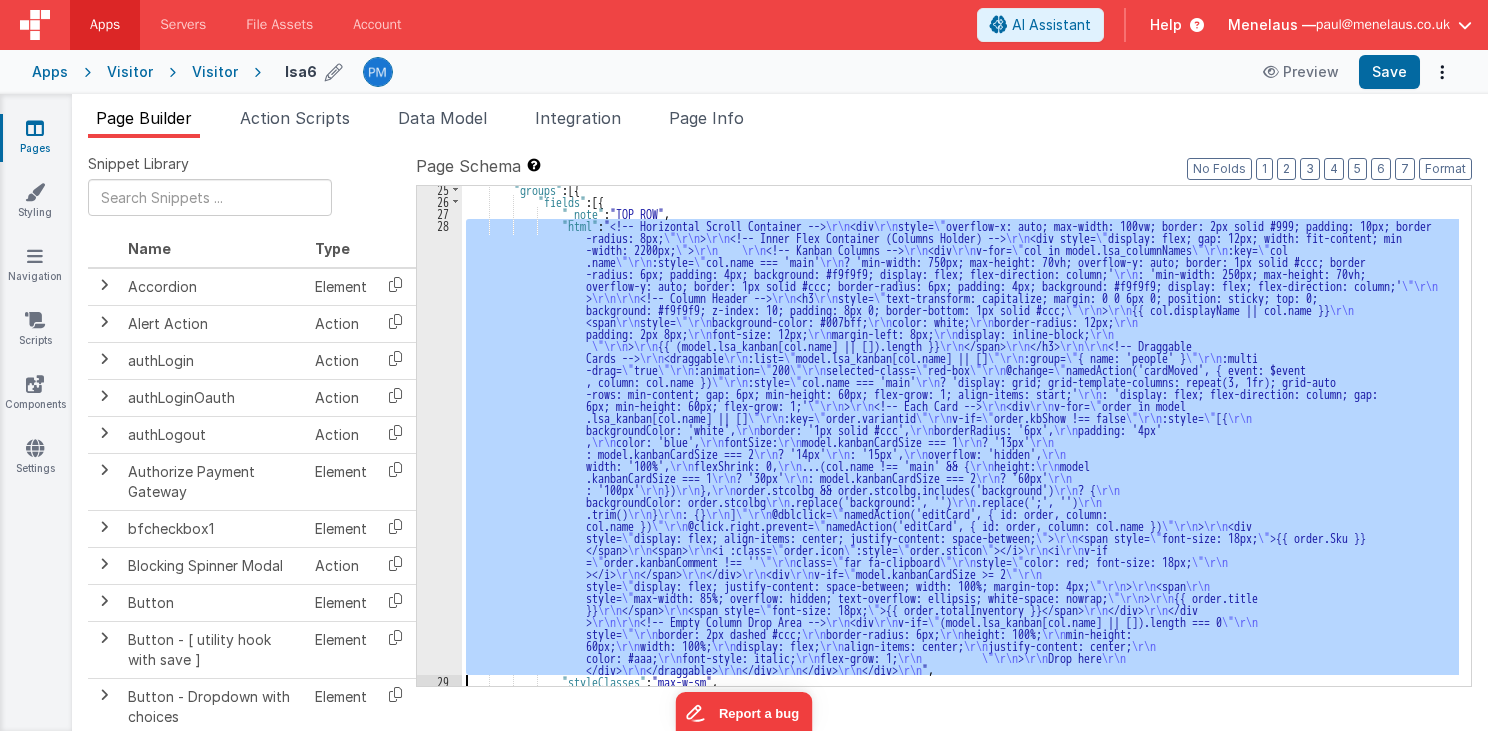 click on ""groups" :  [{                "fields" :  [{                     "_note" :  "TOP ROW" ,                     "html" :  "<!-- Horizontal Scroll Container --> \r\n <div \r\n   style= \" overflow-x: auto; max-width: 100vw; border: 2px solid #999; padding: 10px; border                      -radius: 8px; \"\r\n > \r\n   <!-- Inner Flex Container (Columns Holder) --> \r\n   <div style= \" display: flex; gap: 12px; width: fit-content; min                      -width: 2200px; \" > \r\n      \r\n     <!-- Kanban Columns --> \r\n     <div \r\n       v-for= \" col in model.lsa_columnNames \"\r\n       :key= \" col                      .name \"\r\n       :style= \" col.name === 'main' \r\n         ? 'min-width: 750px; max-height: 70vh; overflow-y: auto; border: 1px solid #ccc; border                      -radius: 6px; padding: 4px; background: #f9f9f9; display: flex; flex-direction: column;' \r\n \"\r\n      > \r\n\r\n \r\n       <h3" at bounding box center [960, 436] 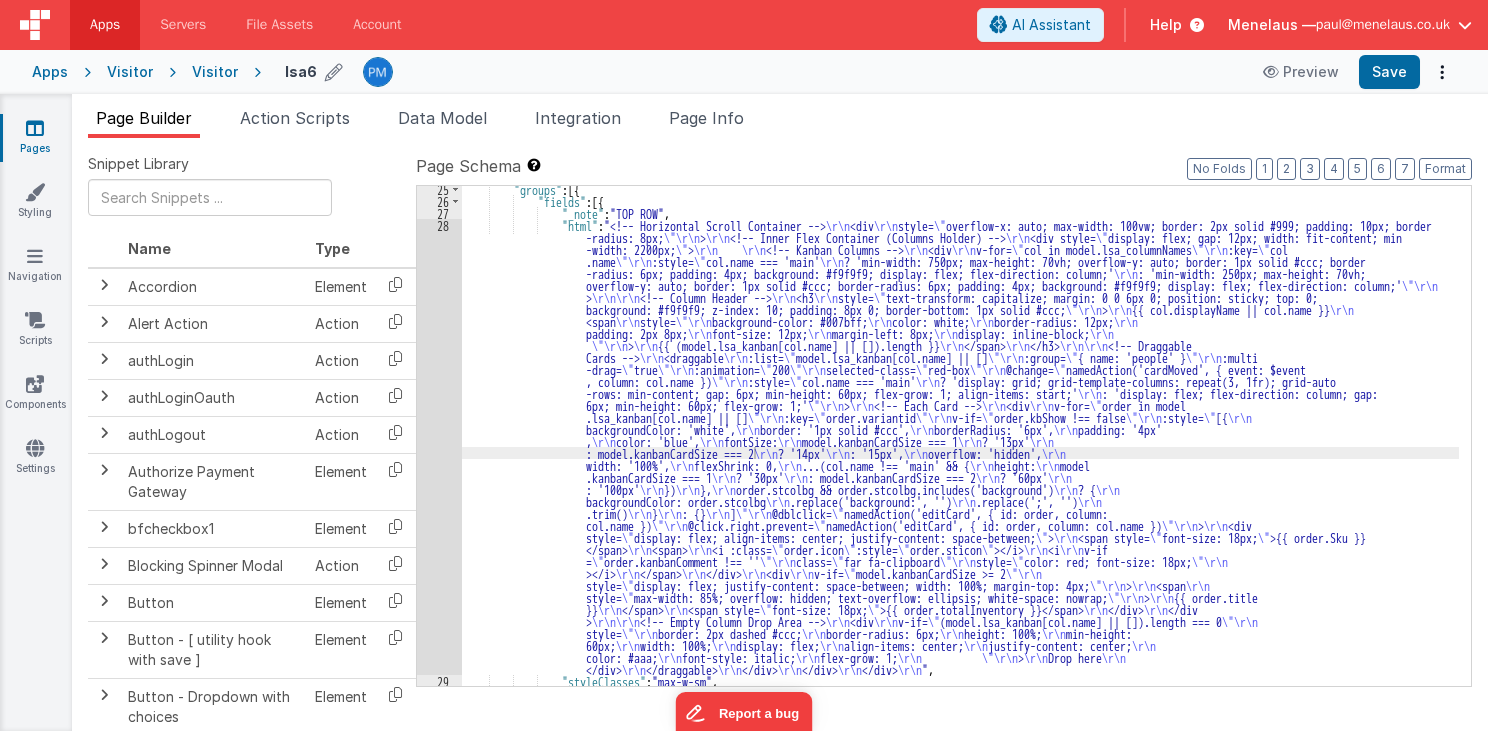 click on "Format
7
6
5
4
3
2
1
No Folds
25 26 27 28 29 30 31           "groups" :  [{                "fields" :  [{                     "_note" :  "TOP ROW" ,                     "html" :  "<!-- Horizontal Scroll Container --> \r\n <div \r\n   style= \" overflow-x: auto; max-width: 100vw; border: 2px solid #999; padding: 10px; border                      -radius: 8px; \"\r\n > \r\n   <!-- Inner Flex Container (Columns Holder) --> \r\n   <div style= \" display: flex; gap: 12px; width: fit-content; min                      -width: 2200px; \" > \r\n      \r\n     <!-- Kanban Columns --> \r\n     <div \r\n       v-for= \" col in model.lsa_columnNames \"\r\n       :key= \" col                      .name \"\r\n       :style= \" col.name === 'main' \r\n \"\r\n" at bounding box center (944, 434) 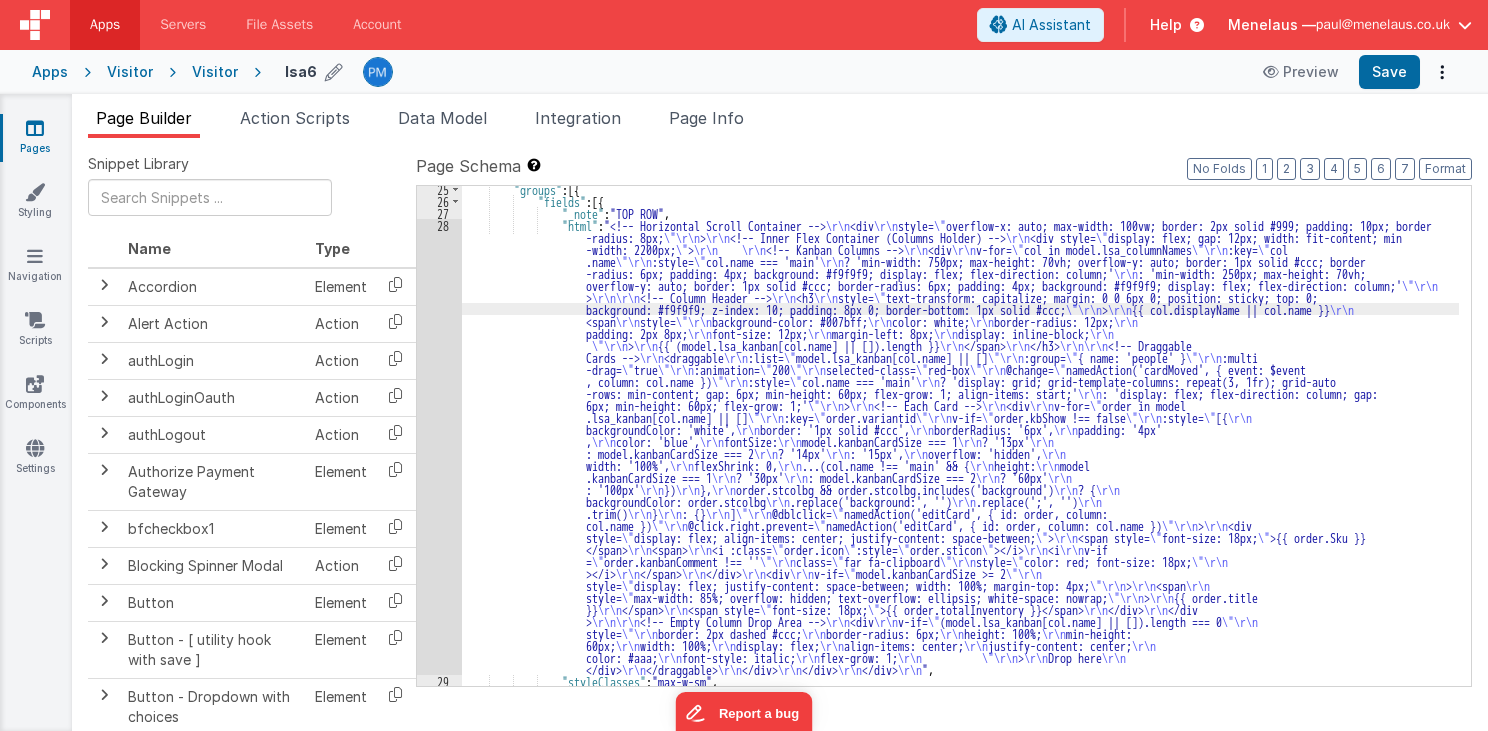 click on "28" at bounding box center [439, 447] 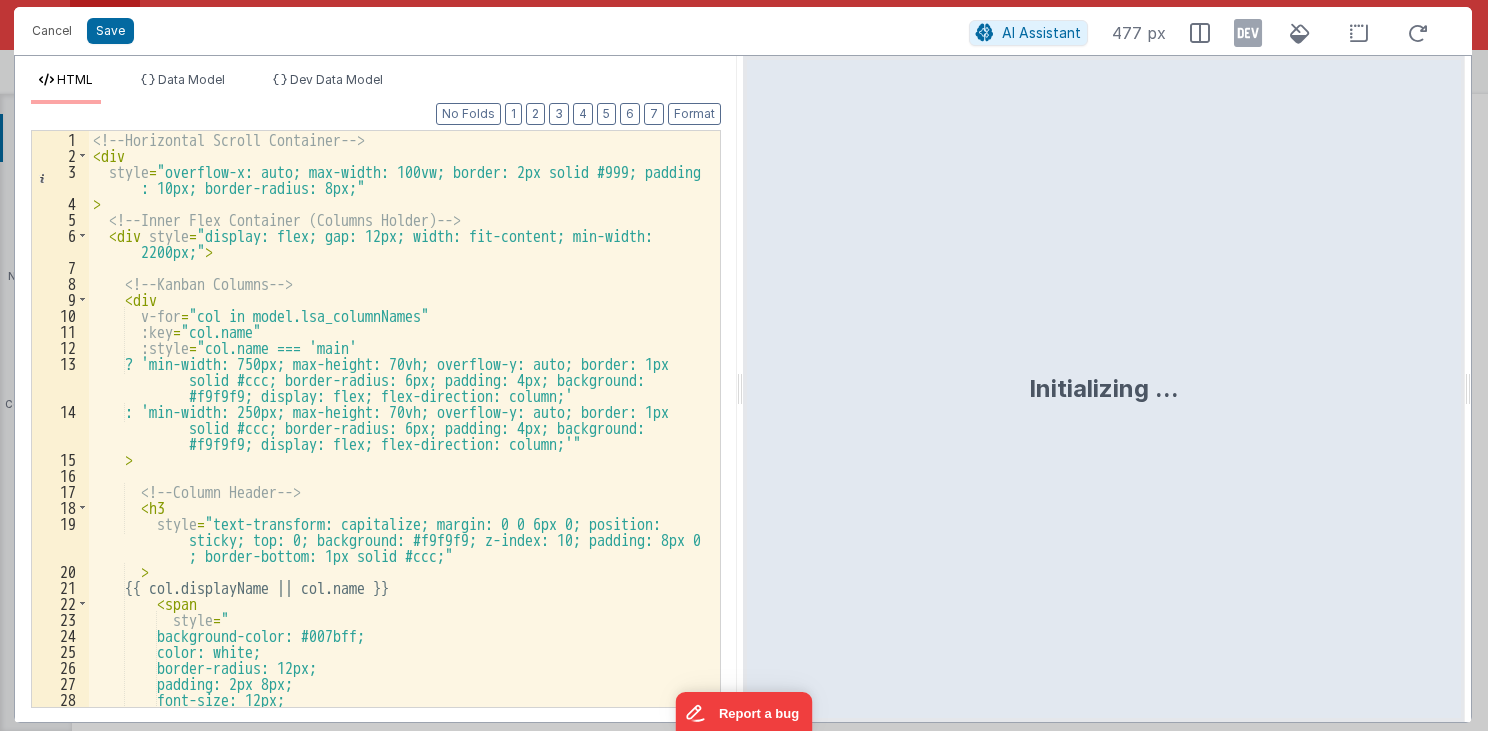 click on "<!--  Horizontal Scroll Container  --> < div    style = "overflow-x: auto; max-width: 100vw; border: 2px solid #999; padding        : 10px; border-radius: 8px;" >    <!--  Inner Flex Container (Columns Holder)  -->    < div   style = "display: flex; gap: 12px; width: fit-content; min-width:         2200px;" >           <!--  Kanban Columns  -->      < div         v-for = "col in model.lsa_columnNames"         :key = "col.name"         :style = "col.name === 'main'          ? 'min-width: 750px; max-height: 70vh; overflow-y: auto; border: 1px               solid #ccc; border-radius: 6px; padding: 4px; background:               #f9f9f9; display: flex; flex-direction: column;'          : 'min-width: 250px; max-height: 70vh; overflow-y: auto; border: 1px               solid #ccc; border-radius: 6px; padding: 4px; background:               #f9f9f9; display: flex; flex-direction: column;'"      >         <!--  Column Header  -->         < h3           style" at bounding box center (399, 435) 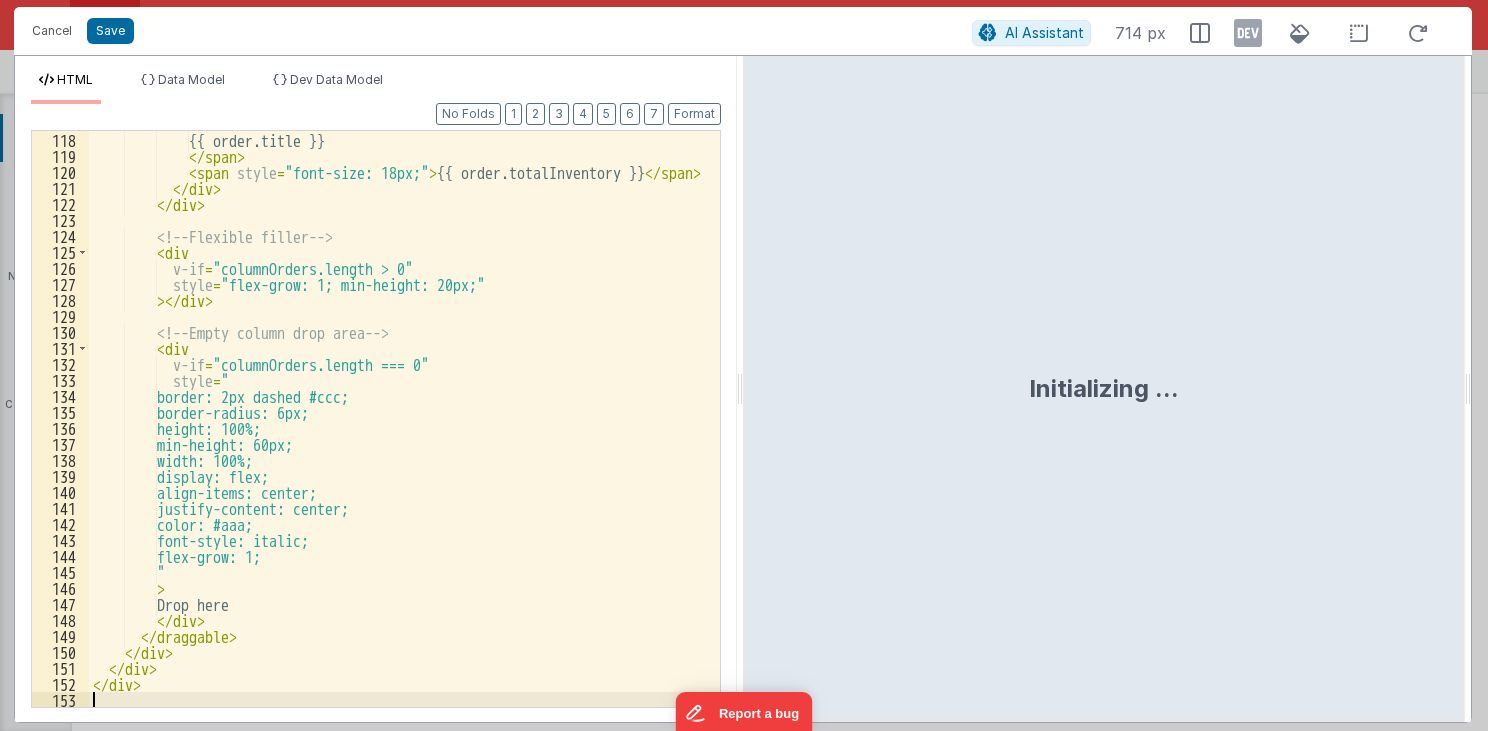 scroll, scrollTop: 2143, scrollLeft: 0, axis: vertical 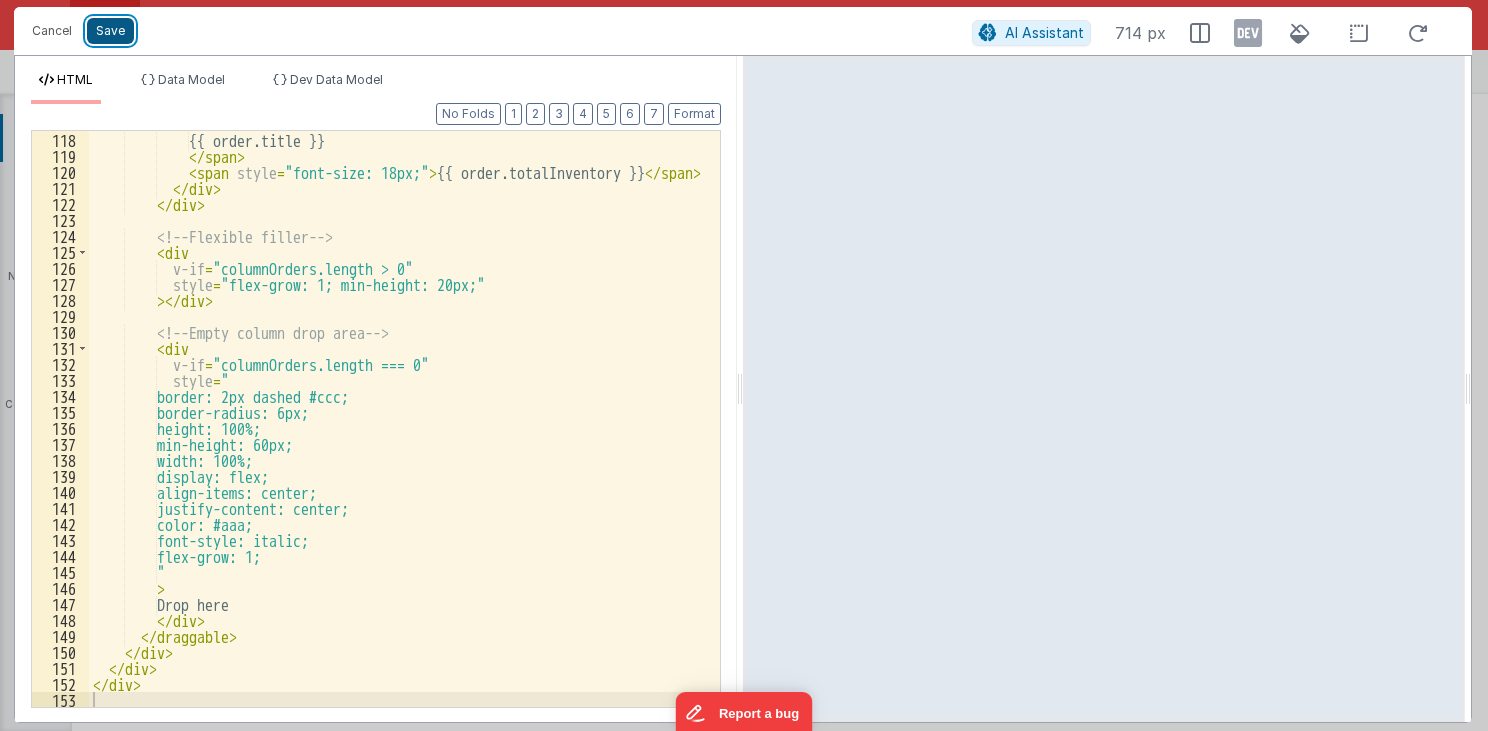 click on "Save" at bounding box center [110, 31] 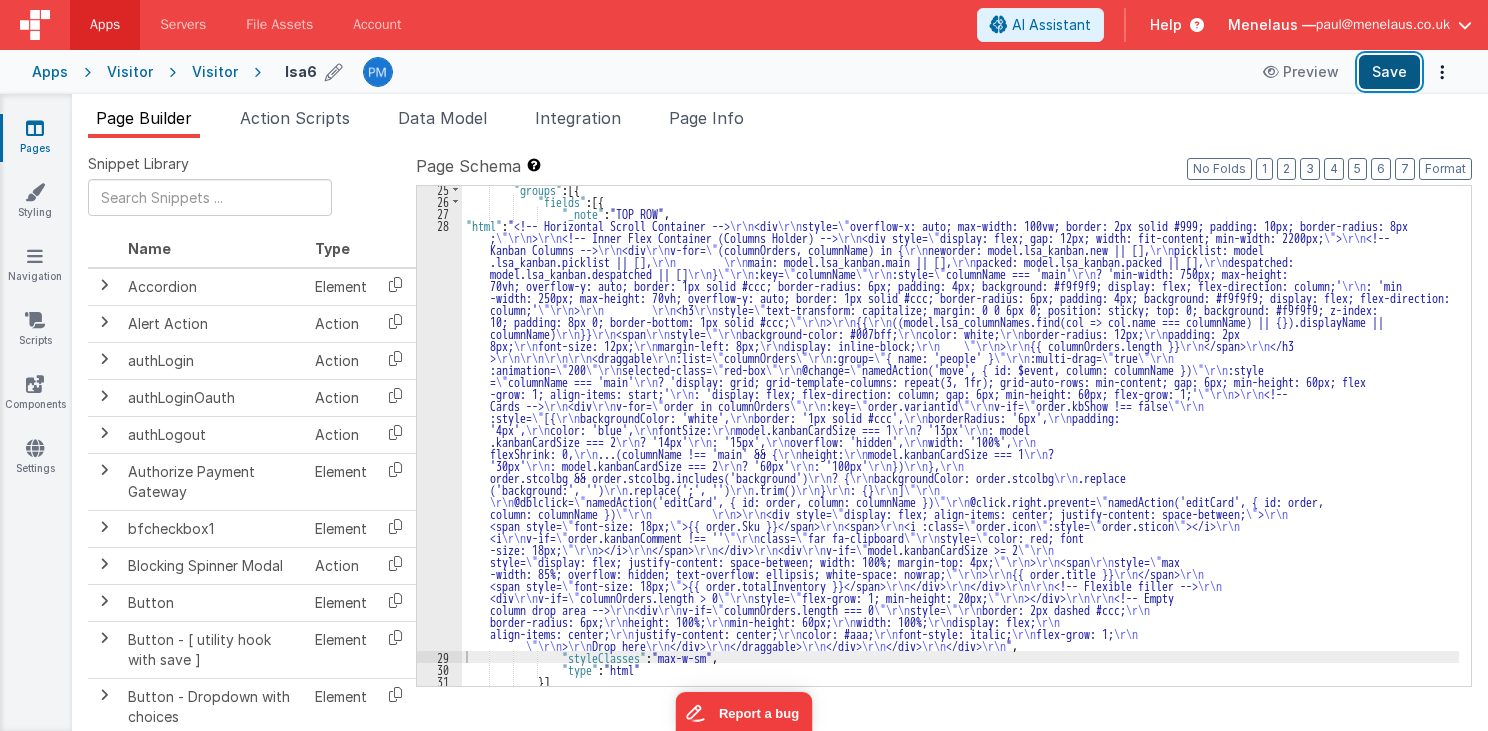 click on "Save" at bounding box center (1389, 72) 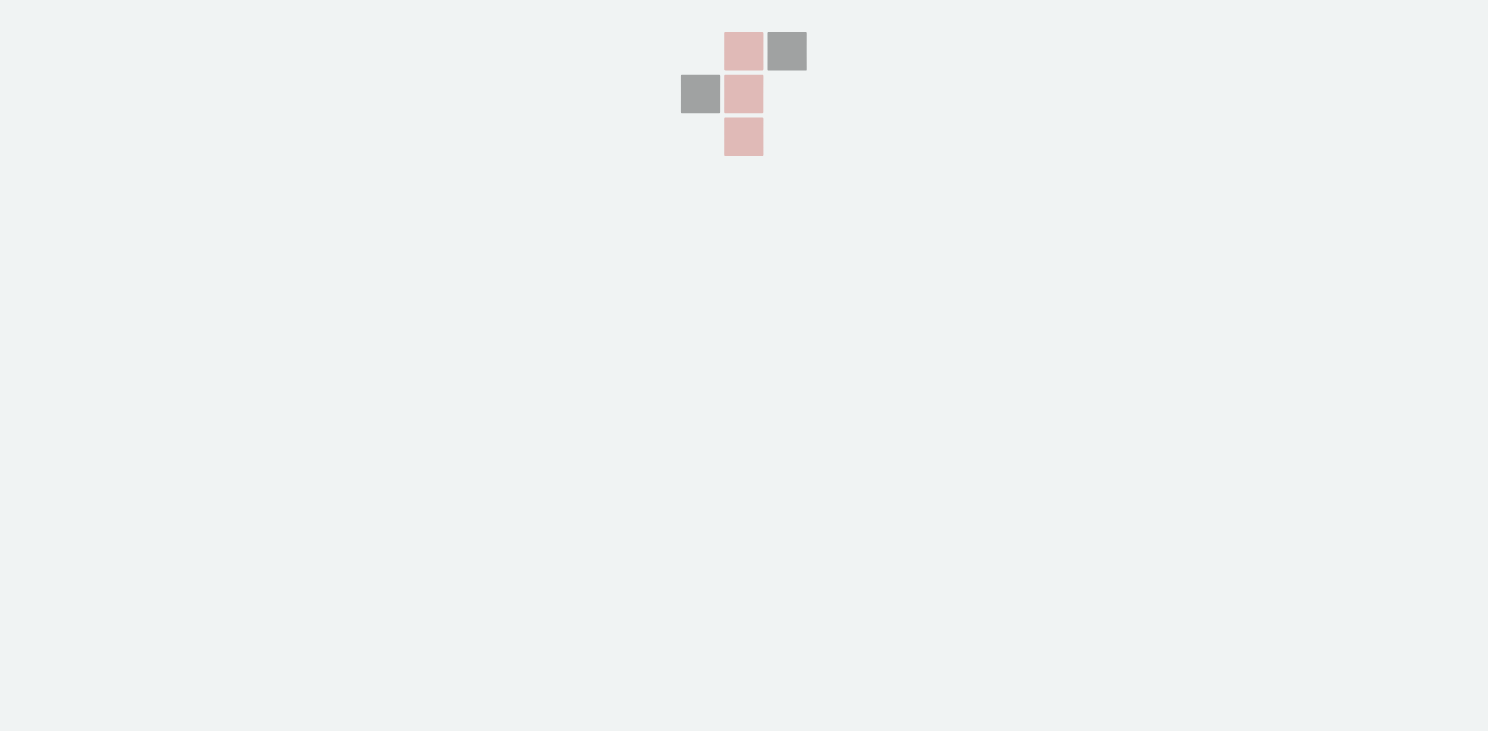 scroll, scrollTop: 0, scrollLeft: 0, axis: both 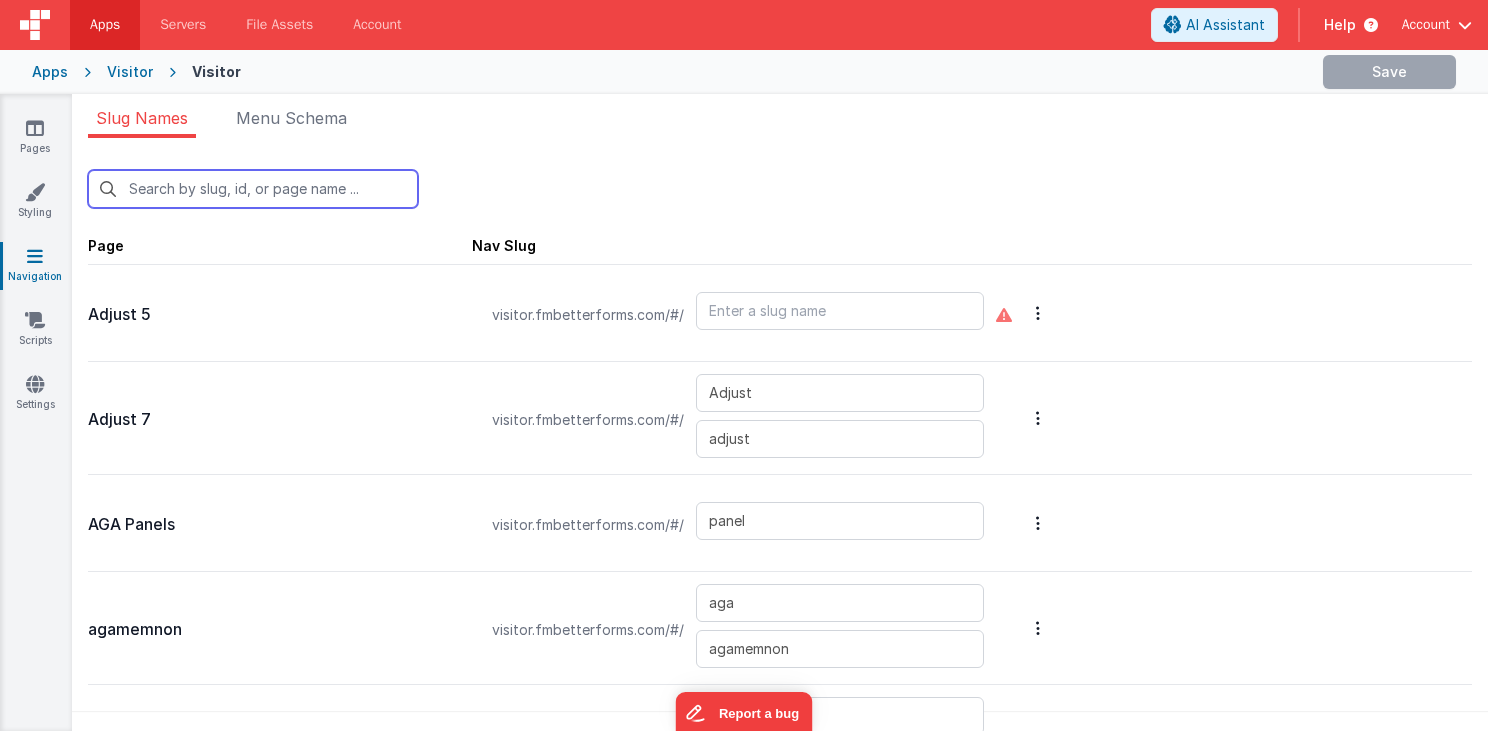 click at bounding box center [253, 189] 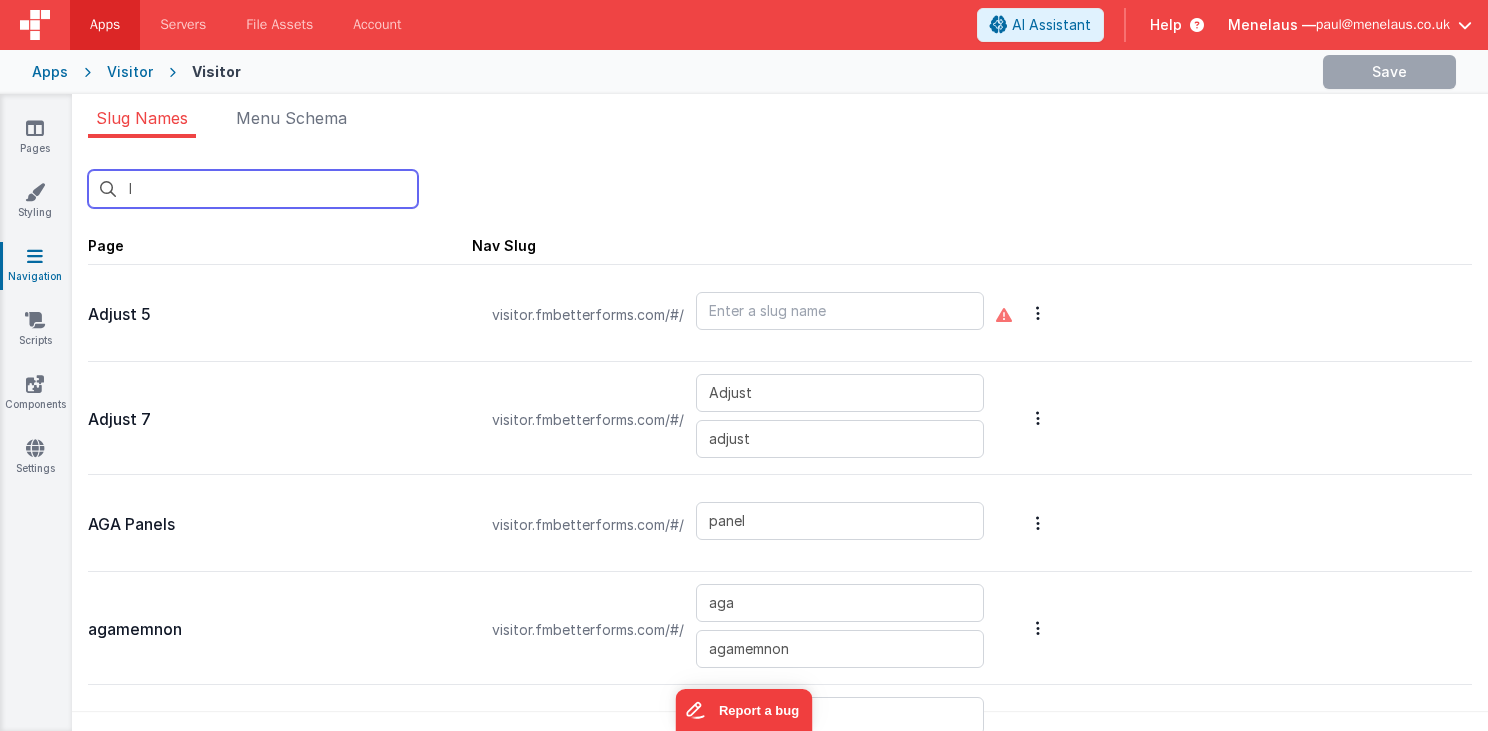 type on "ls" 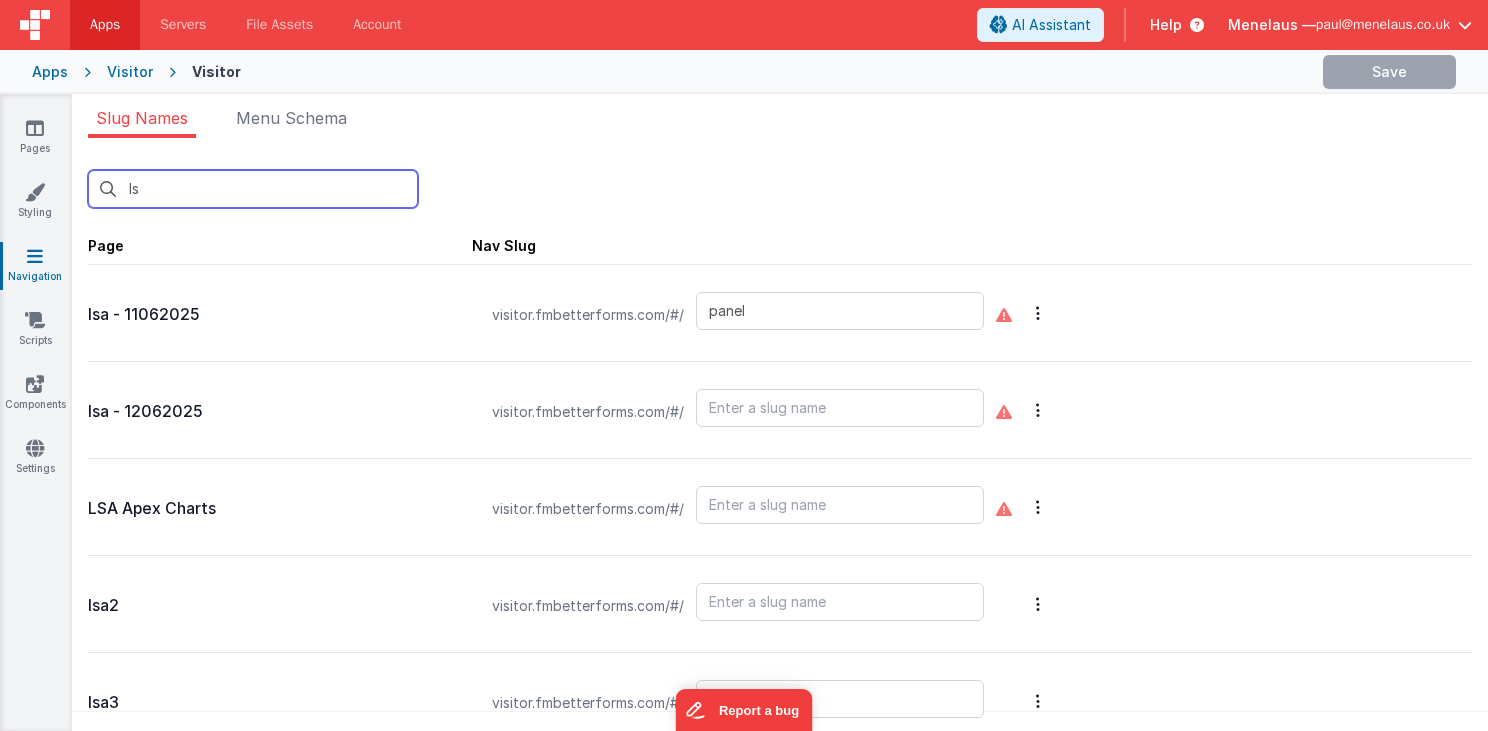 type on "lsa" 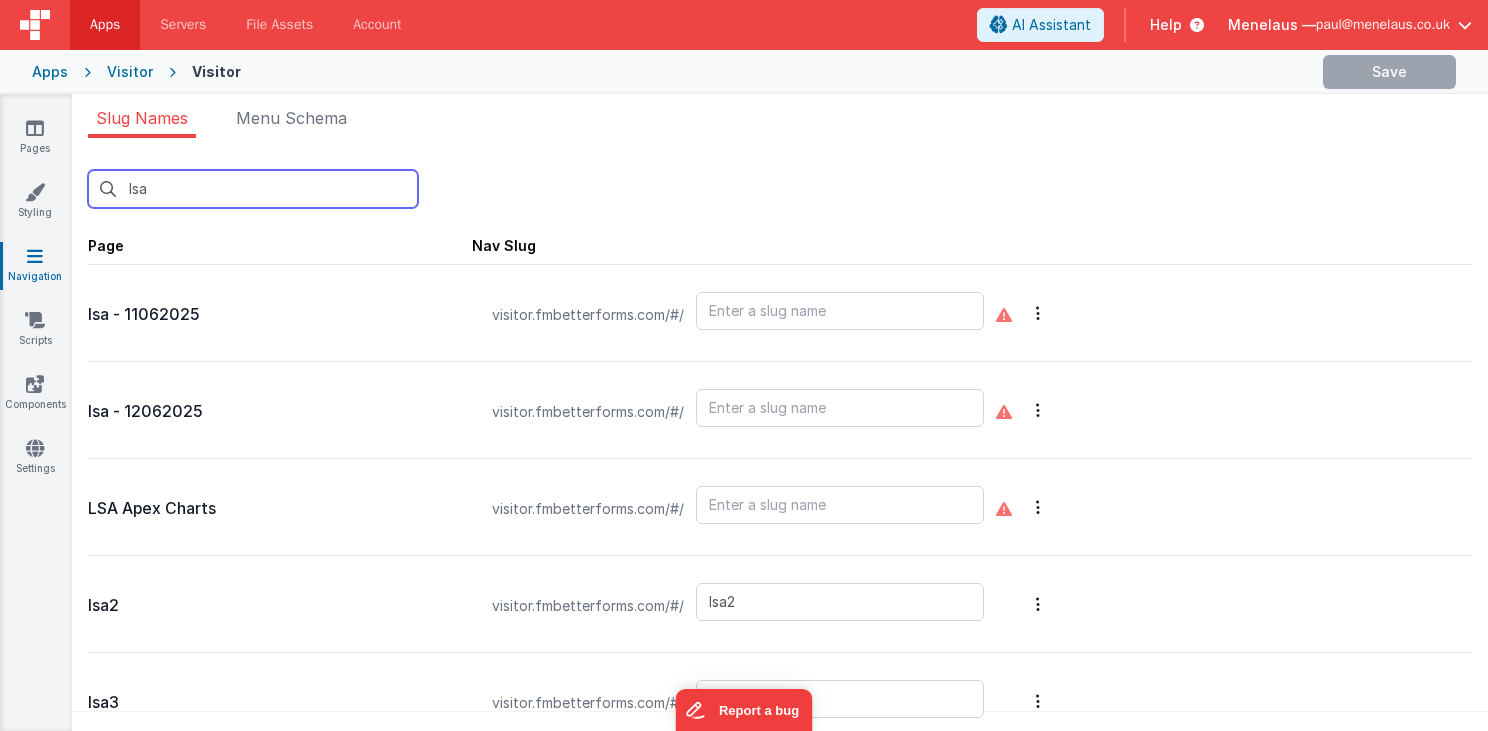 type 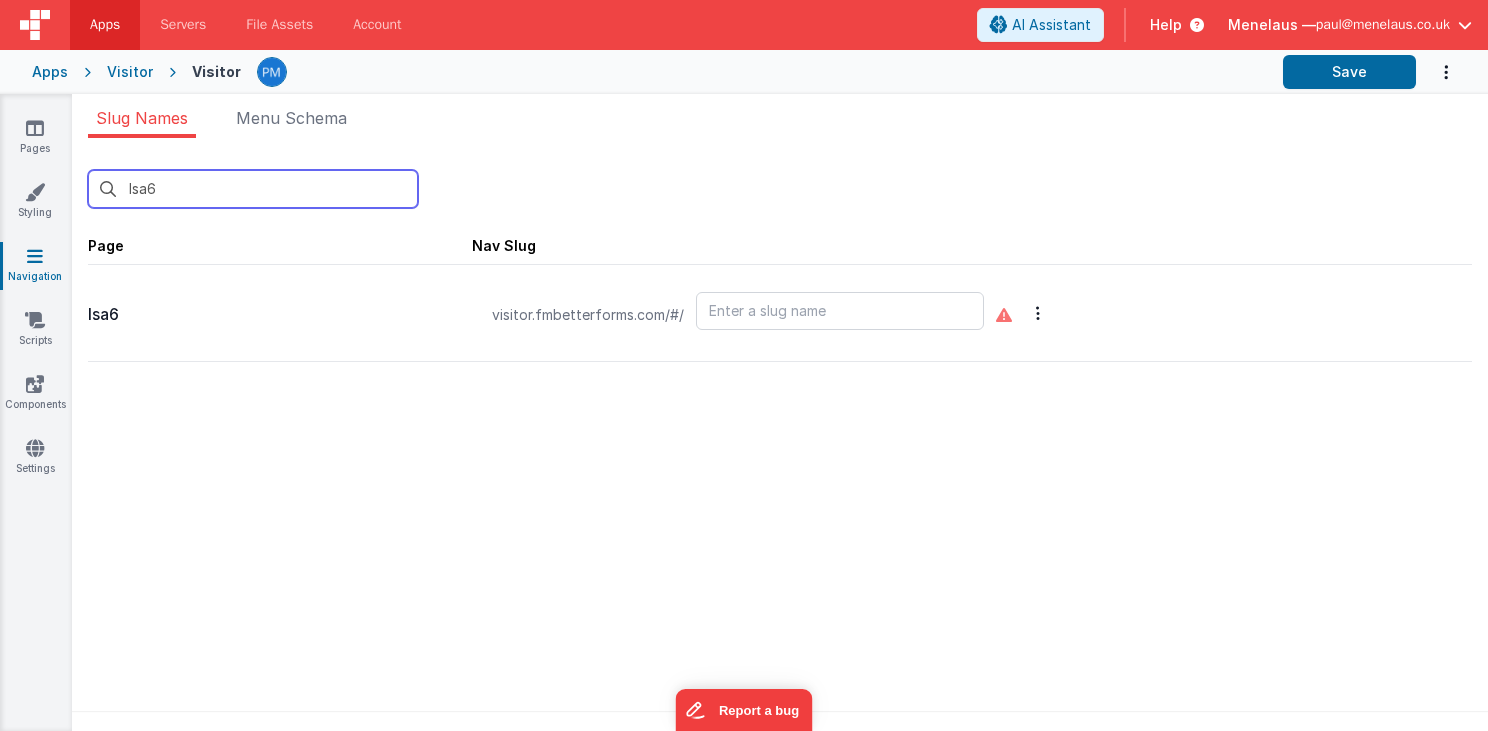 type on "lsa6" 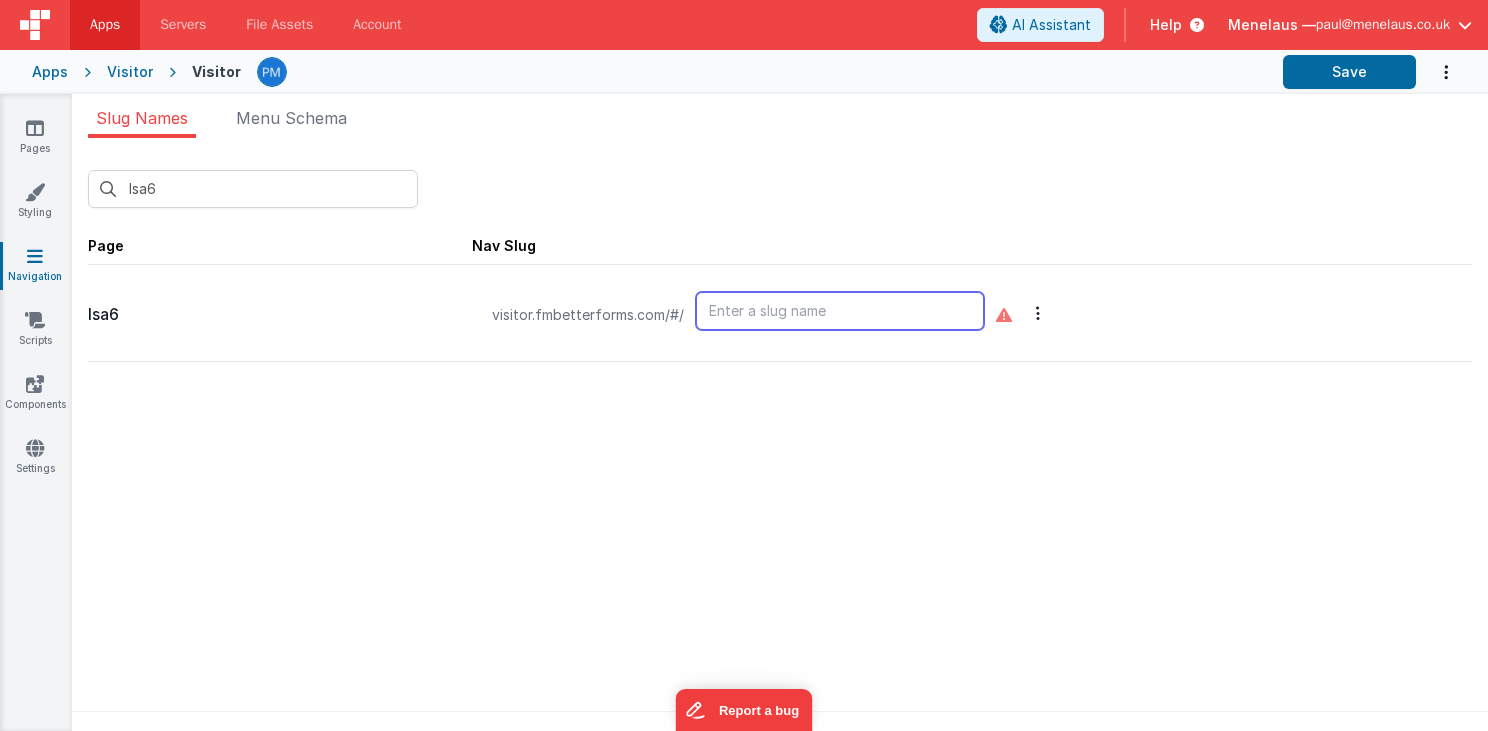 click at bounding box center [840, 311] 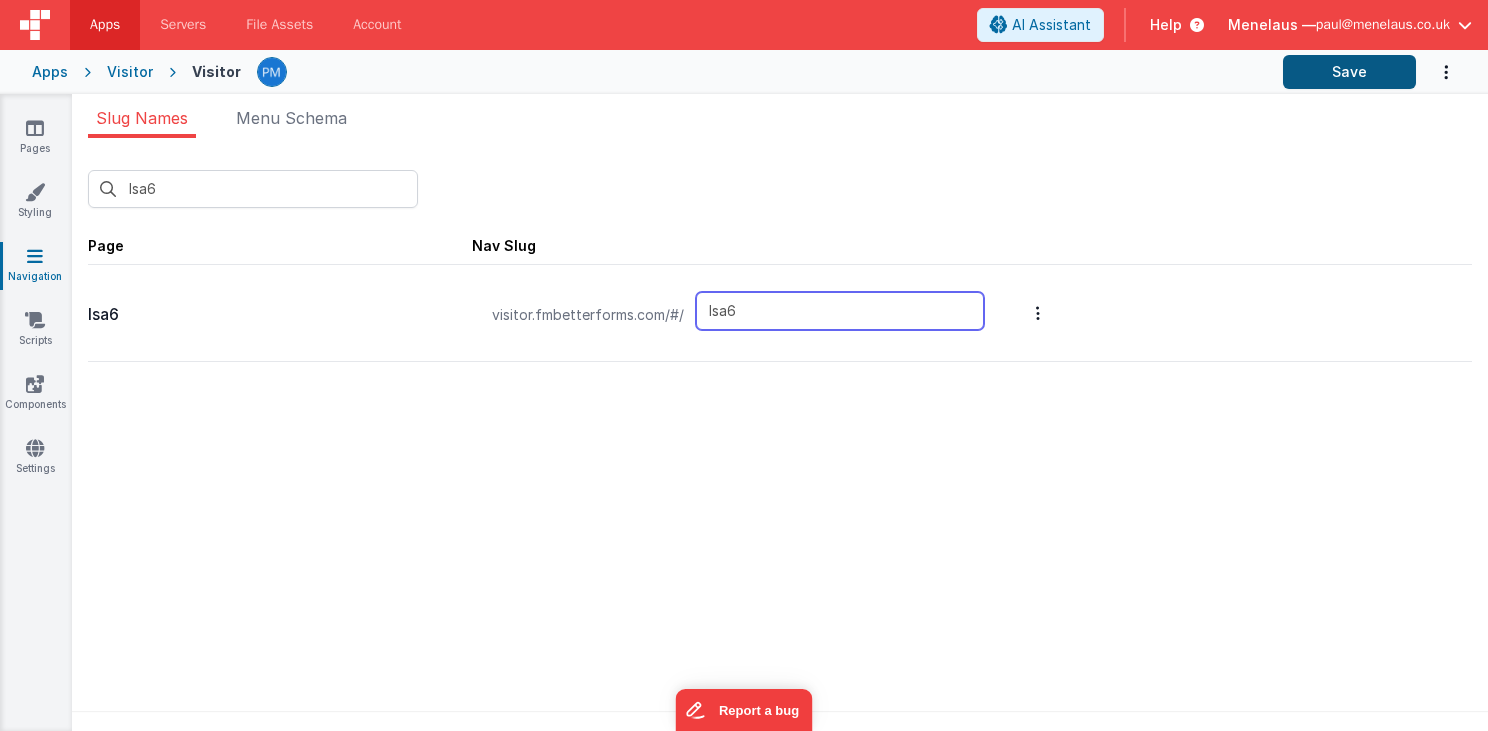 type on "lsa6" 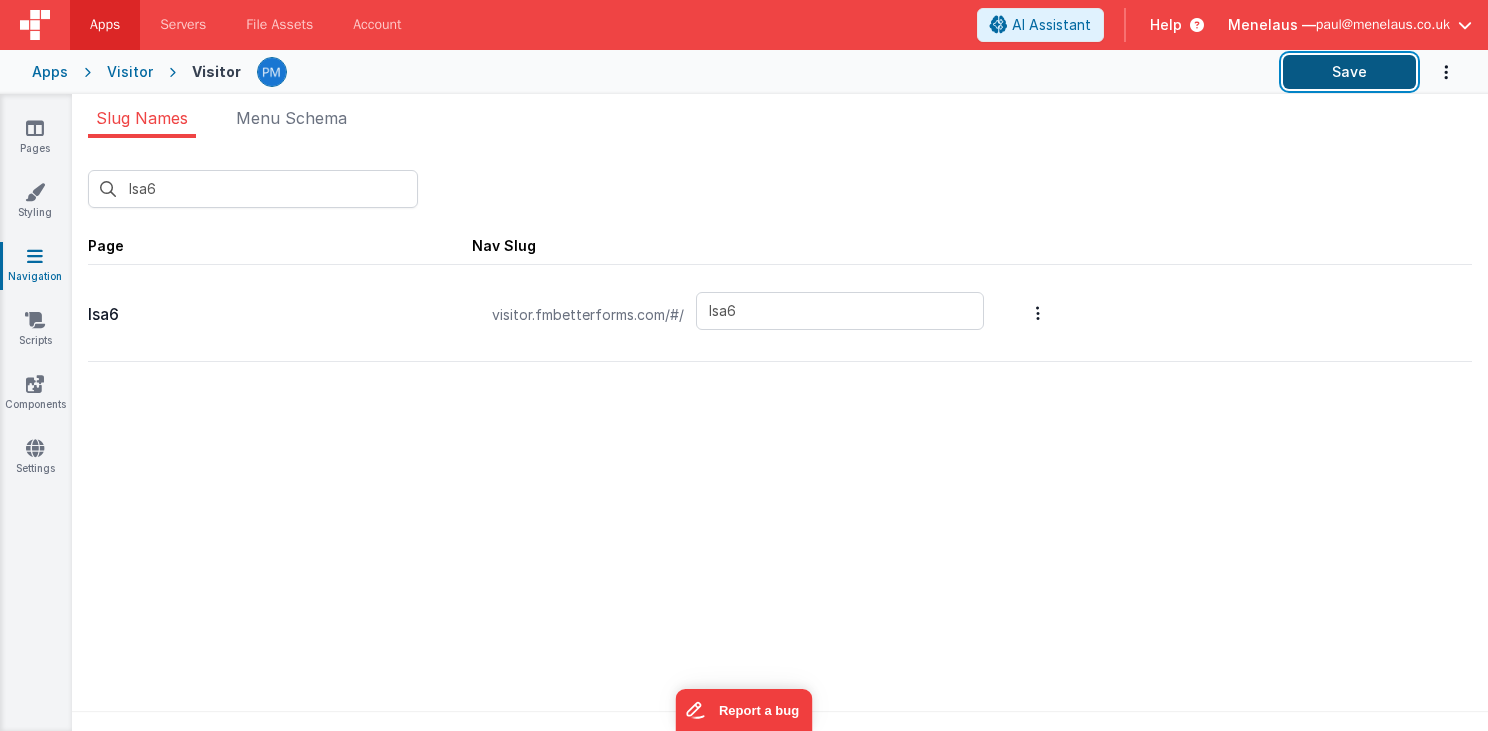 click on "Save" at bounding box center (1349, 72) 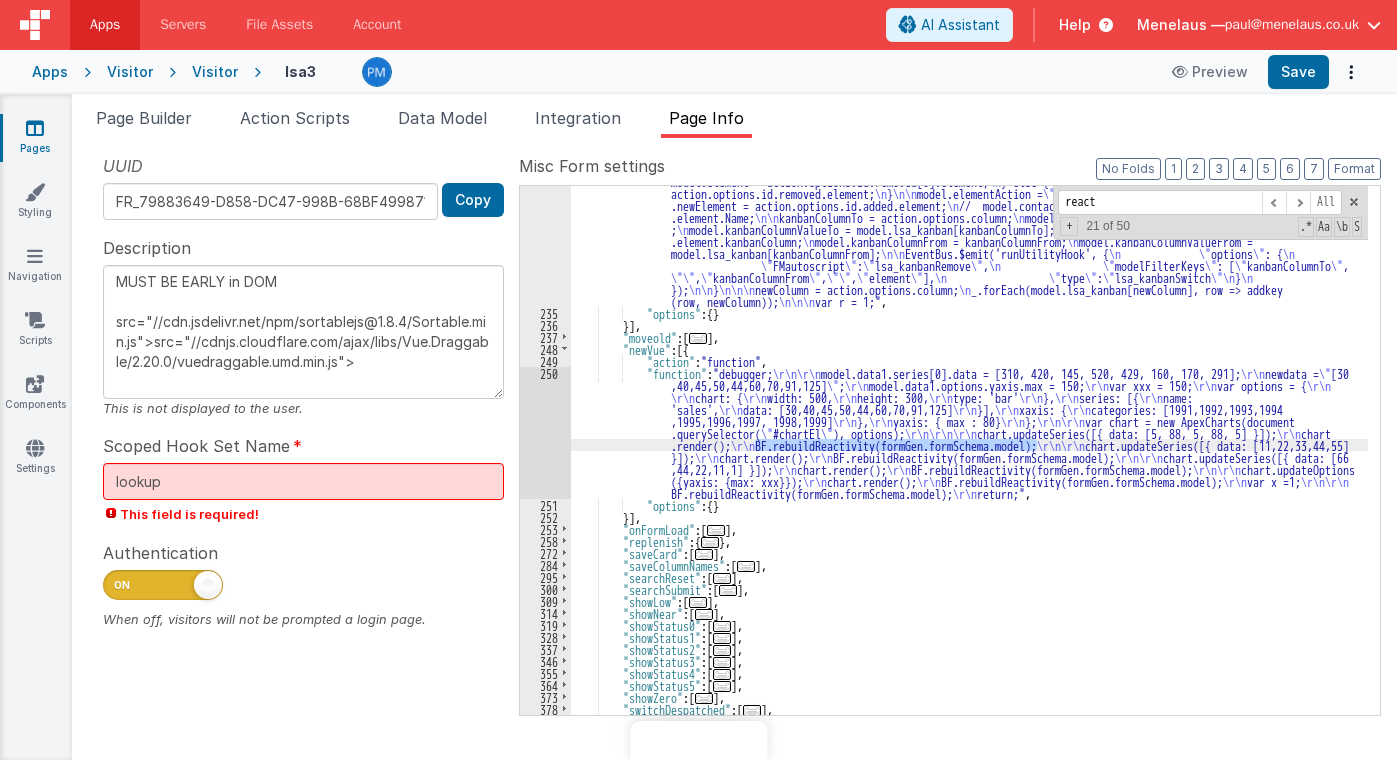 scroll, scrollTop: 0, scrollLeft: 0, axis: both 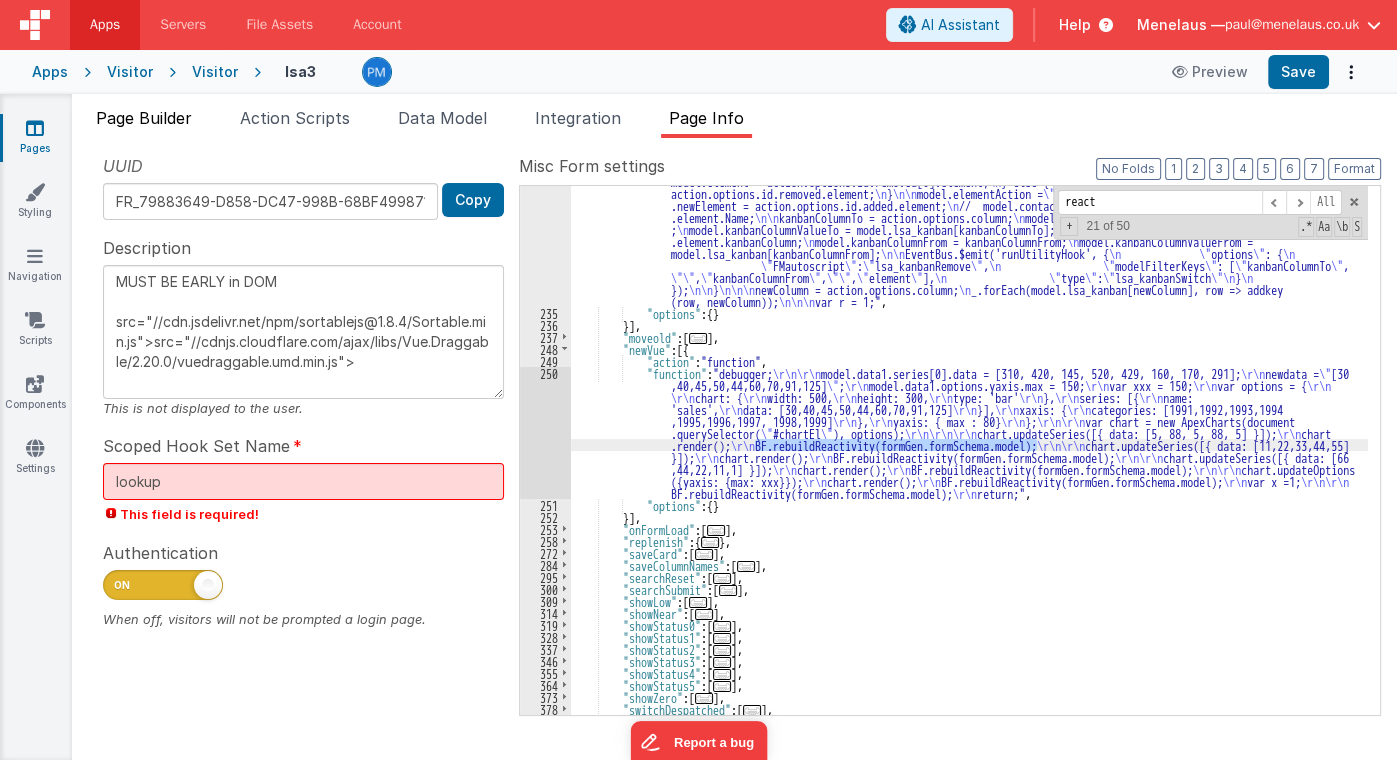 click on "Page Builder" at bounding box center (144, 118) 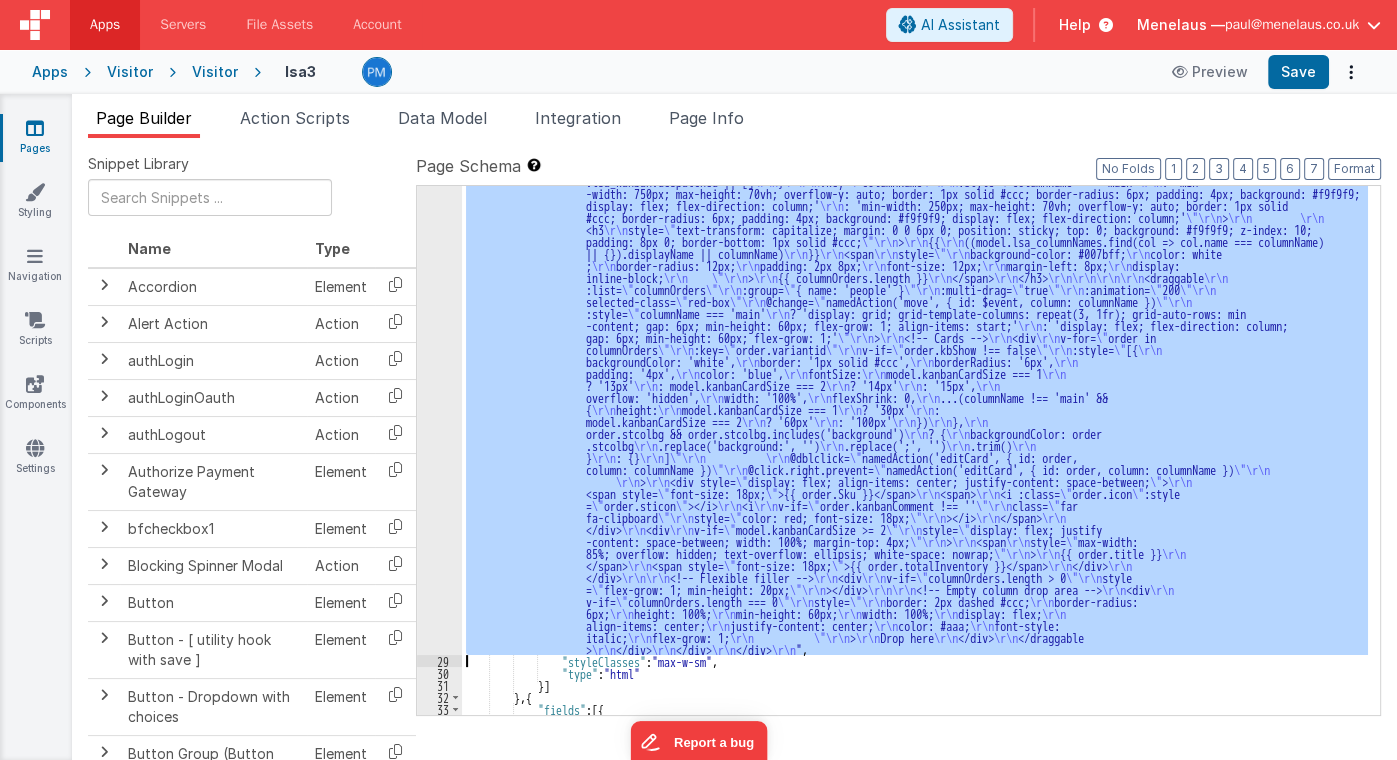 click on ""html" :  "<!-- Horizontal Scroll Container -->
<div
style= " overflow-x: auto; max-width: 100vw; border: 2px solid #999;                       padding: 10px; border-radius: 8px; "
>
<!-- Inner Flex Container (Columns Holder) -->
<div style= " display: flex;                       gap: 12px; width: fit-content; min-width: 2200px; " >
<!-- Kanban Columns -->
<div
v-for= " (columnOrders,                       columnName) in {
neworder: model.lsa_kanban.new || [],
picklist: model.lsa_kanban.picklist || [],
main: model.lsa_kanban.main || [],
packed: model.lsa_kanban.packed || [],
despatched: model                      .lsa_kanban.despatched || []
} "
:key= " columnName "
:style= "
? 'min" at bounding box center (915, 450) 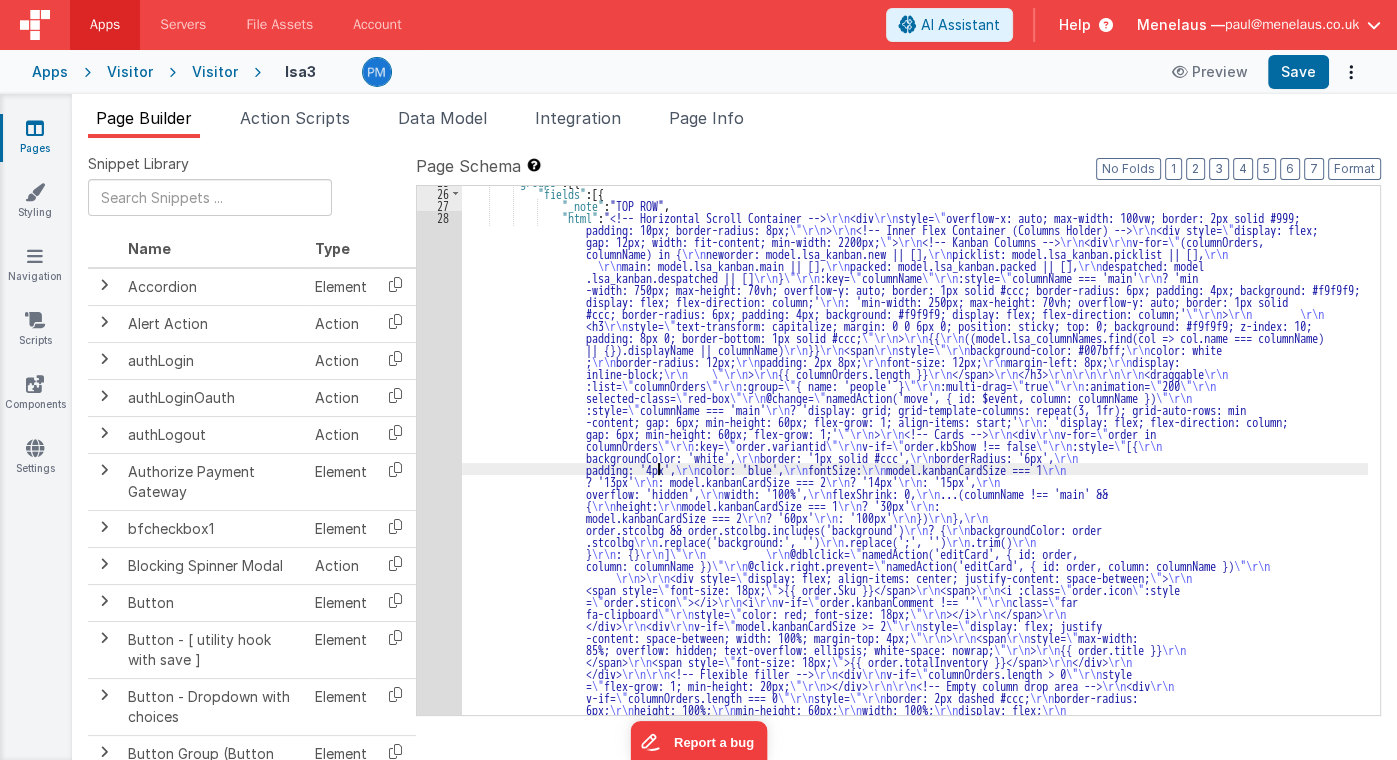 scroll, scrollTop: 1763, scrollLeft: 0, axis: vertical 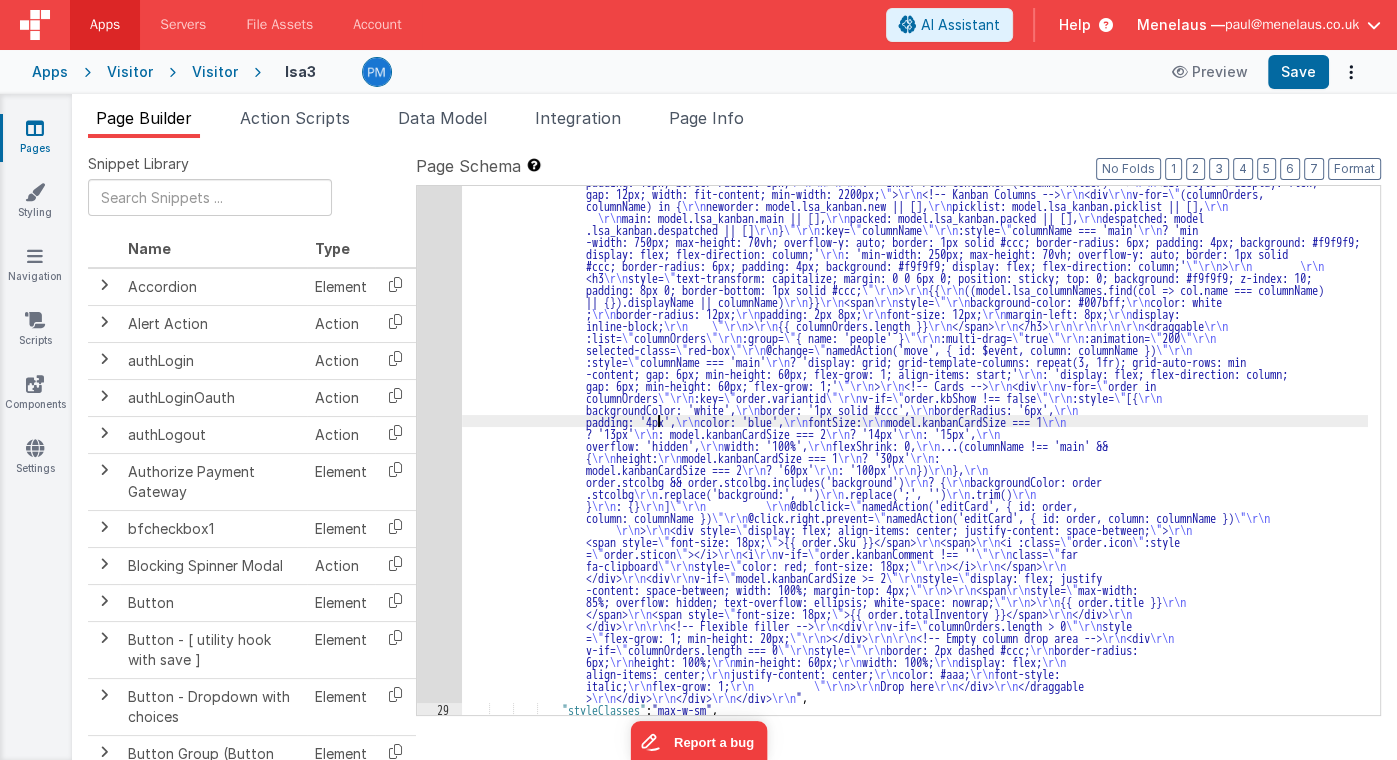 click on ""html" :  "<!-- Horizontal Scroll Container --> \r\n <div \r\n   style= \" overflow-x: auto; max-width: 100vw; border: 2px solid #999;                       padding: 10px; border-radius: 8px; \"\r\n > \r\n   <!-- Inner Flex Container (Columns Holder) --> \r\n   <div style= \" display: flex;                       gap: 12px; width: fit-content; min-width: 2200px; \" > \r\n     <!-- Kanban Columns --> \r\n     <div \r\n       v-for= \" (columnOrders,                       columnName) in { \r\n         neworder: model.lsa_kanban.new || [], \r\n         picklist: model.lsa_kanban.picklist || [], \r\n                                \r\n         main: model.lsa_kanban.main || [], \r\n         packed: model.lsa_kanban.packed || [], \r\n         despatched: model                      .lsa_kanban.despatched || [] \r\n       } \"\r\n       :key= \" columnName \"\r\n       :style= \" \r\n         ? 'min" at bounding box center [915, 703] 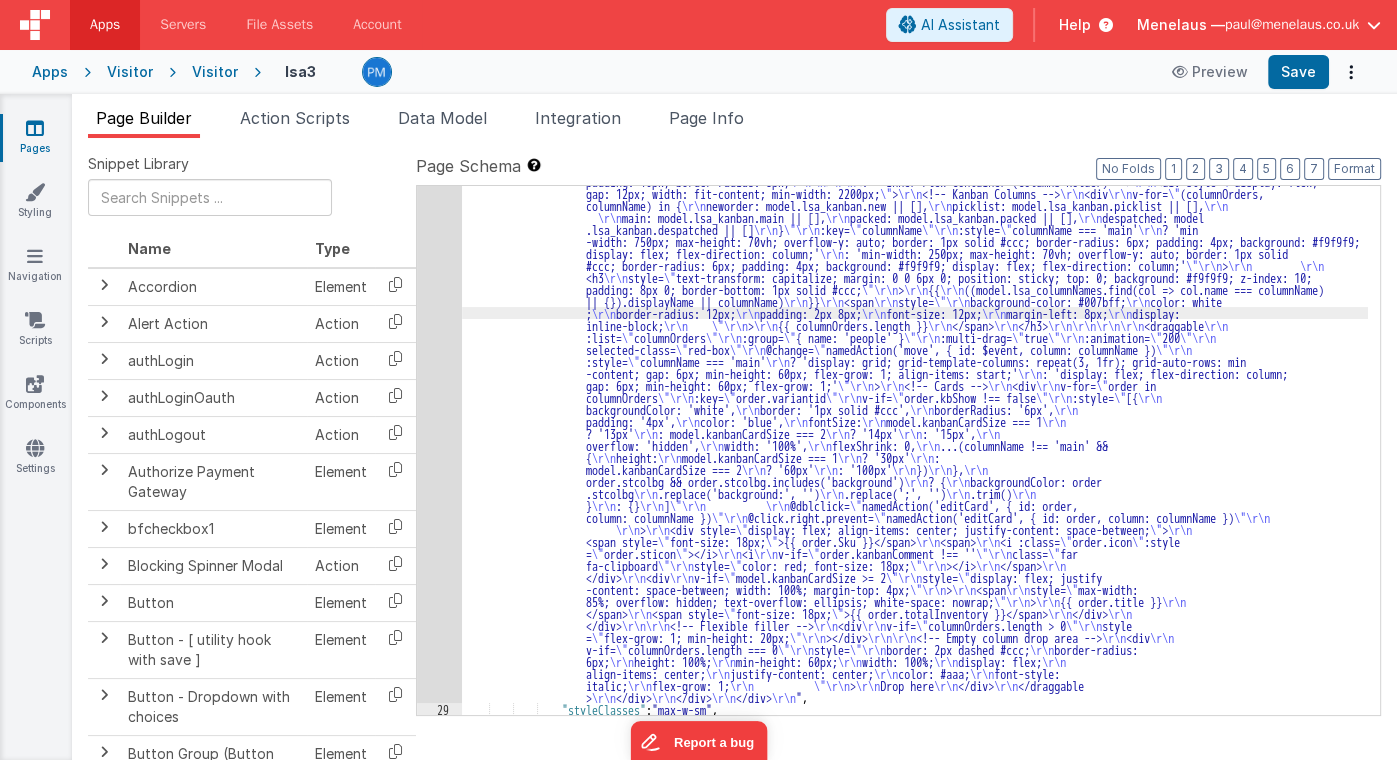 click on "28" at bounding box center [439, 433] 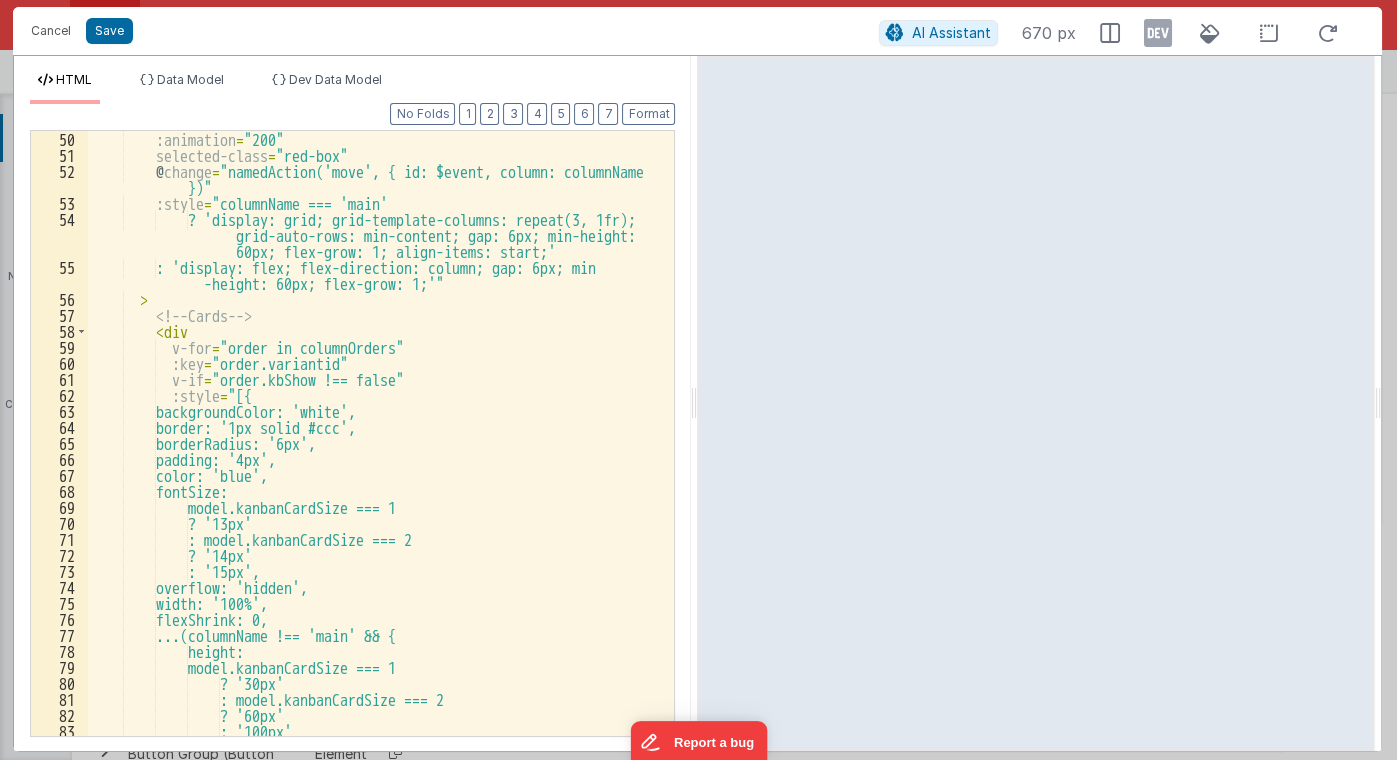 scroll, scrollTop: 1008, scrollLeft: 0, axis: vertical 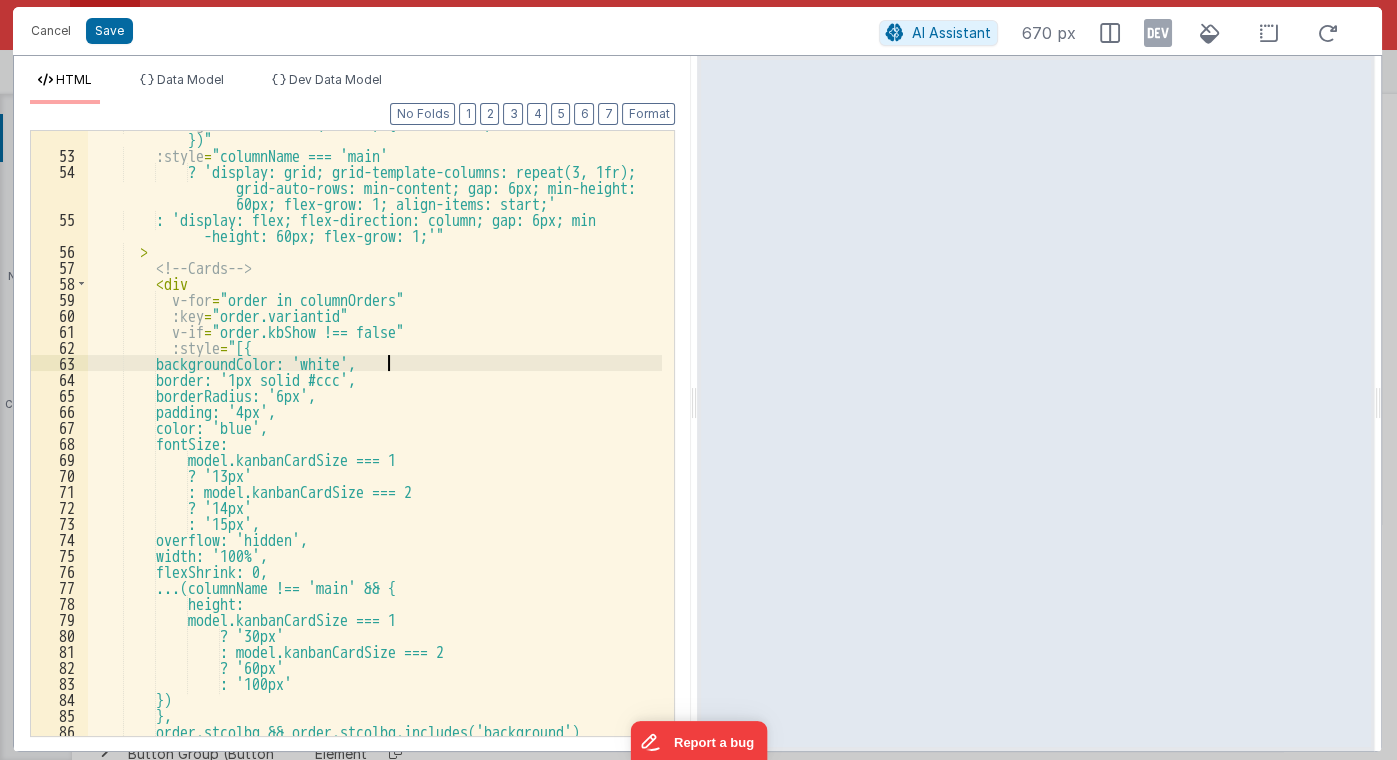 click on "@ change = "namedAction('move', { id: $event, column: columnName               })"           :style = "columnName === 'main'                  ? 'display: grid; grid-template-columns: repeat(3, 1fr);                     grid-auto-rows: min-content; gap: 6px; min-height:                     60px; flex-grow: 1; align-items: start;'             : 'display: flex; flex-direction: column; gap: 6px; min                -height: 60px; flex-grow: 1;'"         >           <!--  Cards  -->           < div              v-for = "order in columnOrders"              :key = "order.variantid"              v-if = "order.kbShow !== false"              :style = "[{               backgroundColor: 'white',               border: '1px solid #ccc',               borderRadius: '6px',               padding: '4px',               color: 'blue',               fontSize:                  model.kanbanCardSize === 1                    ? '13px'" at bounding box center [375, 442] 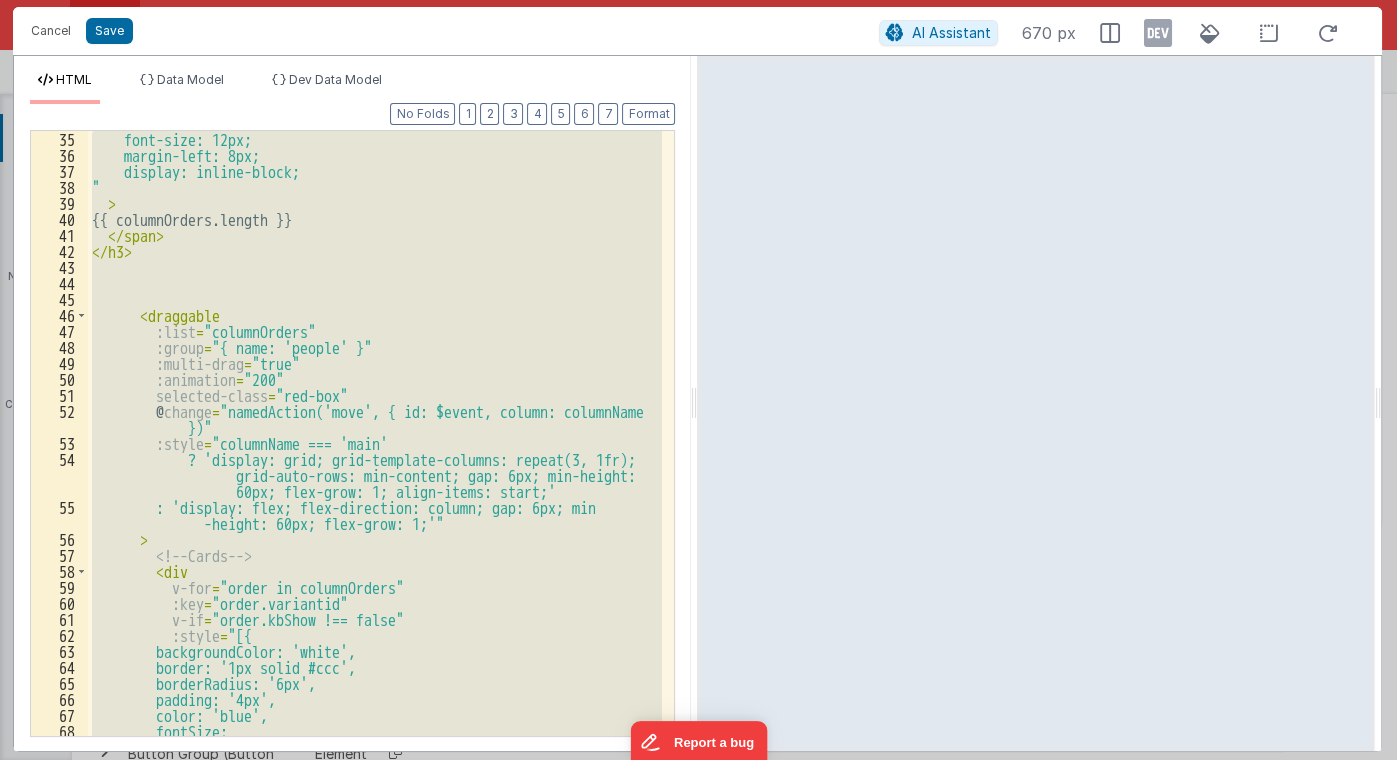 scroll, scrollTop: 480, scrollLeft: 0, axis: vertical 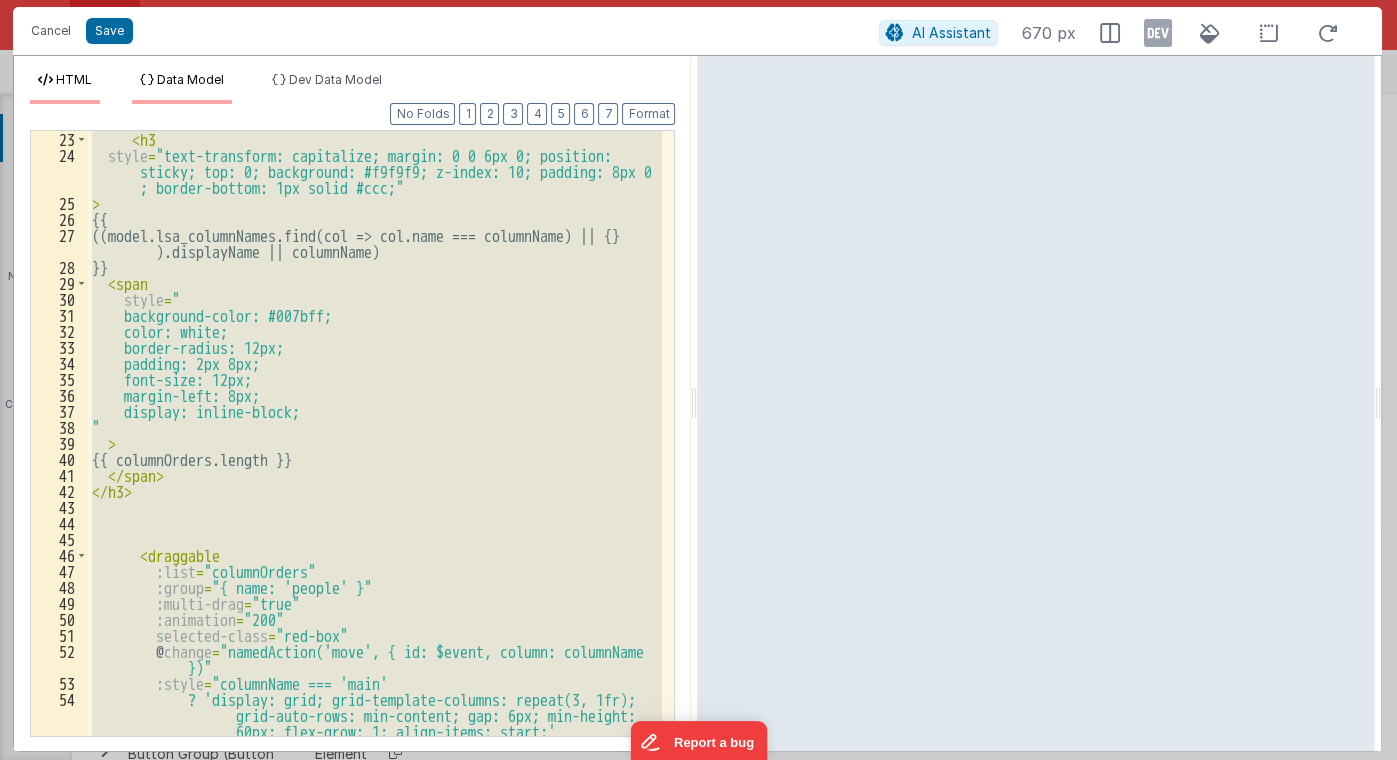 click on "Data Model" at bounding box center [190, 79] 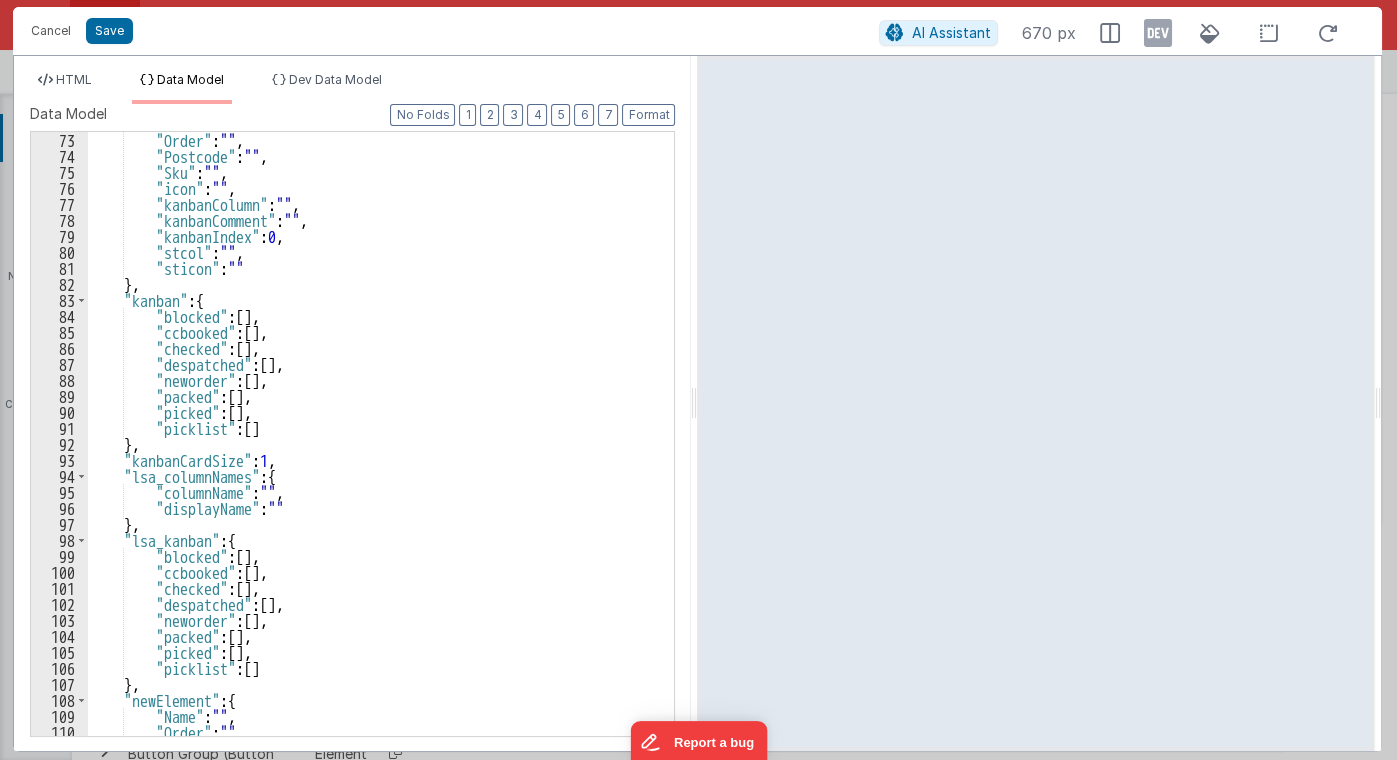 scroll, scrollTop: 1152, scrollLeft: 0, axis: vertical 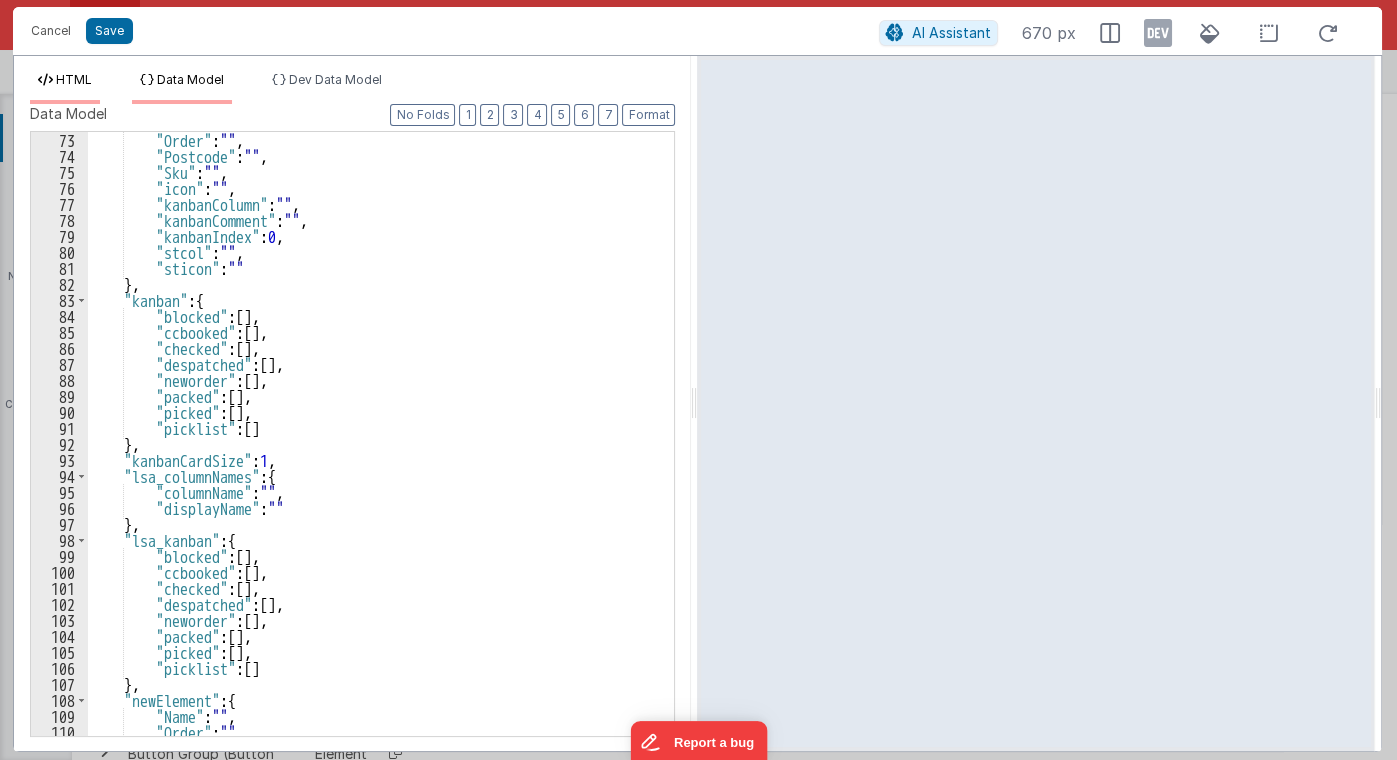 click on "HTML" at bounding box center (74, 79) 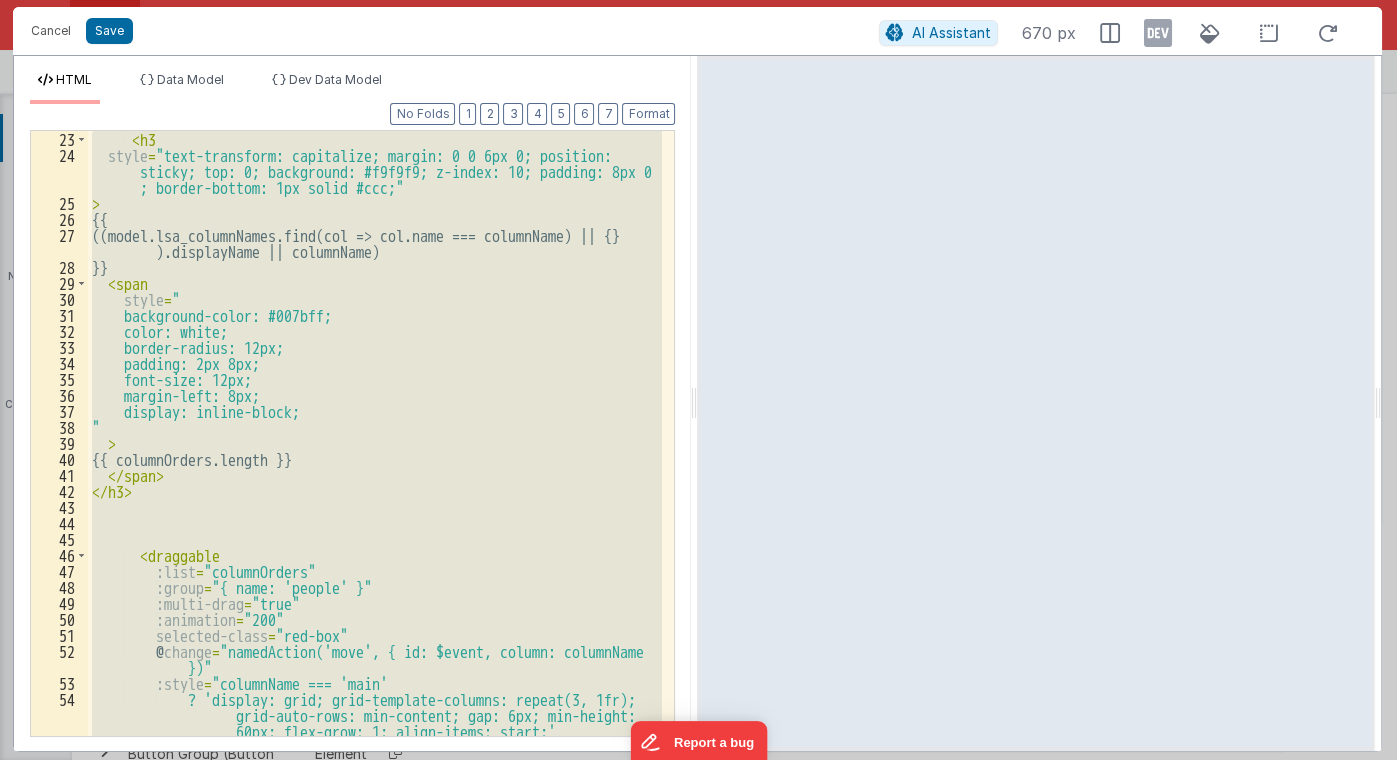 scroll, scrollTop: 576, scrollLeft: 0, axis: vertical 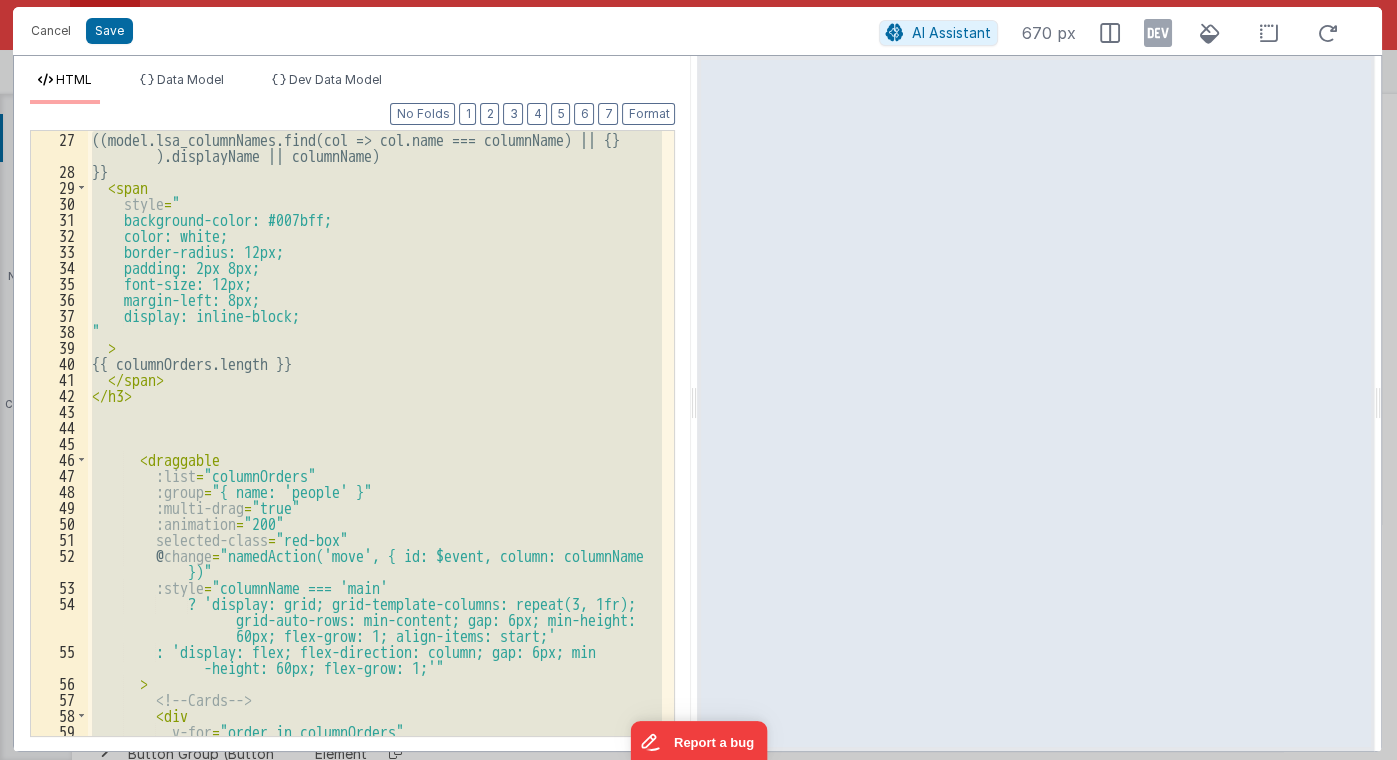 click on "((model.lsa_columnNames.find(col => col.name === columnName) || {}          ).displayName || columnName)   }}    < span      style = "        background-color: #007bff;        color: white;        border-radius: 12px;        padding: 2px 8px;        font-size: 12px;        margin-left: 8px;        display: inline-block;     "    >     {{ columnOrders.length }}    </ span > </ h3 >         < draggable           :list = "columnOrders"           :group = "{ name: 'people' }"           :multi-drag = "true"           :animation = "200"           selected-class = "red-box"           @ change = "namedAction('move', { id: $event, column: columnName               })"           :style = "columnName === 'main'                  ? 'display: grid; grid-template-columns: repeat(3, 1fr);                     grid-auto-rows: min-content; gap: 6px; min-height:                     60px; flex-grow: 1; align-items: start;'                                  >" at bounding box center (375, 433) 